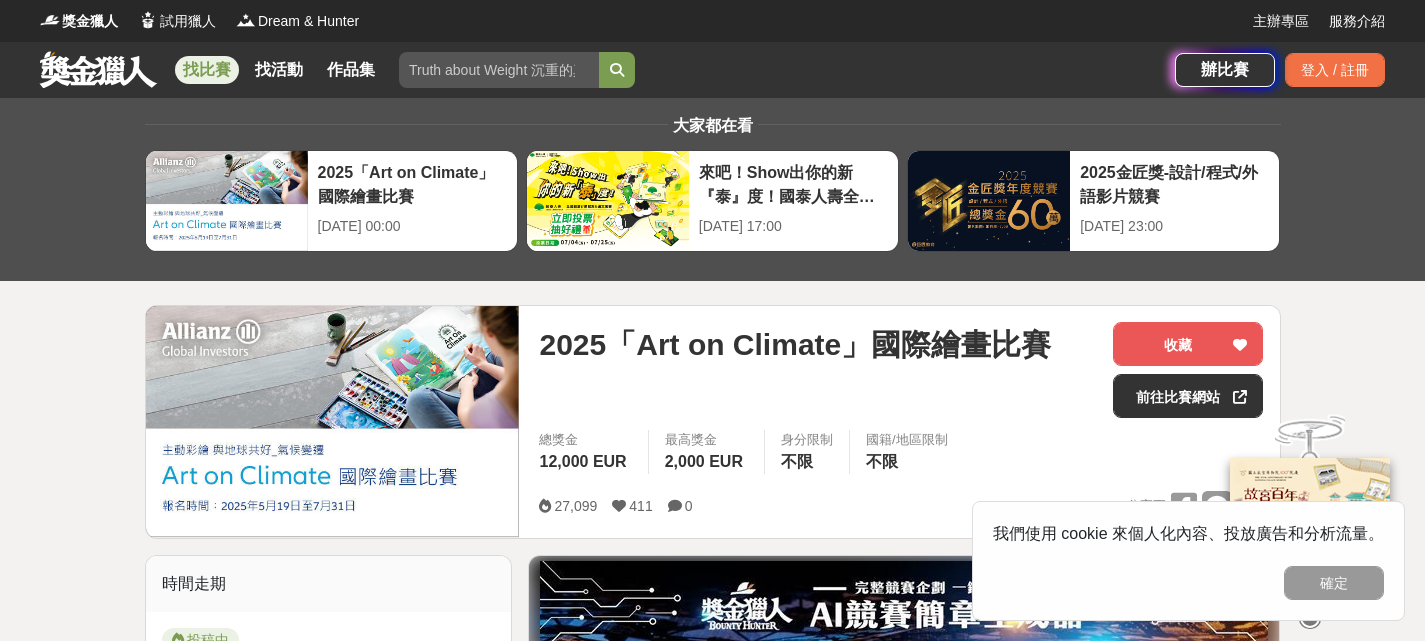 scroll, scrollTop: 0, scrollLeft: 0, axis: both 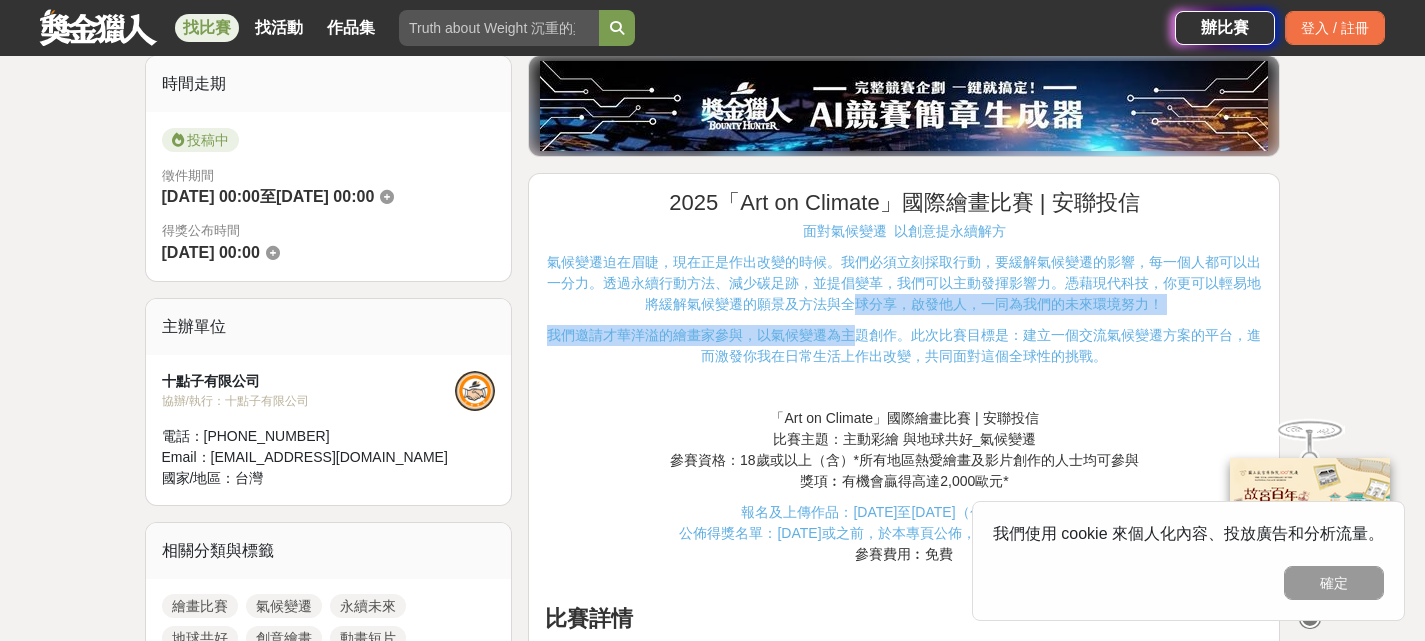drag, startPoint x: 853, startPoint y: 306, endPoint x: 850, endPoint y: 330, distance: 24.186773 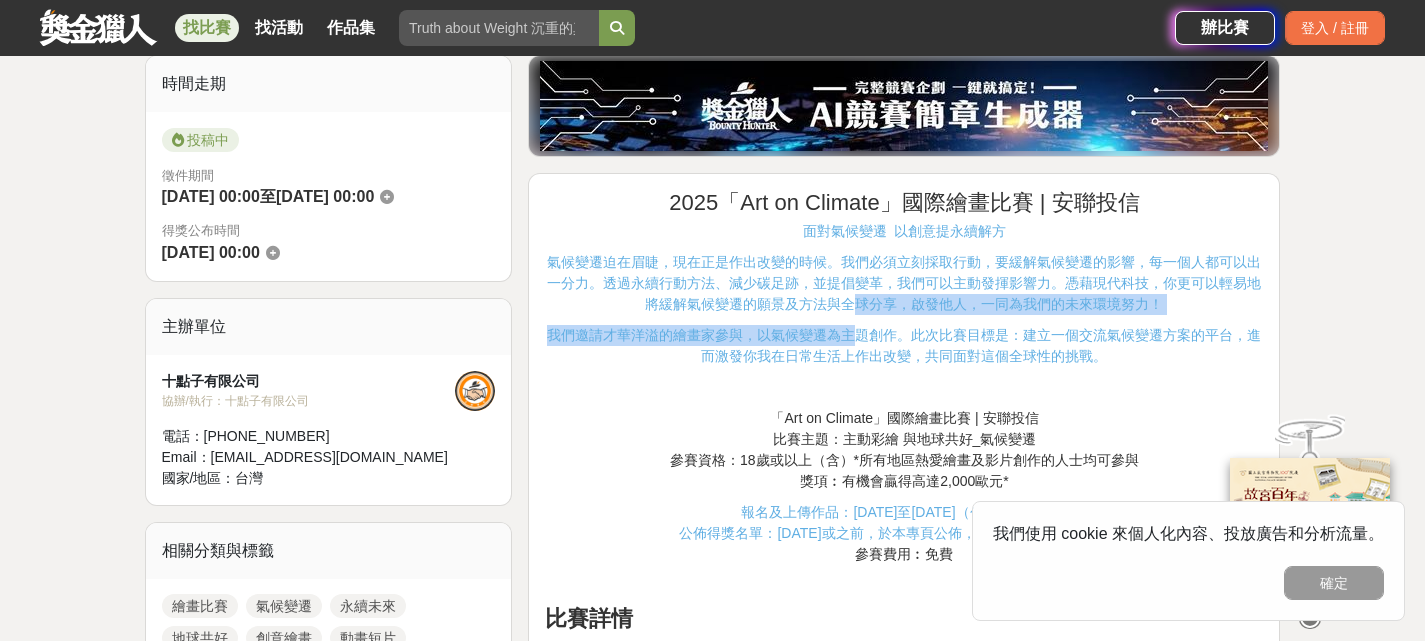 click on "2025「Art on Climate」國際繪畫比賽 | 安聯投信 面對氣候變遷  以創意提永續解方 氣候變遷迫在眉睫，現在正是作出改變的時候。我們必須立刻採取行動，要緩解氣候變遷的影響，每一個人都可以出一分力。透過永續行動方法、減少碳足跡，並提倡變革，我們可以主動發揮影響力。憑藉現代科技，你更可以輕易地將緩解氣候變遷的願景及方法與全球分享，啟發他人，一同為我們的未來環境努力！ 我們邀請才華洋溢的繪畫家參與，以氣候變遷為主題創作。此次比賽目標是：建立一個交流氣候變遷方案的平台，進而激發你我在日常生活上作出改變，共同面對這個全球性的挑戰。   「Art on Climate」國際繪畫比賽 | 安聯投信 比賽主題：主動彩繪 與地球共好_氣候變遷 參賽資格：18歲或以上（含）*所有地區熱愛繪畫及影片創作的人士均可參與 獎項︰有機會贏得高達2,000歐元*" at bounding box center (904, 1646) 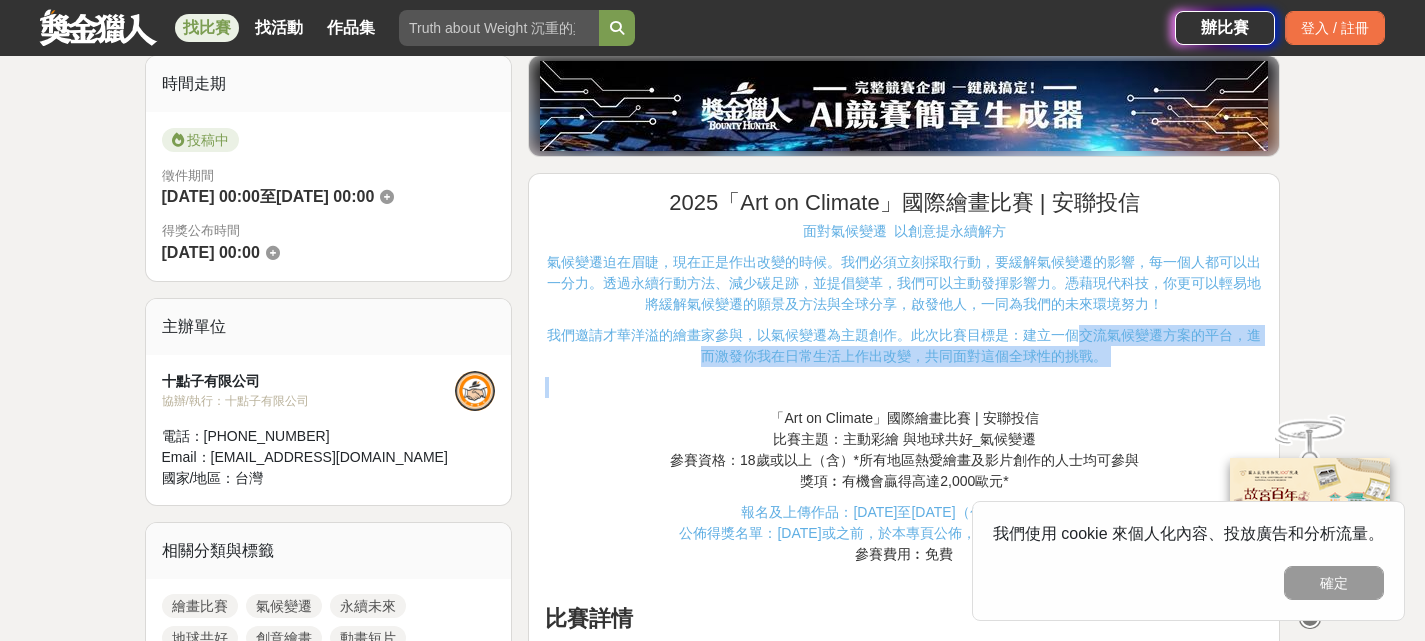 drag, startPoint x: 1080, startPoint y: 327, endPoint x: 1168, endPoint y: 384, distance: 104.84751 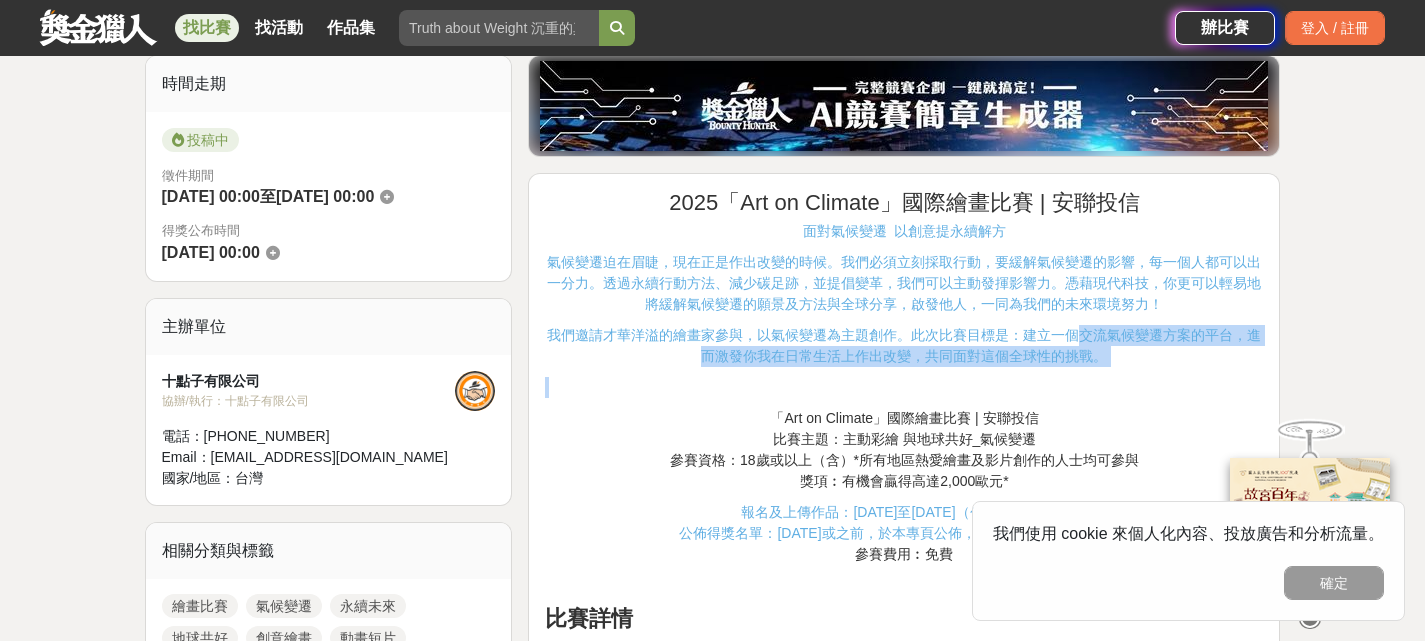click on "2025「Art on Climate」國際繪畫比賽 | 安聯投信 面對氣候變遷  以創意提永續解方 氣候變遷迫在眉睫，現在正是作出改變的時候。我們必須立刻採取行動，要緩解氣候變遷的影響，每一個人都可以出一分力。透過永續行動方法、減少碳足跡，並提倡變革，我們可以主動發揮影響力。憑藉現代科技，你更可以輕易地將緩解氣候變遷的願景及方法與全球分享，啟發他人，一同為我們的未來環境努力！ 我們邀請才華洋溢的繪畫家參與，以氣候變遷為主題創作。此次比賽目標是：建立一個交流氣候變遷方案的平台，進而激發你我在日常生活上作出改變，共同面對這個全球性的挑戰。   「Art on Climate」國際繪畫比賽 | 安聯投信 比賽主題：主動彩繪 與地球共好_氣候變遷 參賽資格：18歲或以上（含）*所有地區熱愛繪畫及影片創作的人士均可參與 獎項︰有機會贏得高達2,000歐元*" at bounding box center (904, 1646) 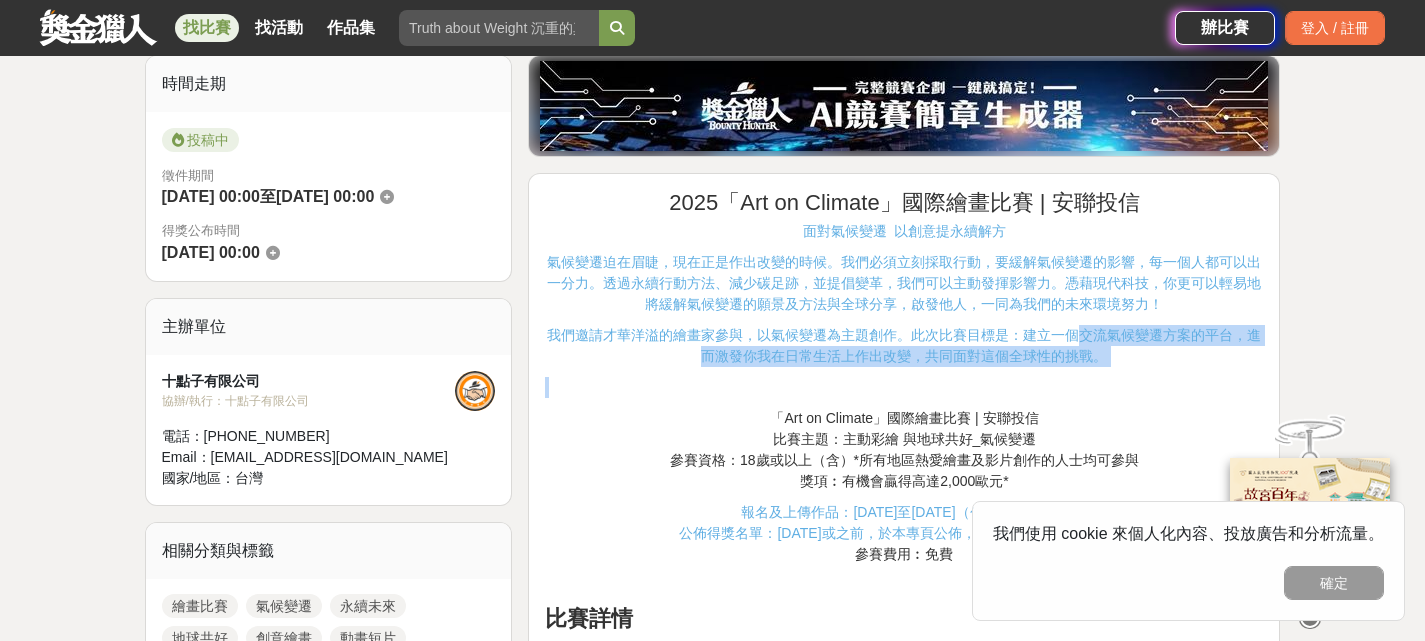 click at bounding box center [904, 387] 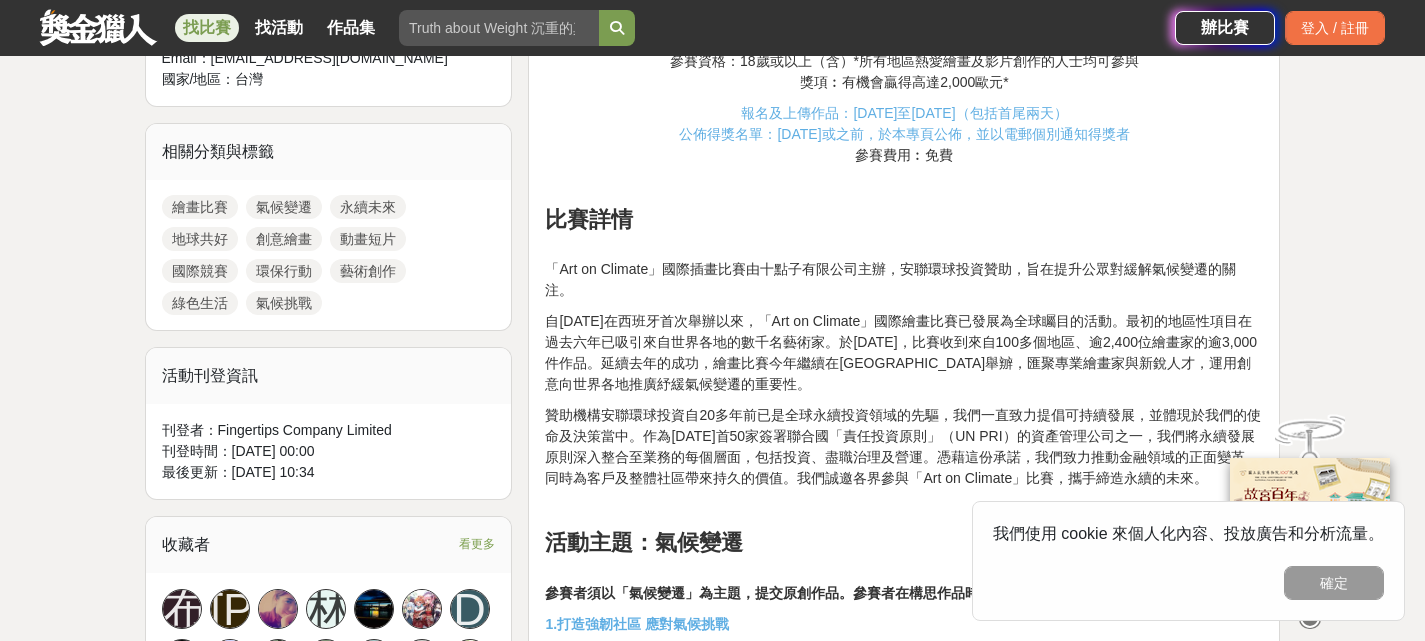 scroll, scrollTop: 900, scrollLeft: 0, axis: vertical 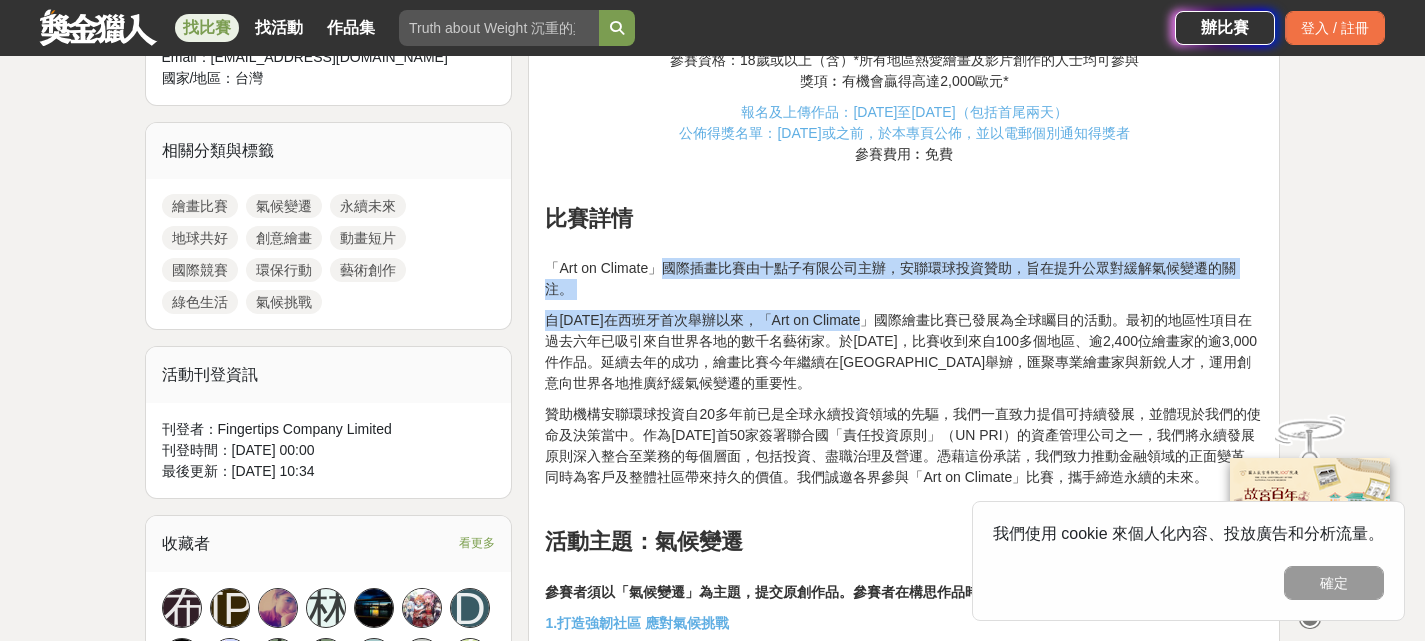 drag, startPoint x: 663, startPoint y: 270, endPoint x: 869, endPoint y: 314, distance: 210.64662 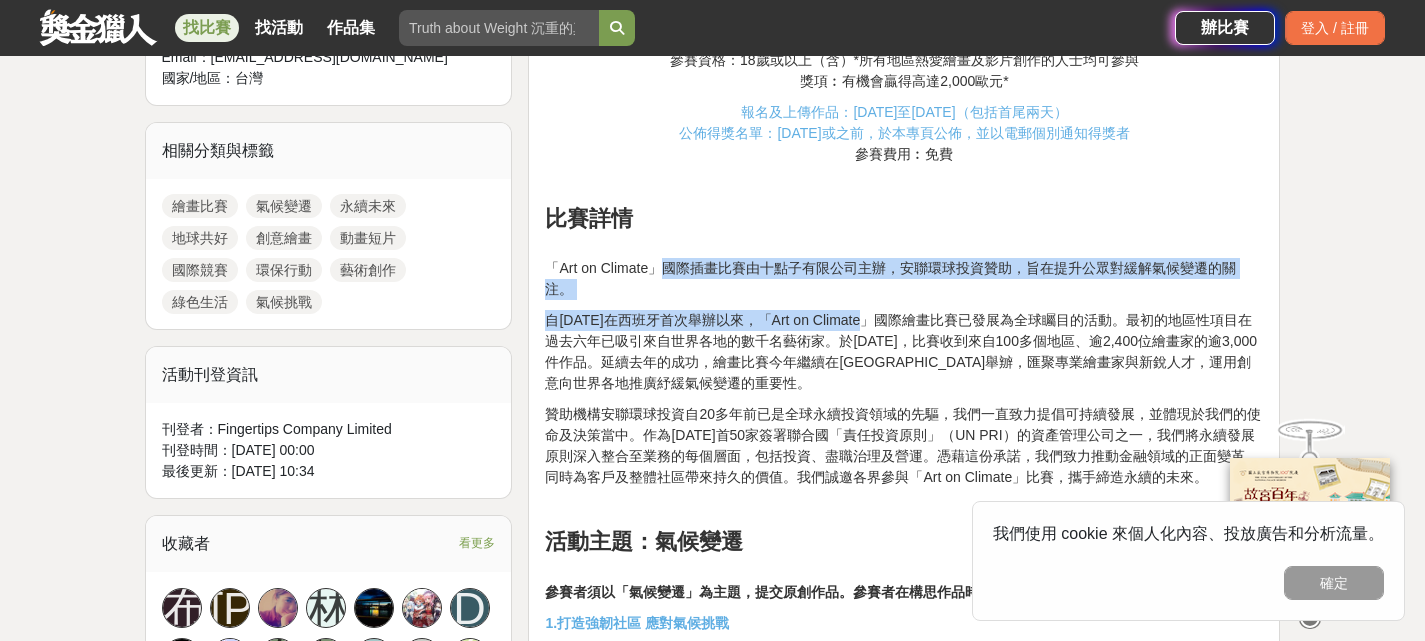 click on "2025「Art on Climate」國際繪畫比賽 | 安聯投信 面對氣候變遷  以創意提永續解方 氣候變遷迫在眉睫，現在正是作出改變的時候。我們必須立刻採取行動，要緩解氣候變遷的影響，每一個人都可以出一分力。透過永續行動方法、減少碳足跡，並提倡變革，我們可以主動發揮影響力。憑藉現代科技，你更可以輕易地將緩解氣候變遷的願景及方法與全球分享，啟發他人，一同為我們的未來環境努力！ 我們邀請才華洋溢的繪畫家參與，以氣候變遷為主題創作。此次比賽目標是：建立一個交流氣候變遷方案的平台，進而激發你我在日常生活上作出改變，共同面對這個全球性的挑戰。   「Art on Climate」國際繪畫比賽 | 安聯投信 比賽主題：主動彩繪 與地球共好_氣候變遷 參賽資格：18歲或以上（含）*所有地區熱愛繪畫及影片創作的人士均可參與 獎項︰有機會贏得高達2,000歐元*" at bounding box center (904, 1246) 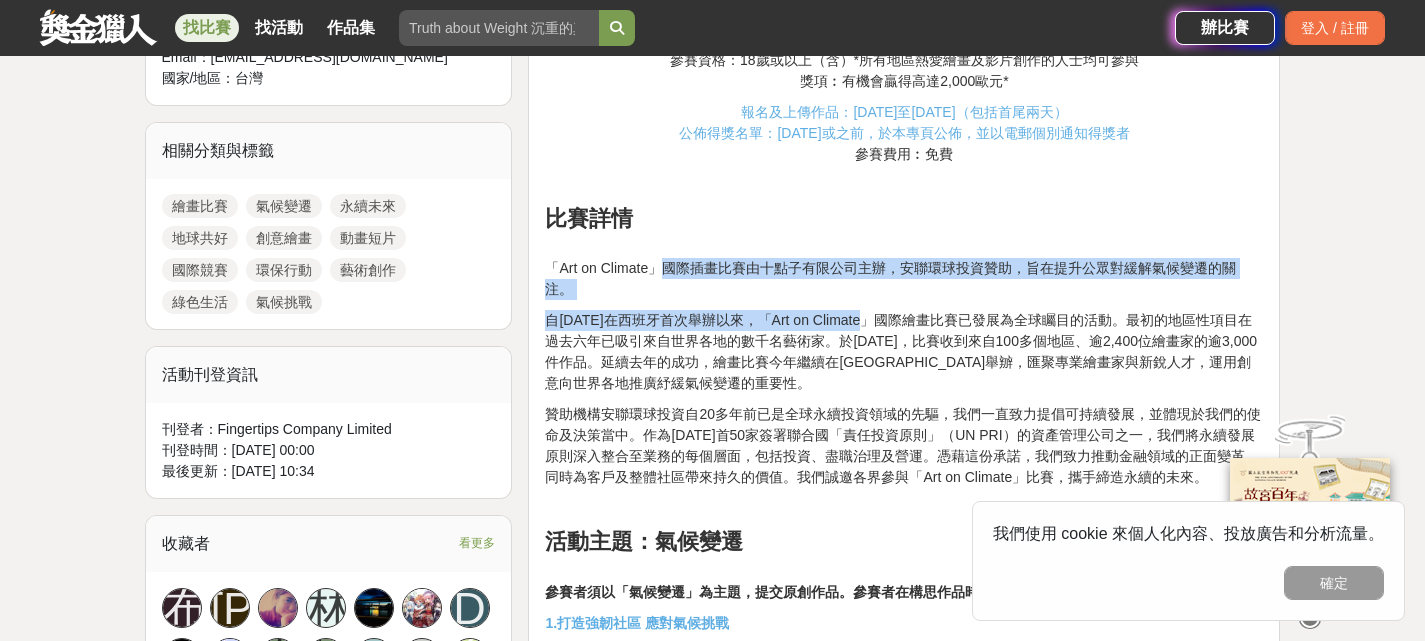click on "自[DATE]在西班牙首次舉辦以來，「Art on Climate」國際繪畫比賽已發展為全球矚目的活動。最初的地區性項目在過去六年已吸引來自世界各地的數千名藝術家。於[DATE]，比賽收到來自100多個地區、逾2,400位繪畫家的逾3,000件作品。延續去年的成功，繪畫比賽今年繼續在[GEOGRAPHIC_DATA]舉辧，匯聚專業繪畫家與新銳人才，運用創意向世界各地推廣紓緩氣候變遷的重要性。" at bounding box center (901, 351) 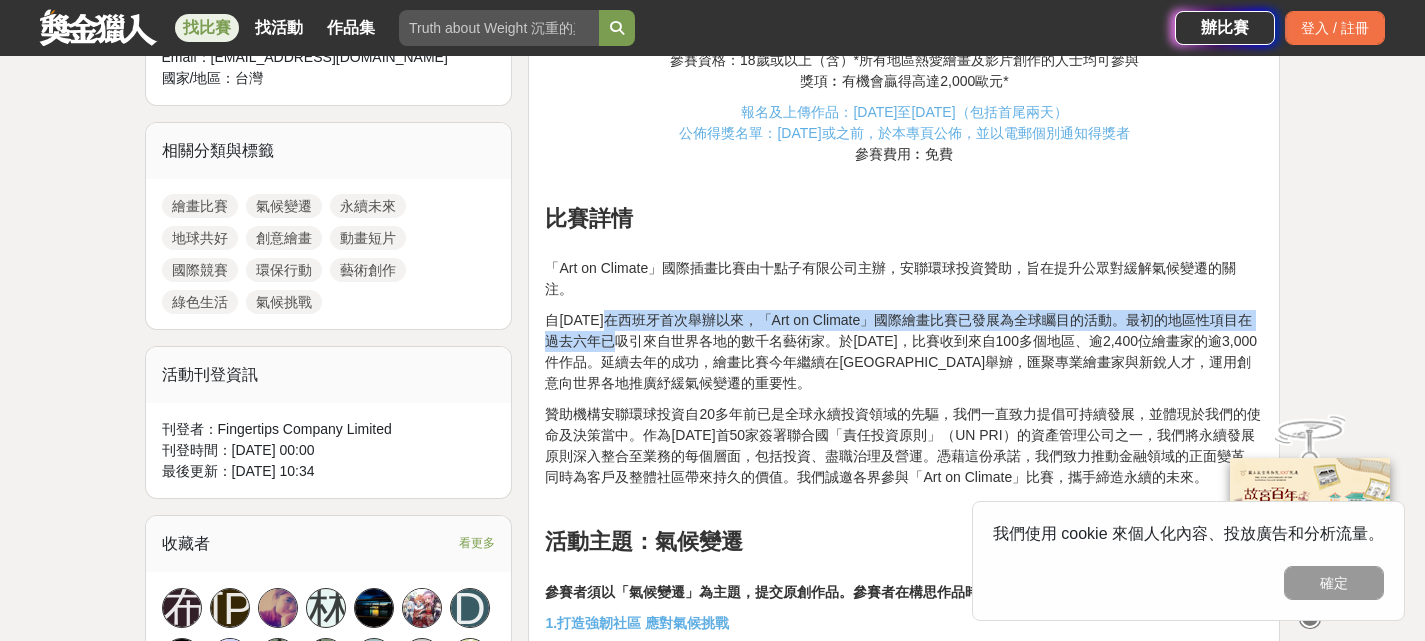 drag, startPoint x: 617, startPoint y: 321, endPoint x: 631, endPoint y: 336, distance: 20.518284 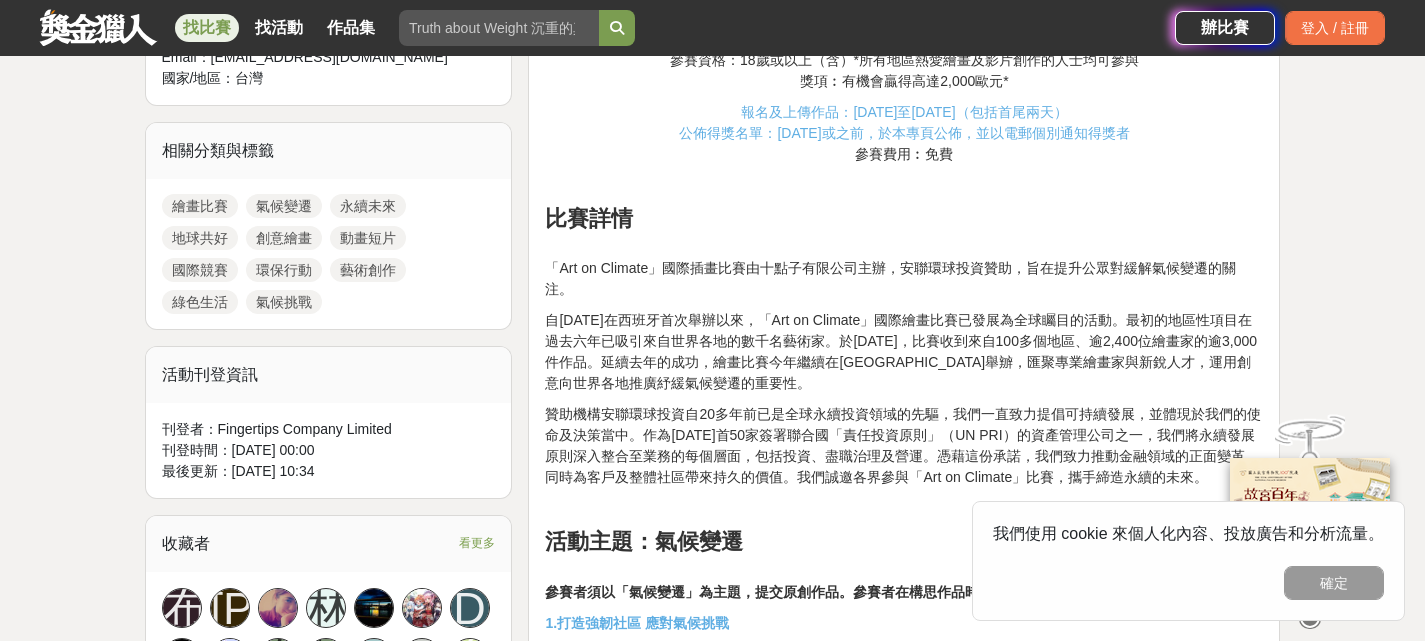 click on "自[DATE]在西班牙首次舉辦以來，「Art on Climate」國際繪畫比賽已發展為全球矚目的活動。最初的地區性項目在過去六年已吸引來自世界各地的數千名藝術家。於[DATE]，比賽收到來自100多個地區、逾2,400位繪畫家的逾3,000件作品。延續去年的成功，繪畫比賽今年繼續在[GEOGRAPHIC_DATA]舉辧，匯聚專業繪畫家與新銳人才，運用創意向世界各地推廣紓緩氣候變遷的重要性。" at bounding box center [901, 351] 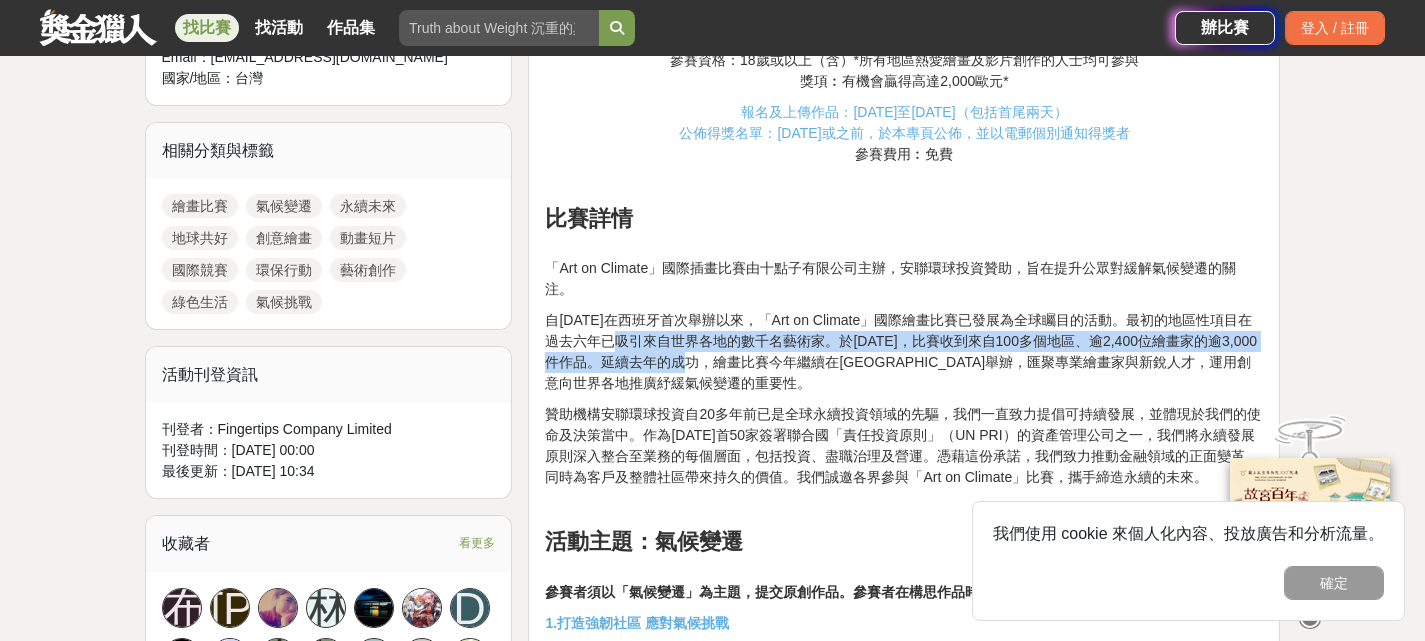 drag, startPoint x: 624, startPoint y: 339, endPoint x: 713, endPoint y: 361, distance: 91.67879 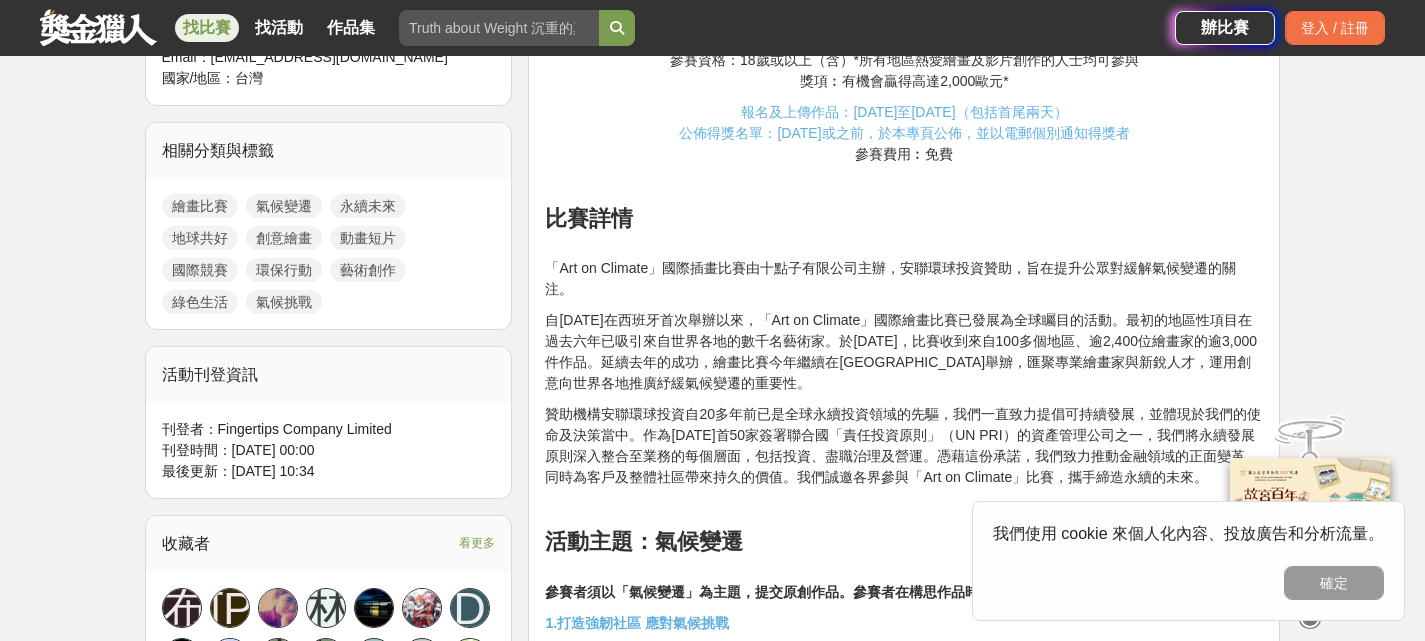 click on "自[DATE]在西班牙首次舉辦以來，「Art on Climate」國際繪畫比賽已發展為全球矚目的活動。最初的地區性項目在過去六年已吸引來自世界各地的數千名藝術家。於[DATE]，比賽收到來自100多個地區、逾2,400位繪畫家的逾3,000件作品。延續去年的成功，繪畫比賽今年繼續在[GEOGRAPHIC_DATA]舉辧，匯聚專業繪畫家與新銳人才，運用創意向世界各地推廣紓緩氣候變遷的重要性。" at bounding box center (904, 352) 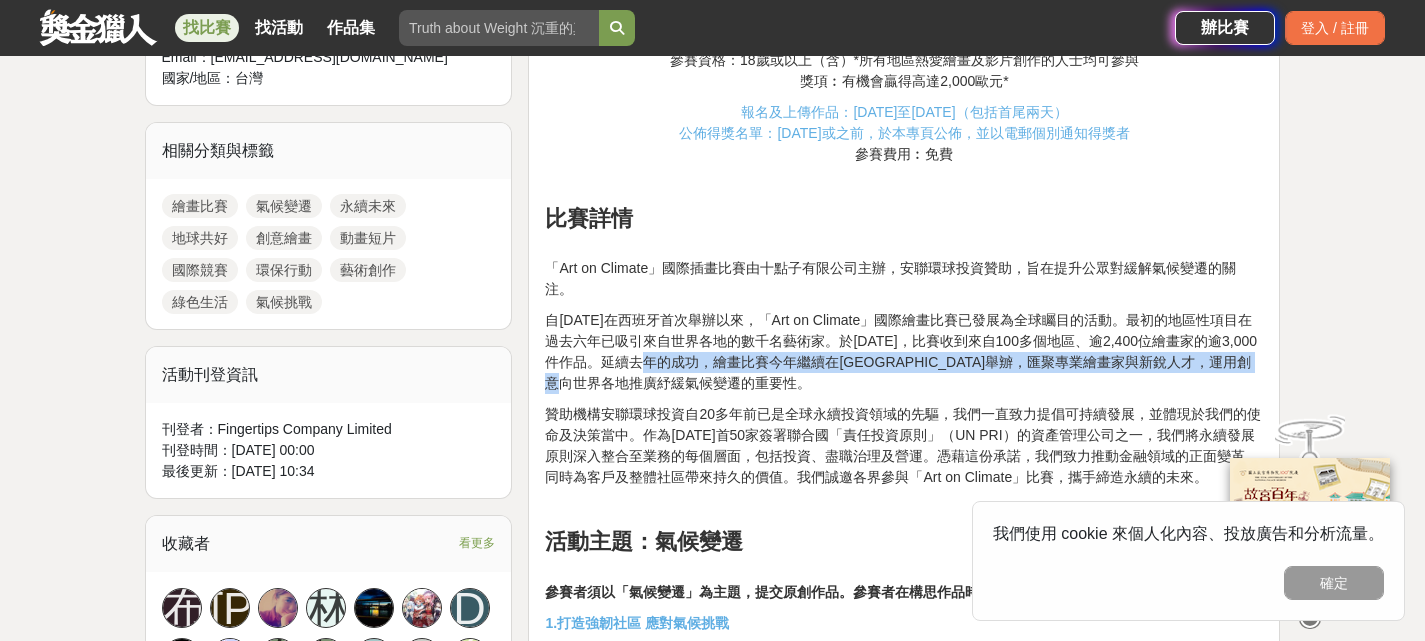 drag, startPoint x: 671, startPoint y: 364, endPoint x: 668, endPoint y: 381, distance: 17.262676 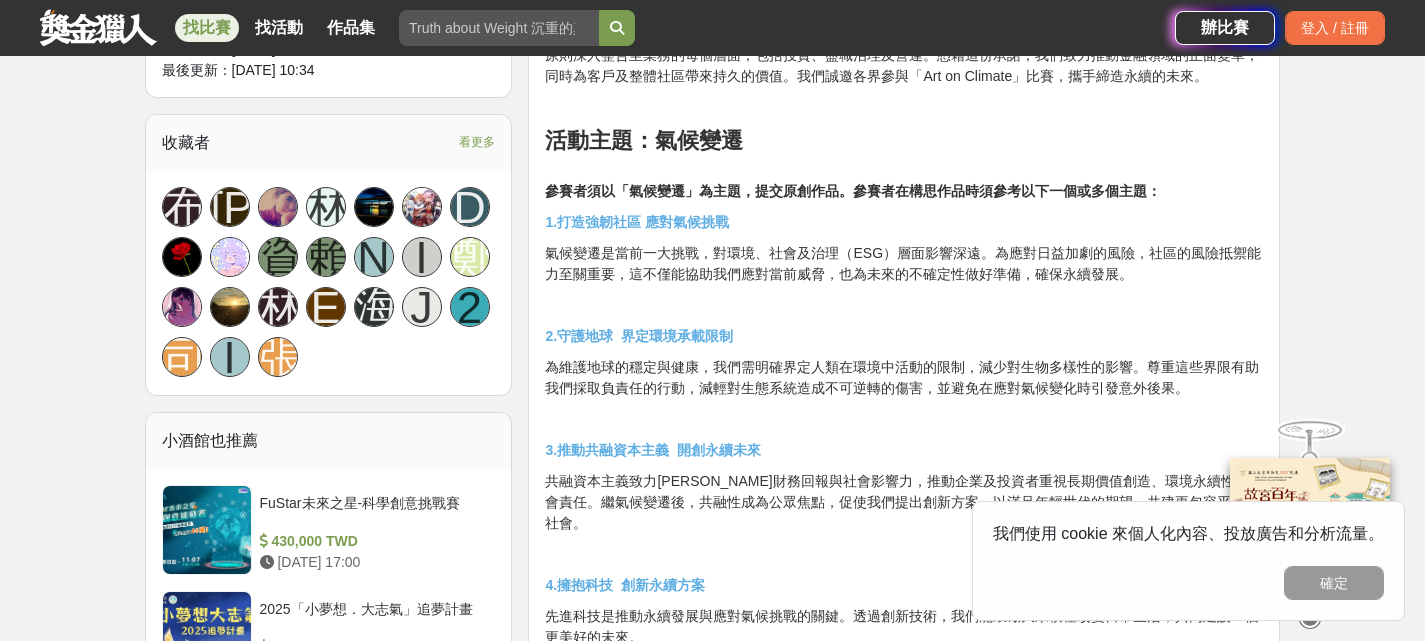 scroll, scrollTop: 1300, scrollLeft: 0, axis: vertical 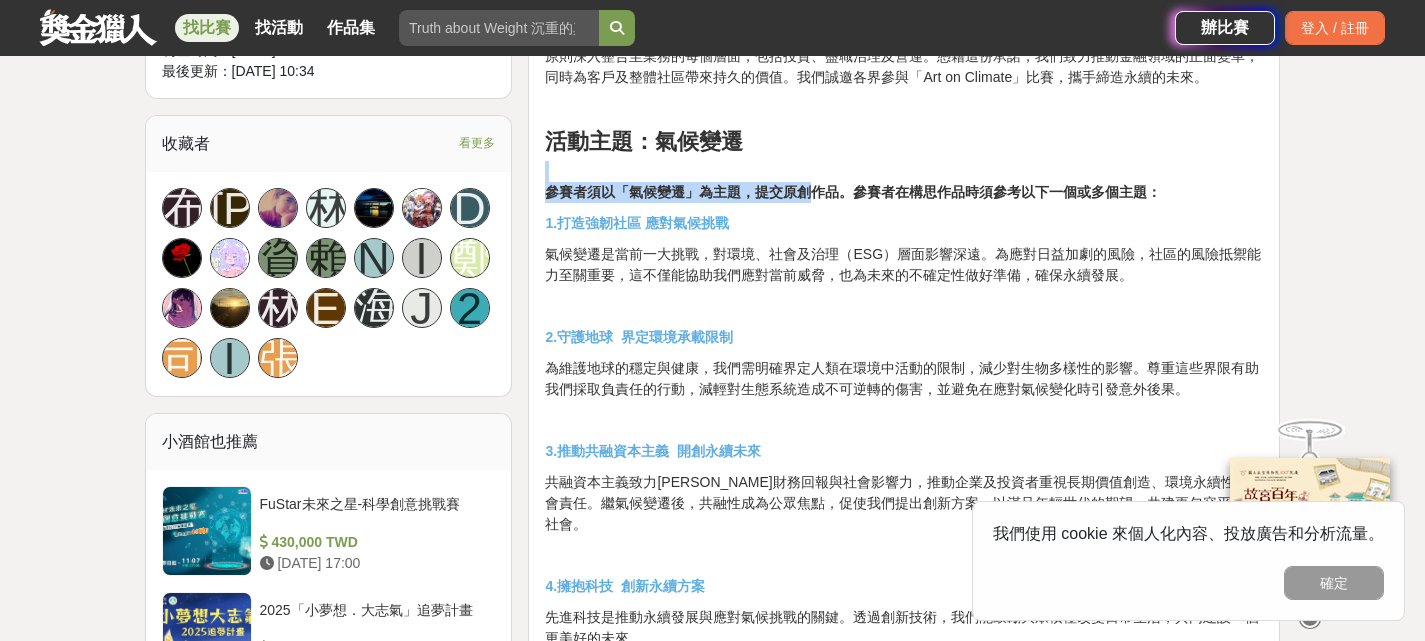 drag, startPoint x: 820, startPoint y: 174, endPoint x: 813, endPoint y: 197, distance: 24.04163 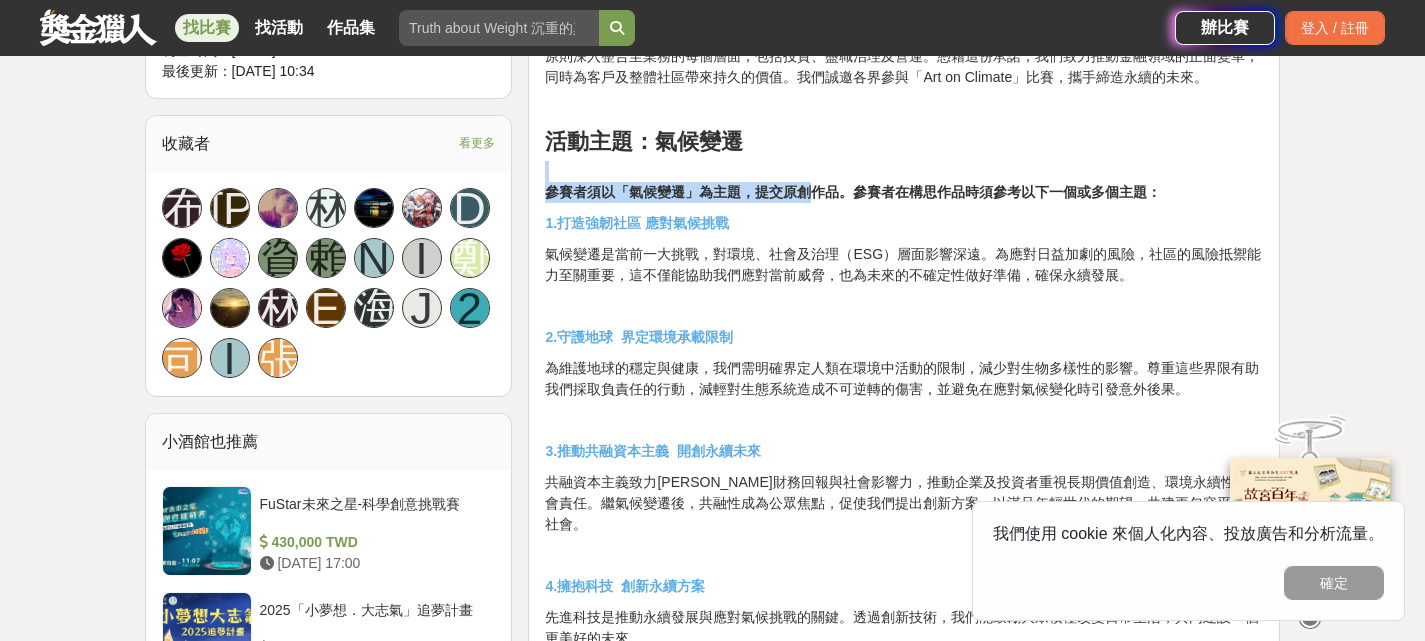 click on "參賽者須以「氣候變遷」為主題，提交原創作品。參賽者在構思作品時須參考以下一個或多個主題：" at bounding box center (904, 182) 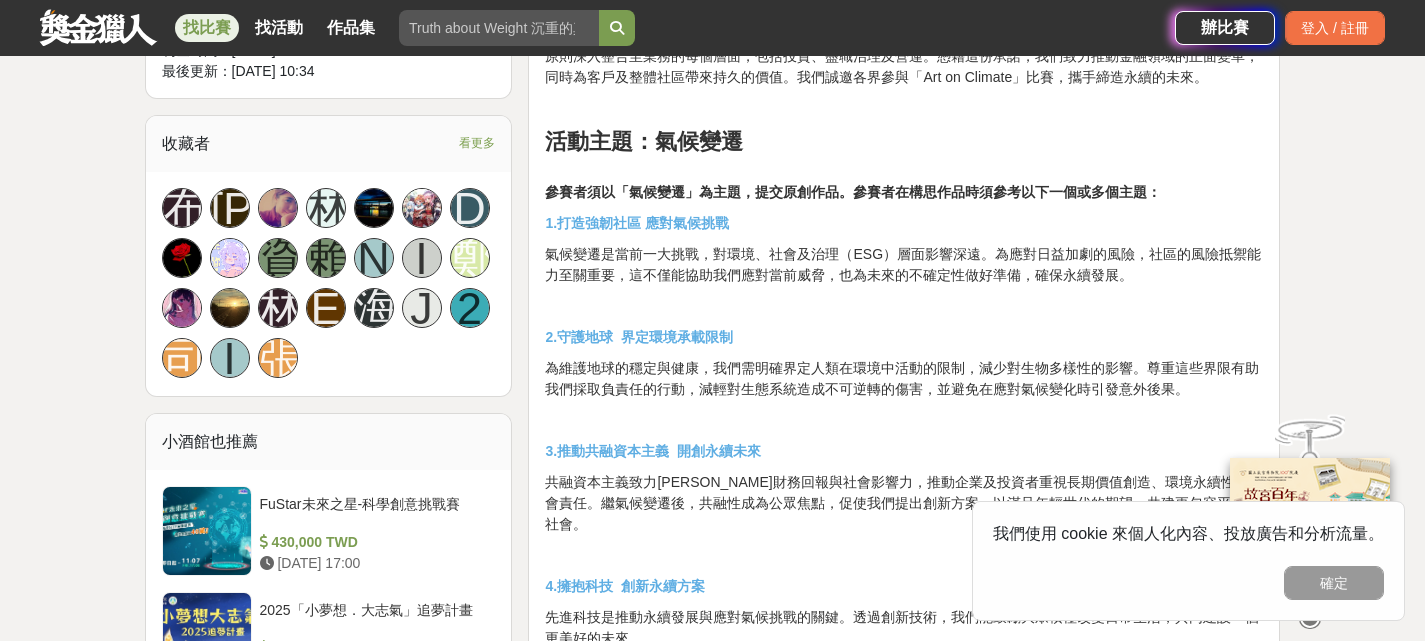 click on "1.打造強韌社區 應對氣候挑戰" at bounding box center (904, 223) 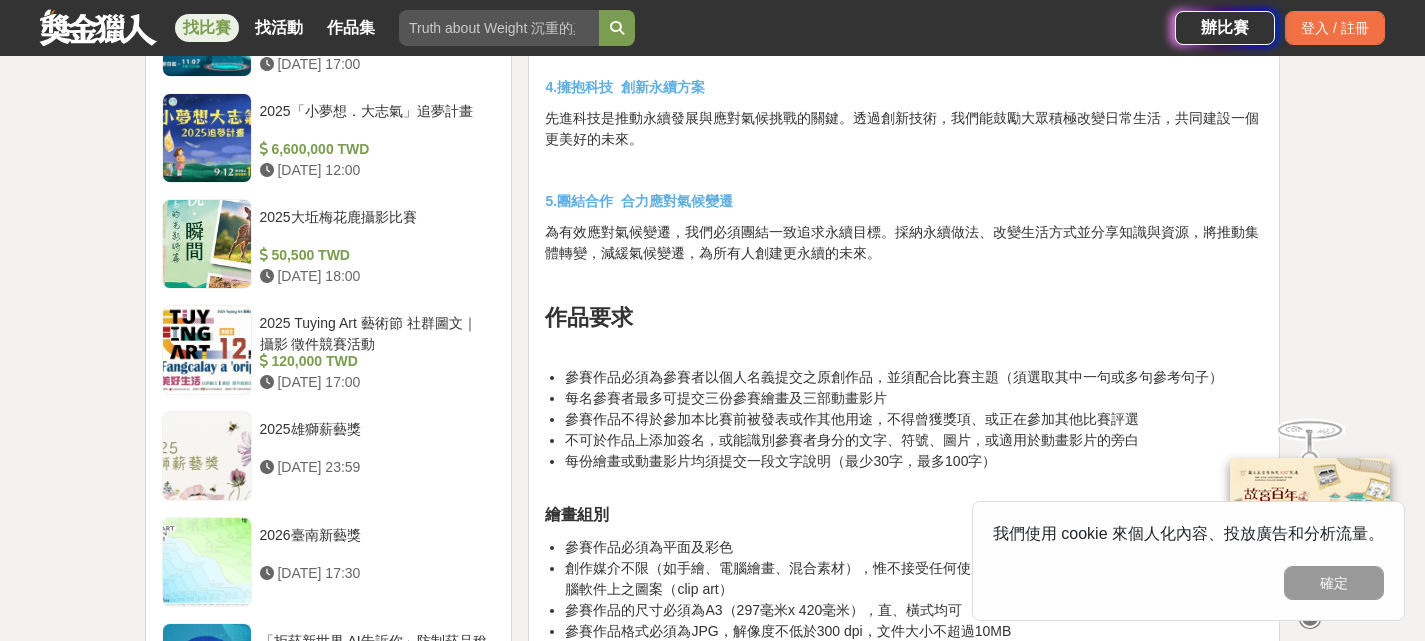 scroll, scrollTop: 1800, scrollLeft: 0, axis: vertical 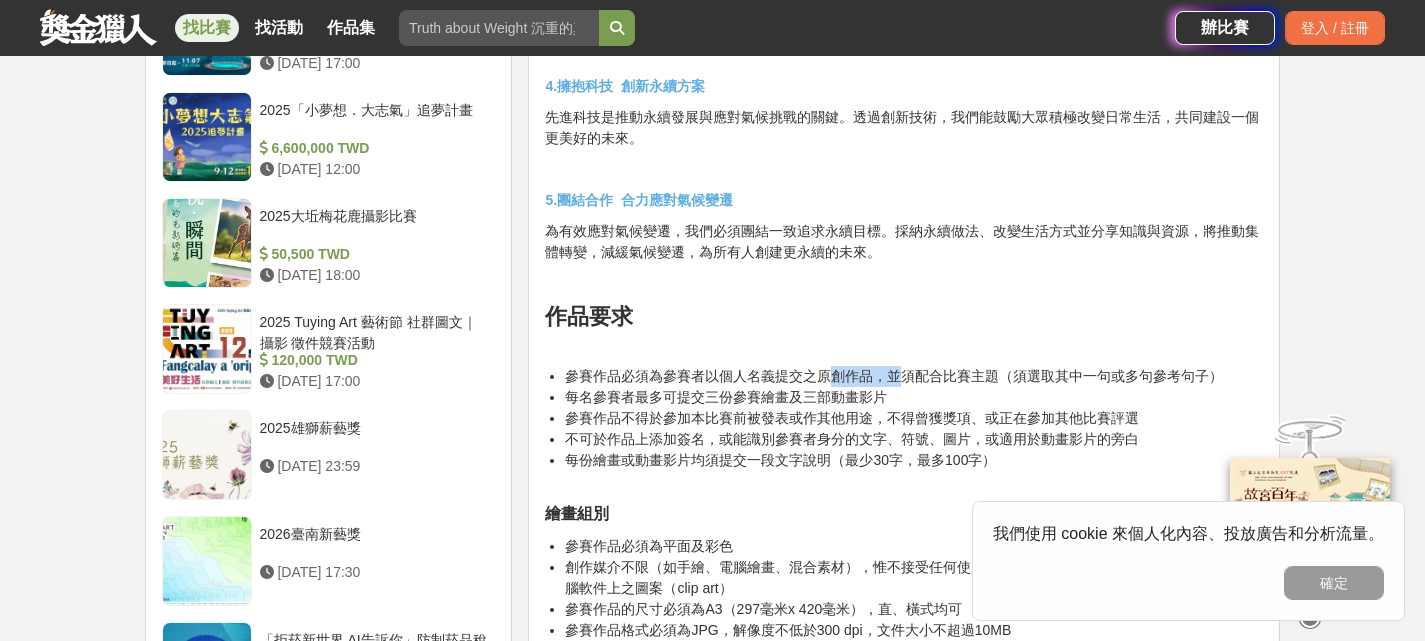 drag, startPoint x: 826, startPoint y: 352, endPoint x: 903, endPoint y: 358, distance: 77.23341 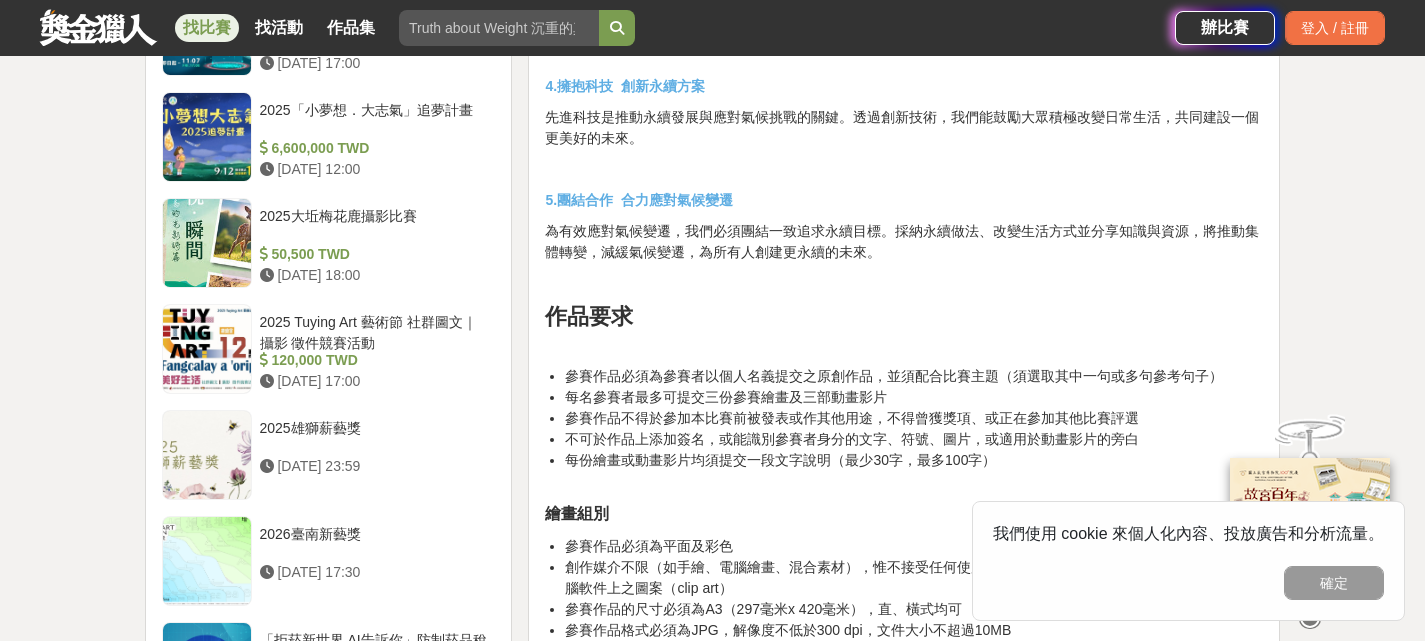 click on "參賽作品必須為參賽者以個人名義提交之原創作品，並須配合比賽主題（須選取其中一句或多句參考句子）" at bounding box center [894, 376] 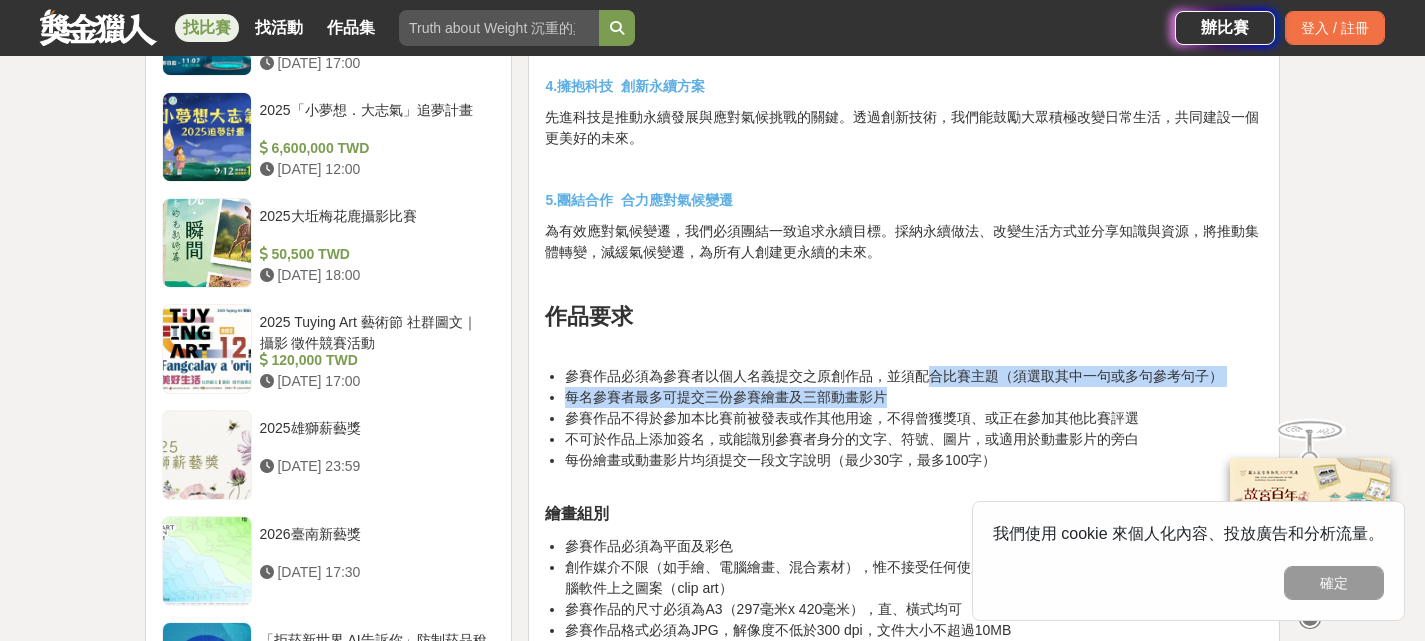 drag, startPoint x: 932, startPoint y: 353, endPoint x: 932, endPoint y: 372, distance: 19 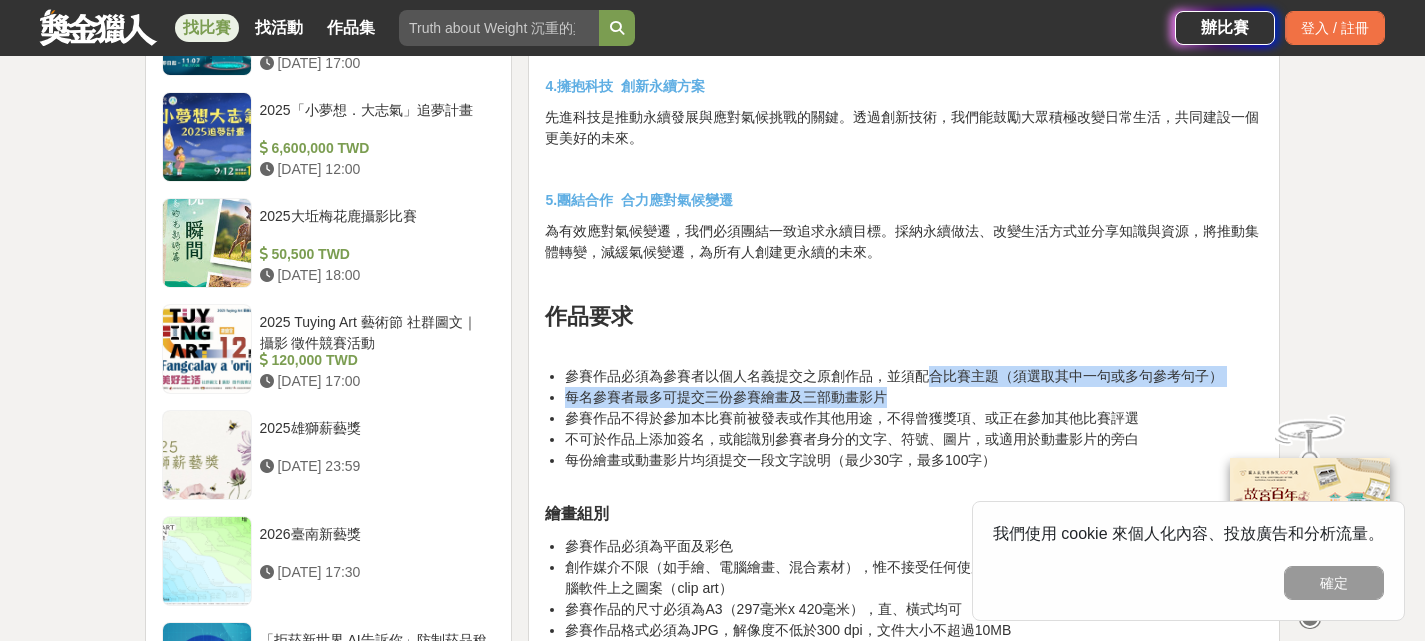 click on "參賽作品必須為參賽者以個人名義提交之原創作品，並須配合比賽主題（須選取其中一句或多句參考句子） 每名參賽者最多可提交三份參賽繪畫及三部動畫影片 參賽作品不得於參加本比賽前被發表或作其他用途，不得曾獲獎項、或正在參加其他比賽評選 不可於作品上添加簽名，或能識別參賽者身分的文字、符號、圖片，或適用於動畫影片的旁白 每份繪畫或動畫影片均須提交一段文字說明（最少30字，最多100字）" at bounding box center [904, 429] 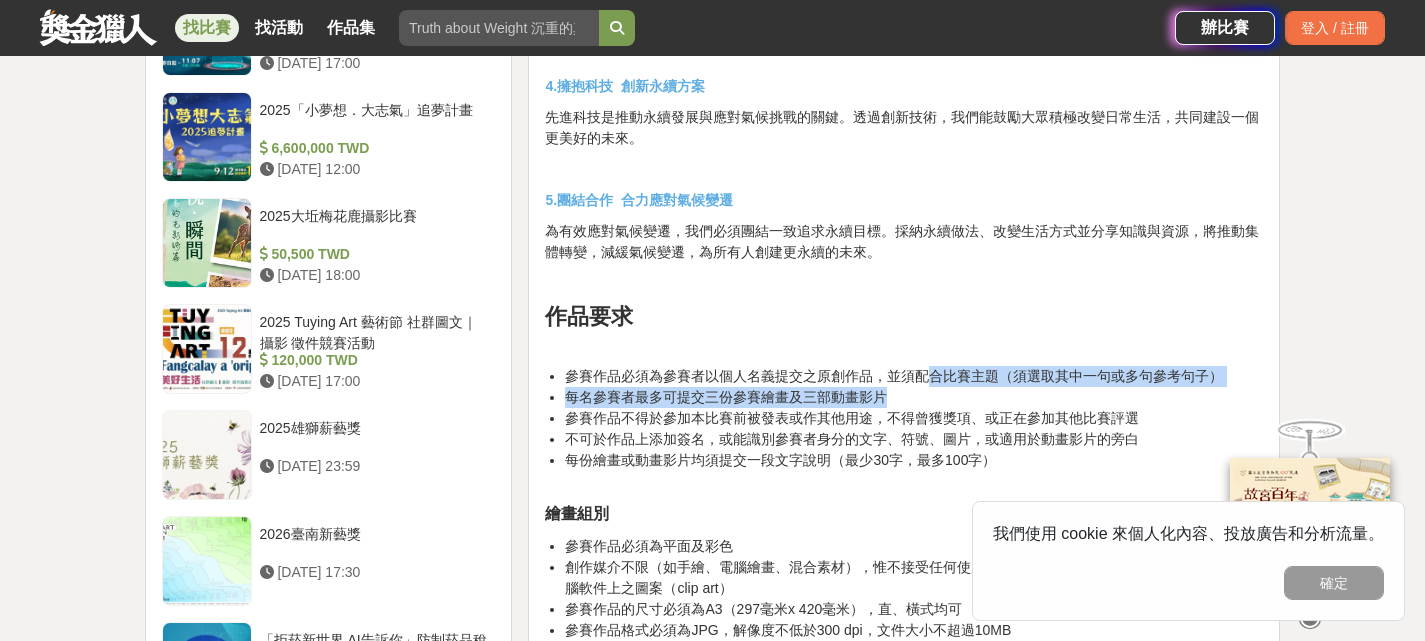 click on "每名參賽者最多可提交三份參賽繪畫及三部動畫影片" at bounding box center (914, 397) 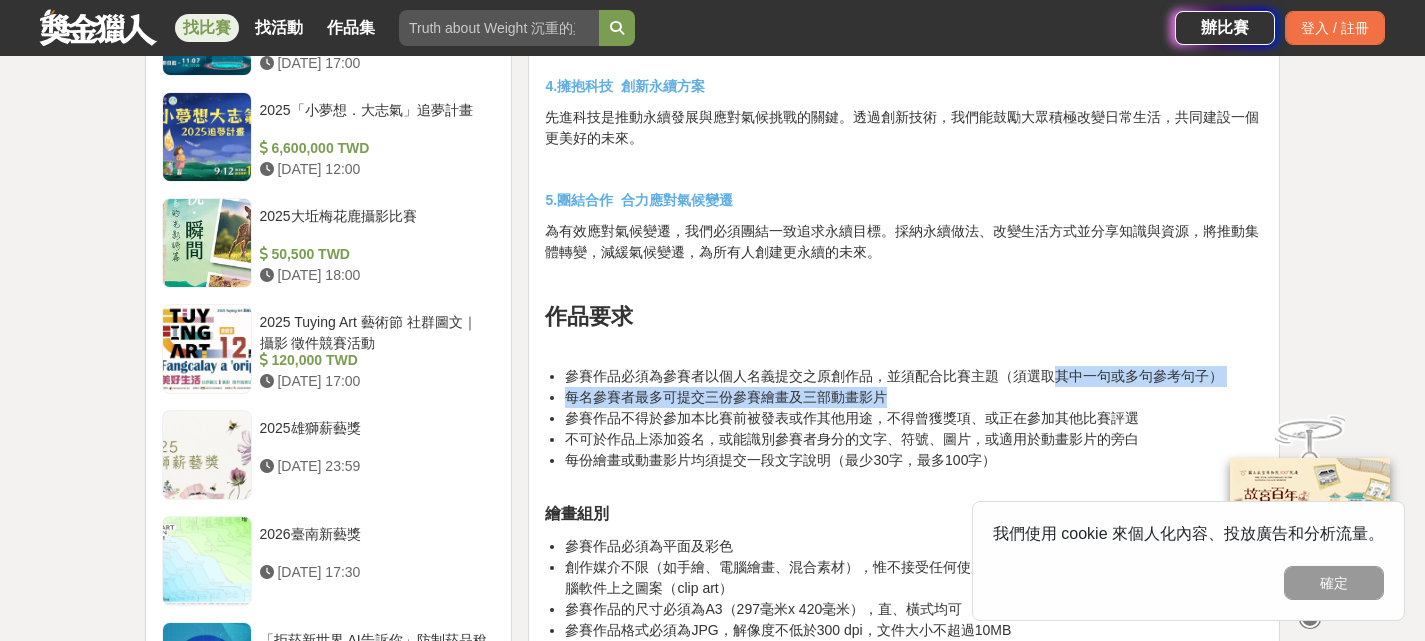 drag, startPoint x: 1049, startPoint y: 352, endPoint x: 1049, endPoint y: 373, distance: 21 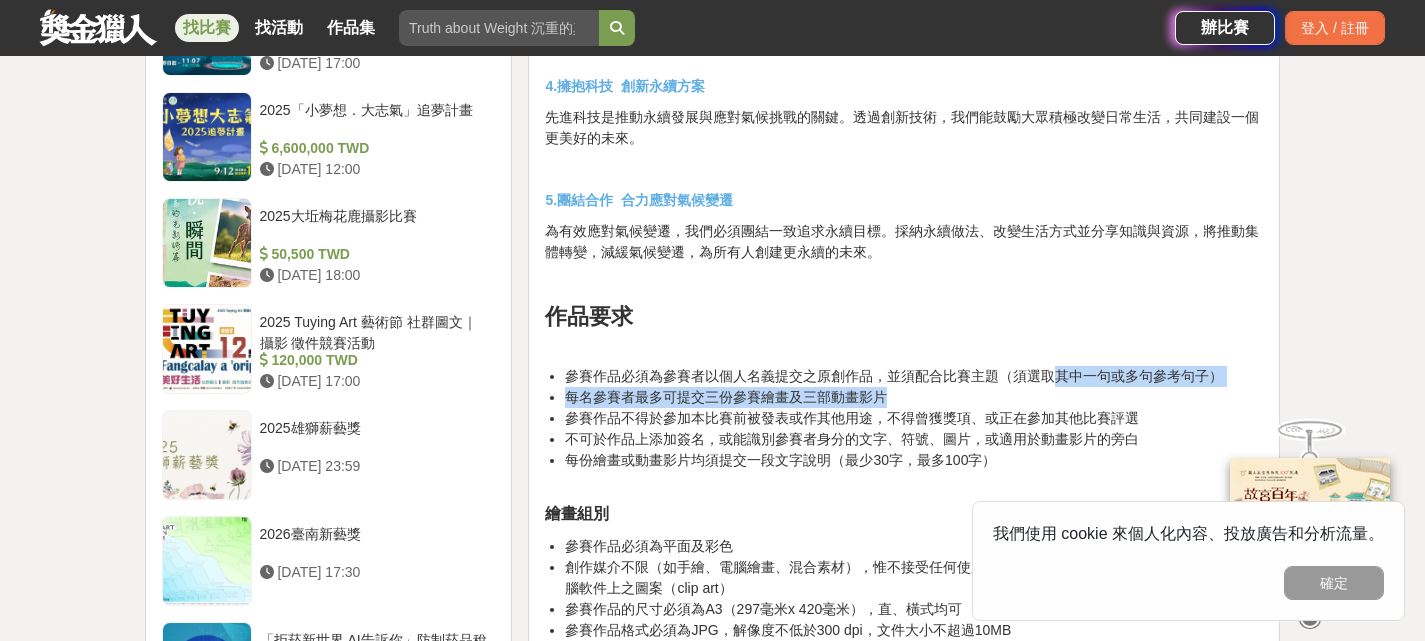 click on "參賽作品必須為參賽者以個人名義提交之原創作品，並須配合比賽主題（須選取其中一句或多句參考句子） 每名參賽者最多可提交三份參賽繪畫及三部動畫影片 參賽作品不得於參加本比賽前被發表或作其他用途，不得曾獲獎項、或正在參加其他比賽評選 不可於作品上添加簽名，或能識別參賽者身分的文字、符號、圖片，或適用於動畫影片的旁白 每份繪畫或動畫影片均須提交一段文字說明（最少30字，最多100字）" at bounding box center [904, 429] 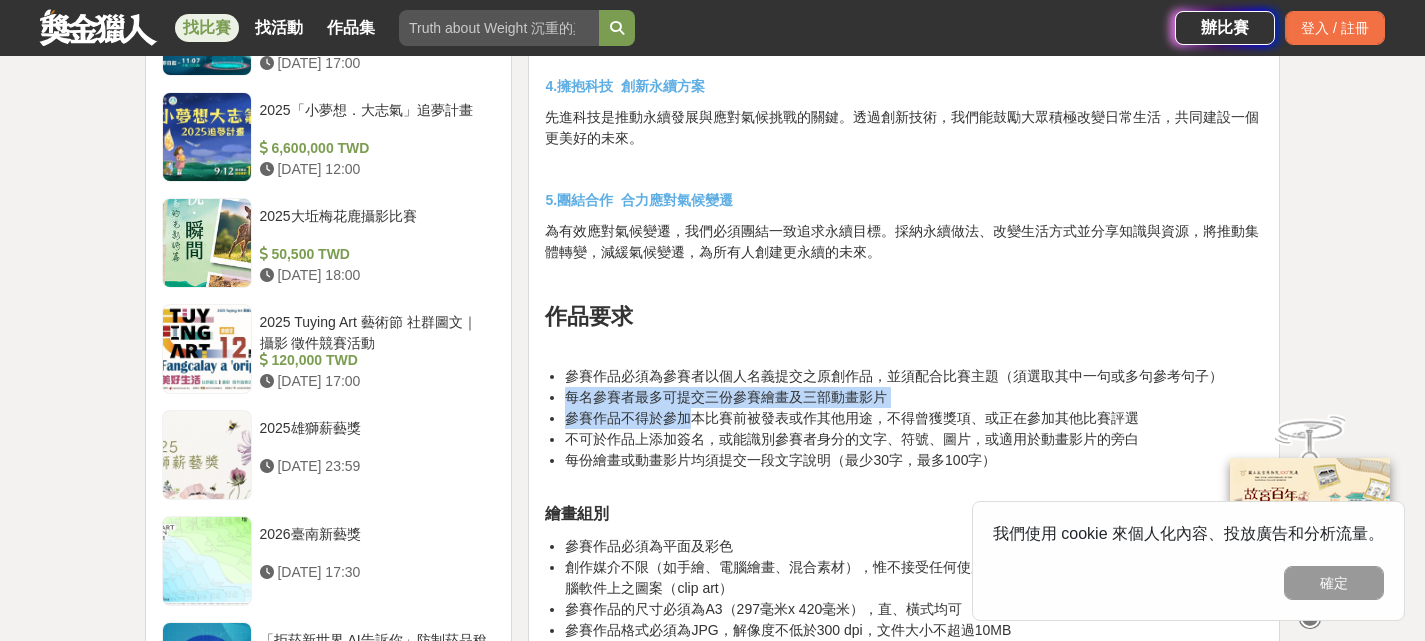 drag, startPoint x: 571, startPoint y: 373, endPoint x: 696, endPoint y: 394, distance: 126.751724 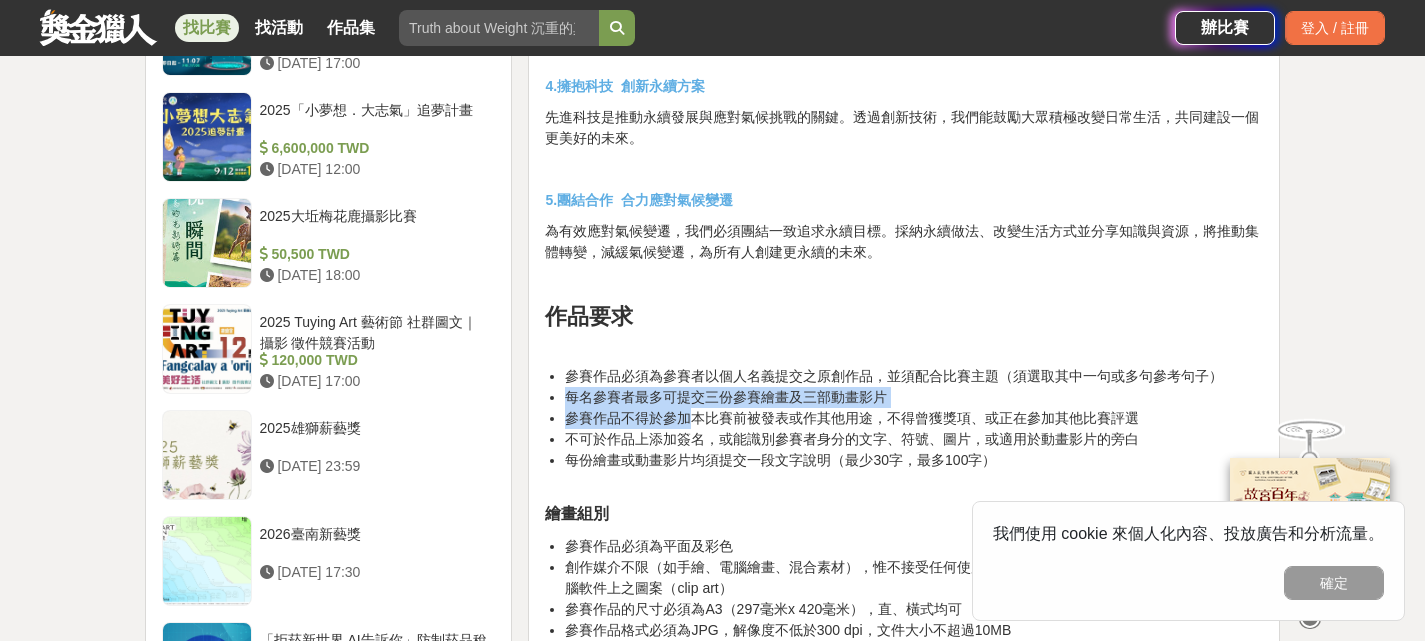 click on "參賽作品必須為參賽者以個人名義提交之原創作品，並須配合比賽主題（須選取其中一句或多句參考句子） 每名參賽者最多可提交三份參賽繪畫及三部動畫影片 參賽作品不得於參加本比賽前被發表或作其他用途，不得曾獲獎項、或正在參加其他比賽評選 不可於作品上添加簽名，或能識別參賽者身分的文字、符號、圖片，或適用於動畫影片的旁白 每份繪畫或動畫影片均須提交一段文字說明（最少30字，最多100字）" at bounding box center (904, 429) 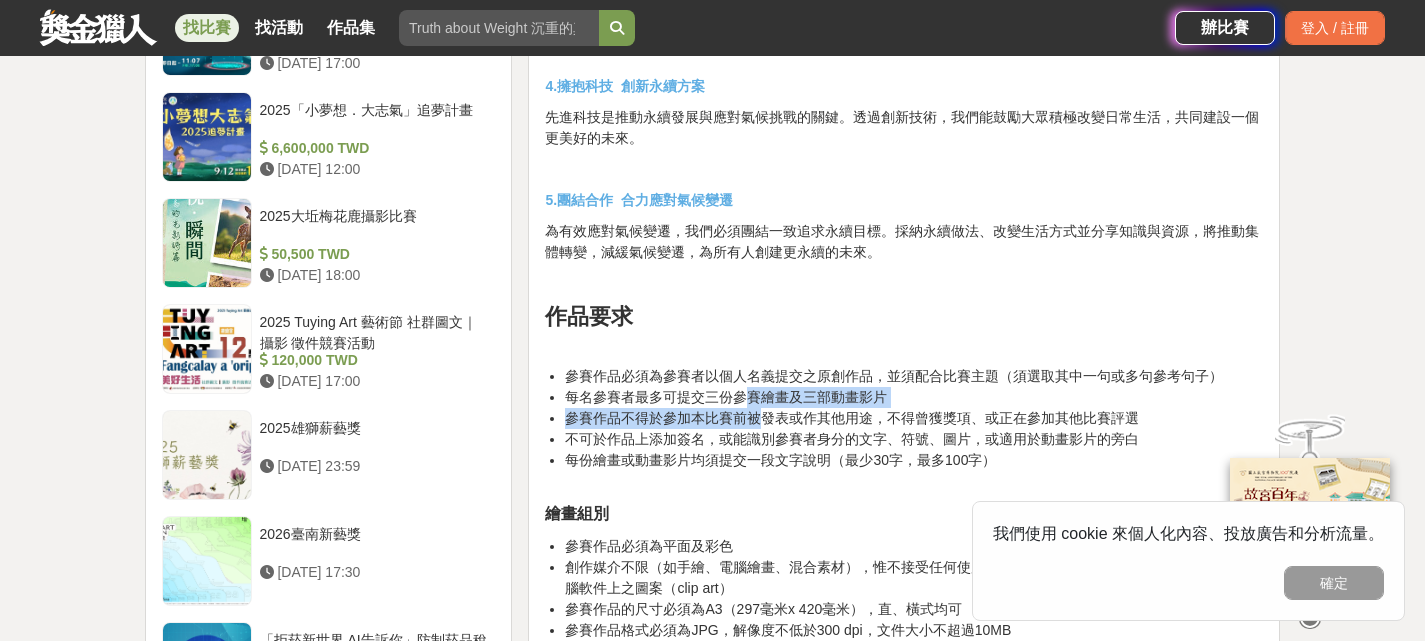 drag, startPoint x: 742, startPoint y: 373, endPoint x: 758, endPoint y: 394, distance: 26.400757 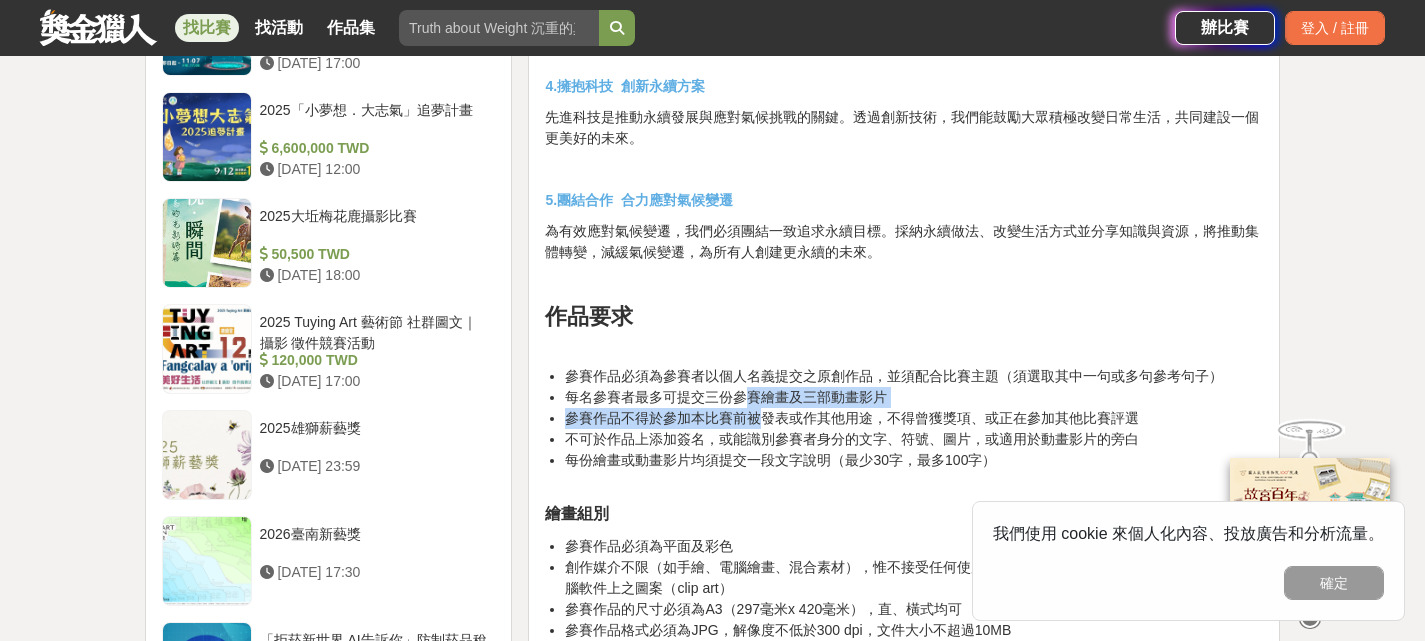 click on "參賽作品必須為參賽者以個人名義提交之原創作品，並須配合比賽主題（須選取其中一句或多句參考句子） 每名參賽者最多可提交三份參賽繪畫及三部動畫影片 參賽作品不得於參加本比賽前被發表或作其他用途，不得曾獲獎項、或正在參加其他比賽評選 不可於作品上添加簽名，或能識別參賽者身分的文字、符號、圖片，或適用於動畫影片的旁白 每份繪畫或動畫影片均須提交一段文字說明（最少30字，最多100字）" at bounding box center [904, 429] 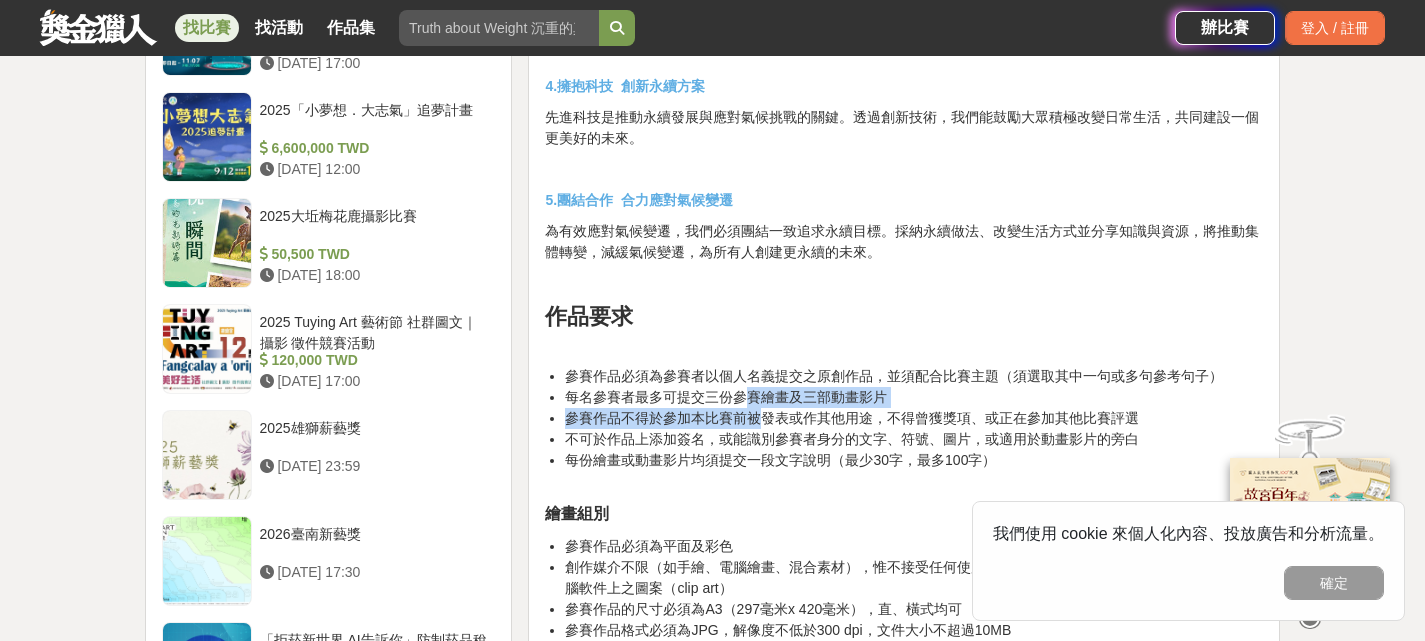 click on "參賽作品不得於參加本比賽前被發表或作其他用途，不得曾獲獎項、或正在參加其他比賽評選" at bounding box center [852, 418] 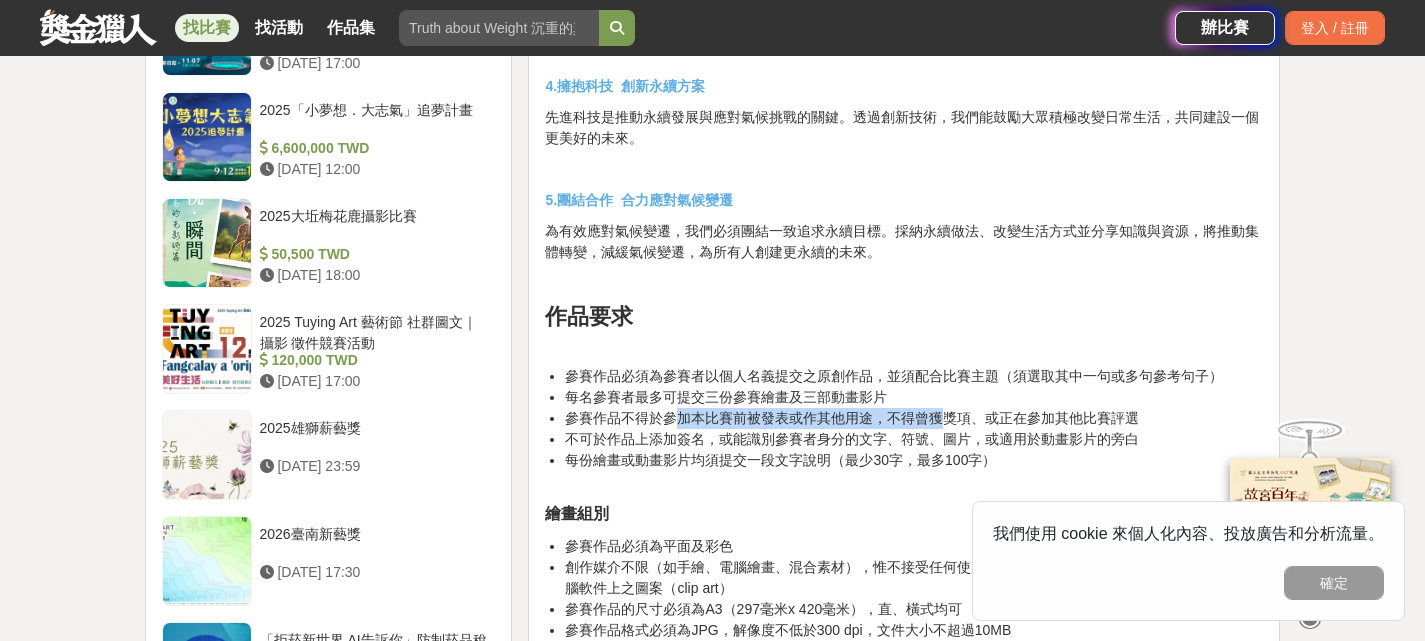 drag, startPoint x: 681, startPoint y: 401, endPoint x: 945, endPoint y: 393, distance: 264.1212 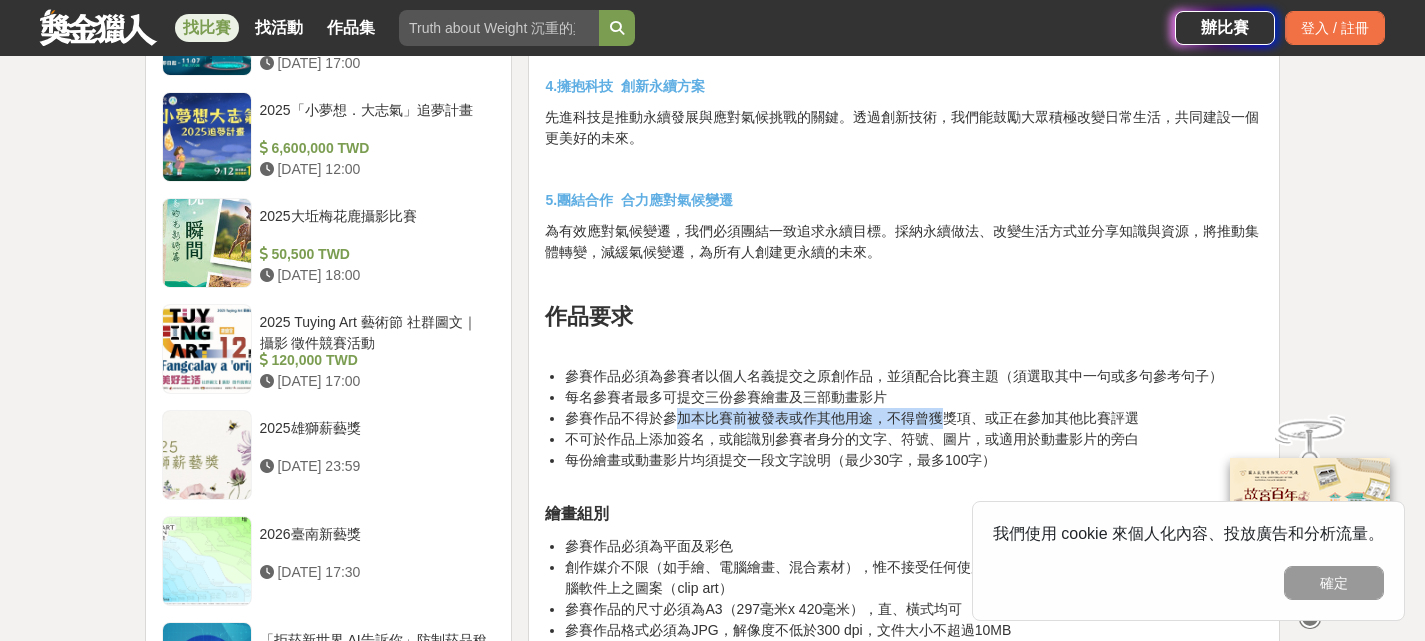 click on "參賽作品不得於參加本比賽前被發表或作其他用途，不得曾獲獎項、或正在參加其他比賽評選" at bounding box center (852, 418) 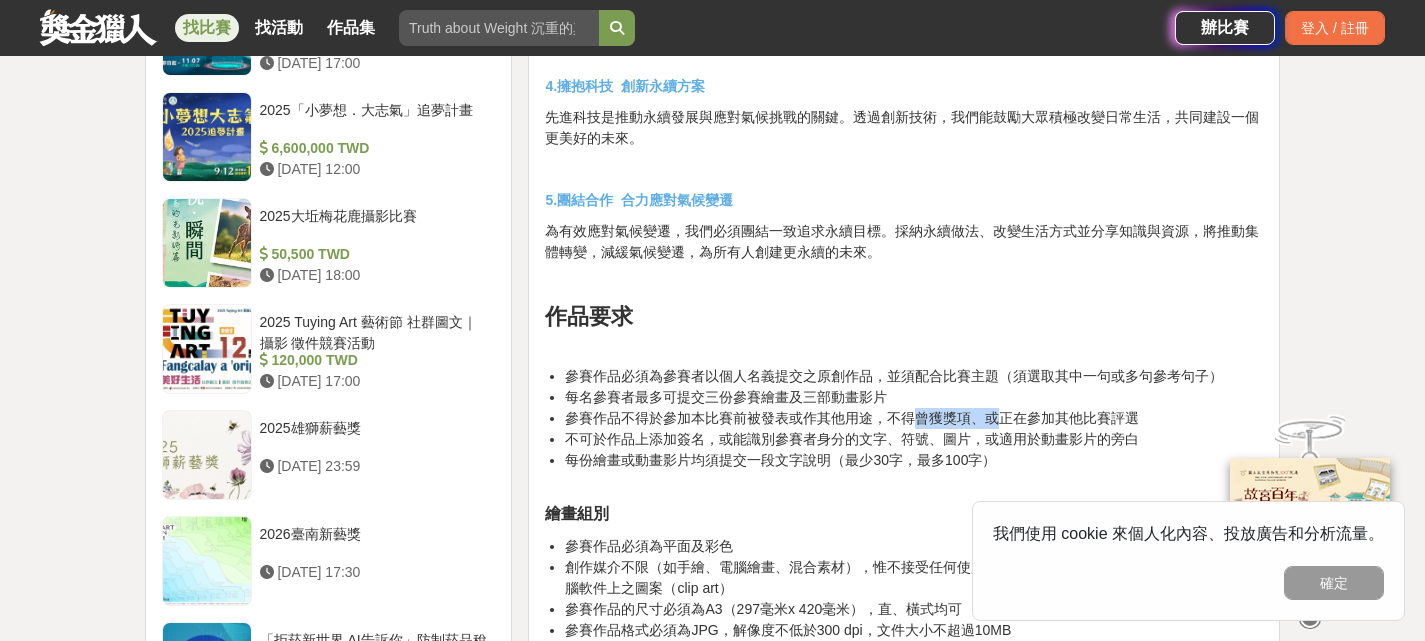 drag, startPoint x: 919, startPoint y: 398, endPoint x: 993, endPoint y: 399, distance: 74.00676 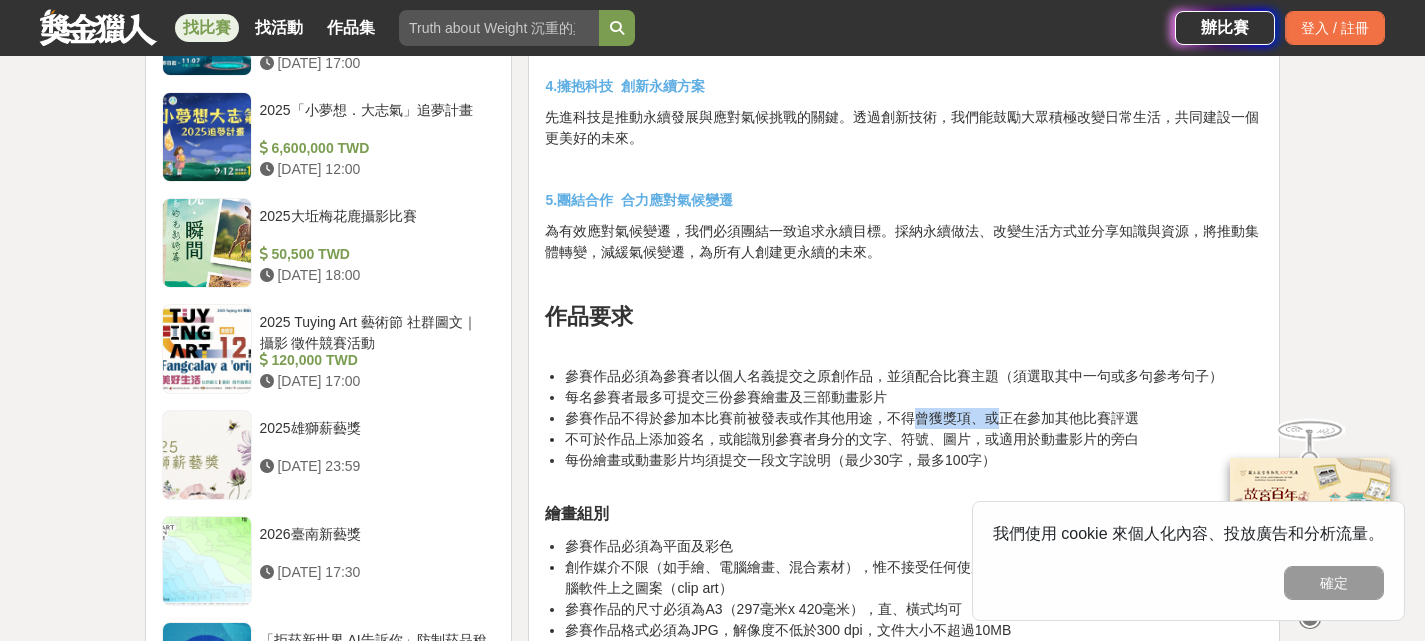 click on "參賽作品不得於參加本比賽前被發表或作其他用途，不得曾獲獎項、或正在參加其他比賽評選" at bounding box center [852, 418] 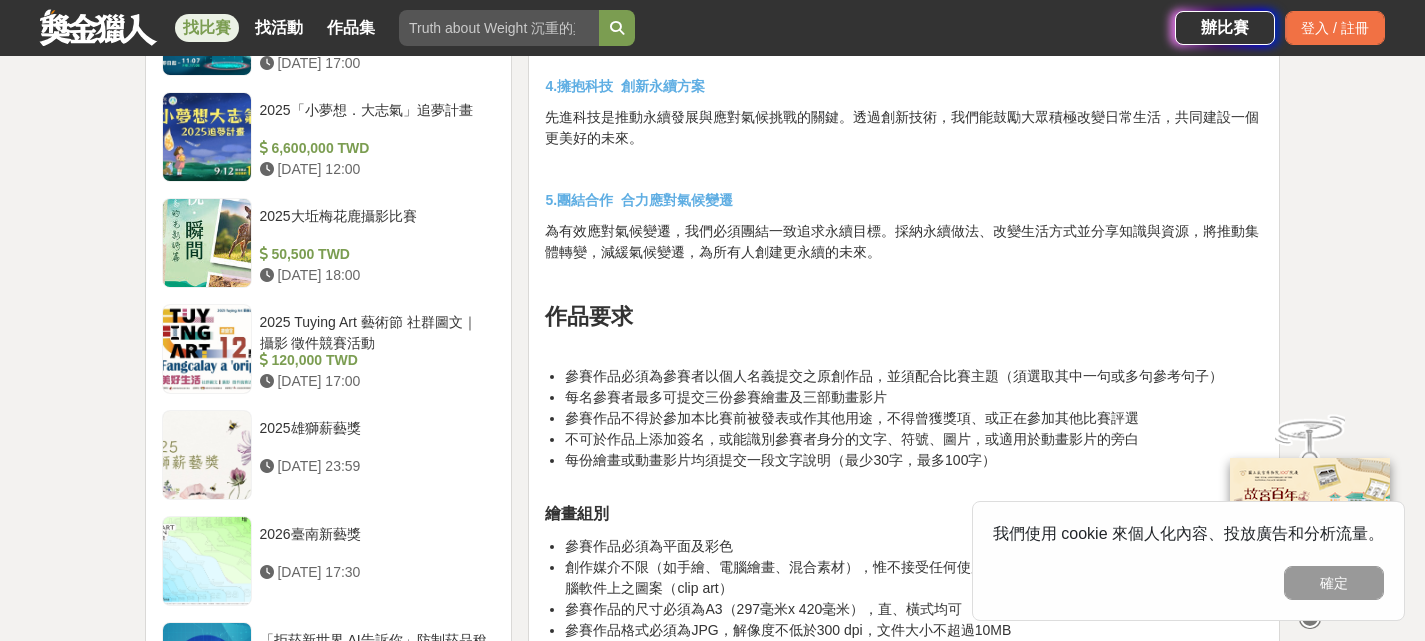 click on "不可於作品上添加簽名，或能識別參賽者身分的文字、符號、圖片，或適用於動畫影片的旁白" at bounding box center [852, 439] 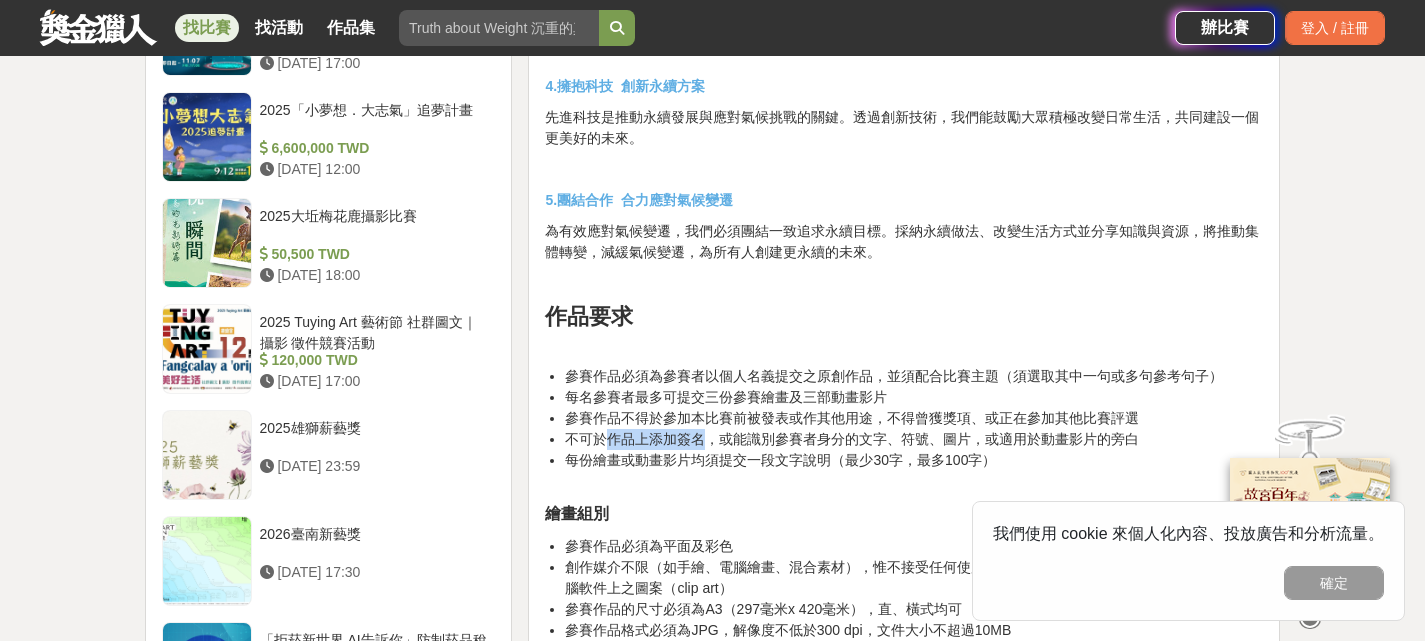 drag, startPoint x: 613, startPoint y: 412, endPoint x: 700, endPoint y: 419, distance: 87.28116 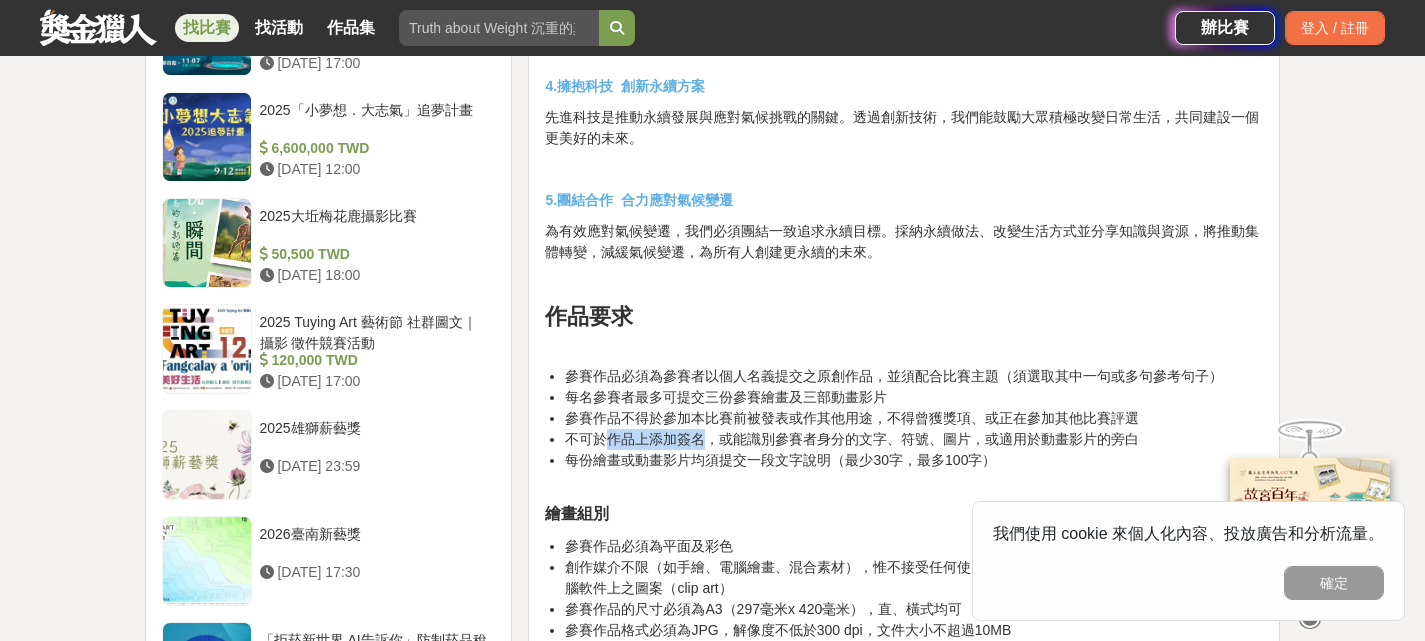 click on "不可於作品上添加簽名，或能識別參賽者身分的文字、符號、圖片，或適用於動畫影片的旁白" at bounding box center [852, 439] 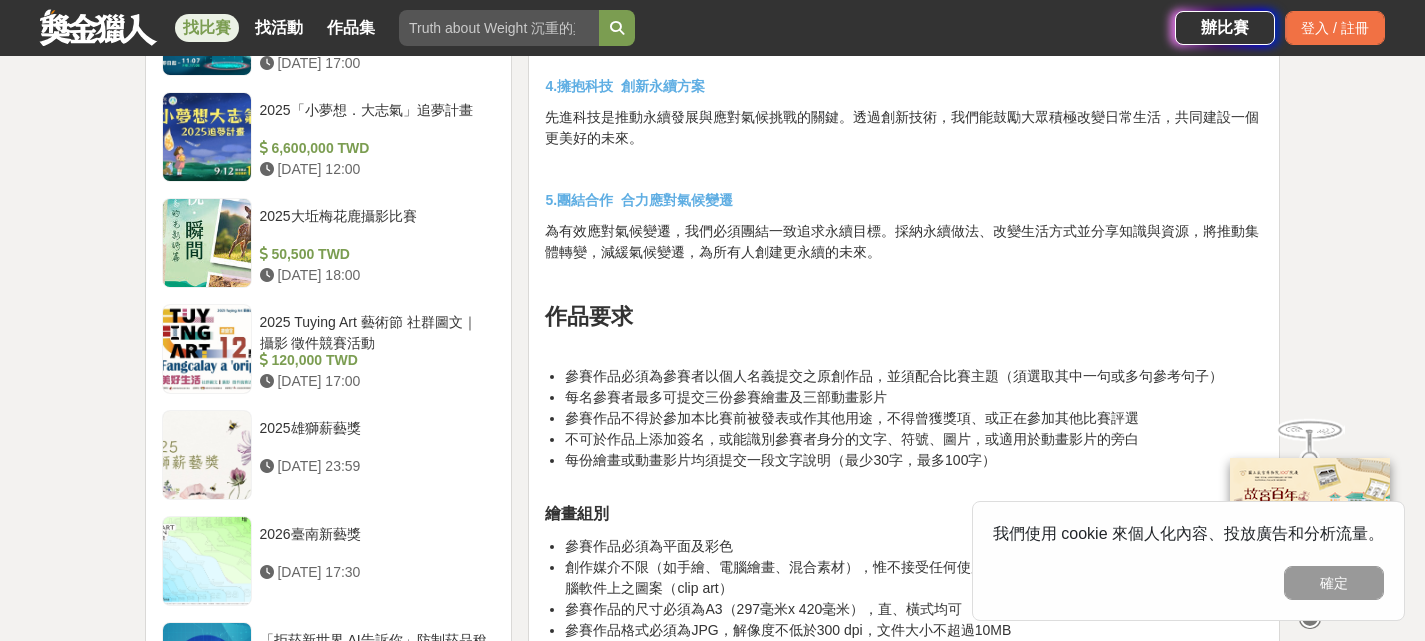 click on "不可於作品上添加簽名，或能識別參賽者身分的文字、符號、圖片，或適用於動畫影片的旁白" at bounding box center (852, 439) 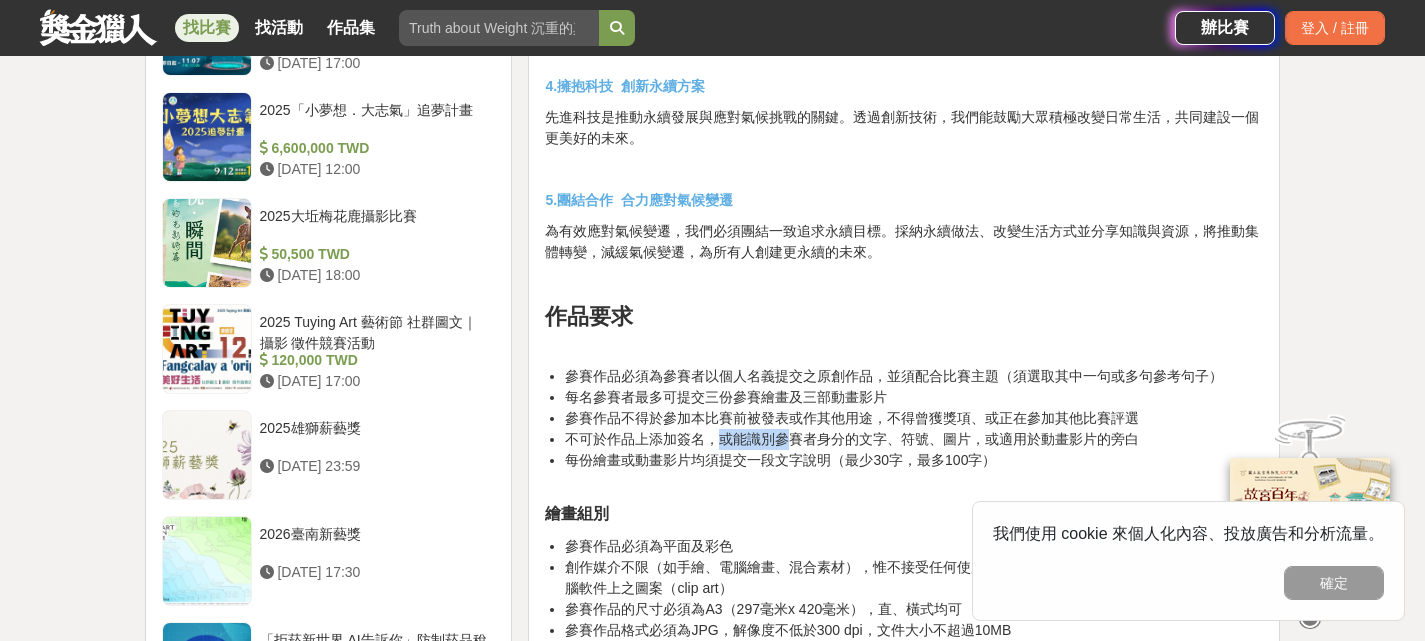 drag, startPoint x: 723, startPoint y: 418, endPoint x: 790, endPoint y: 423, distance: 67.18631 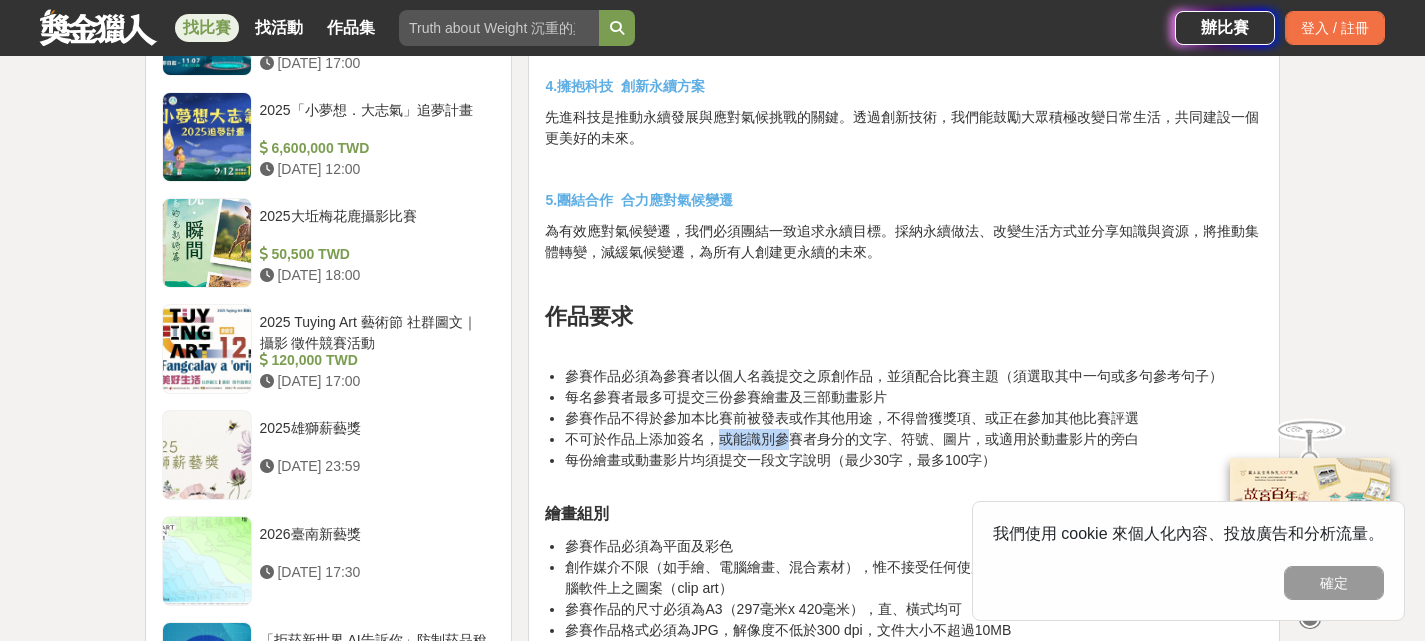 click on "不可於作品上添加簽名，或能識別參賽者身分的文字、符號、圖片，或適用於動畫影片的旁白" at bounding box center (852, 439) 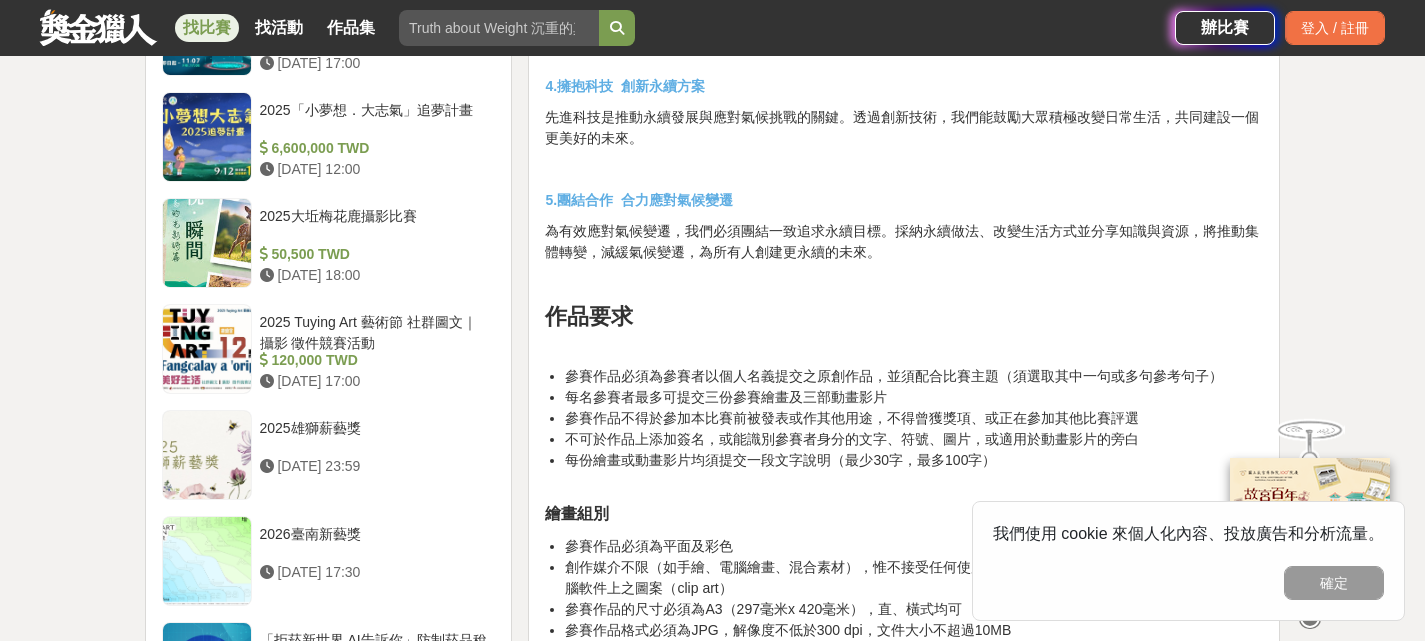 click on "每份繪畫或動畫影片均須提交一段文字說明（最少30字，最多100字）" at bounding box center (914, 471) 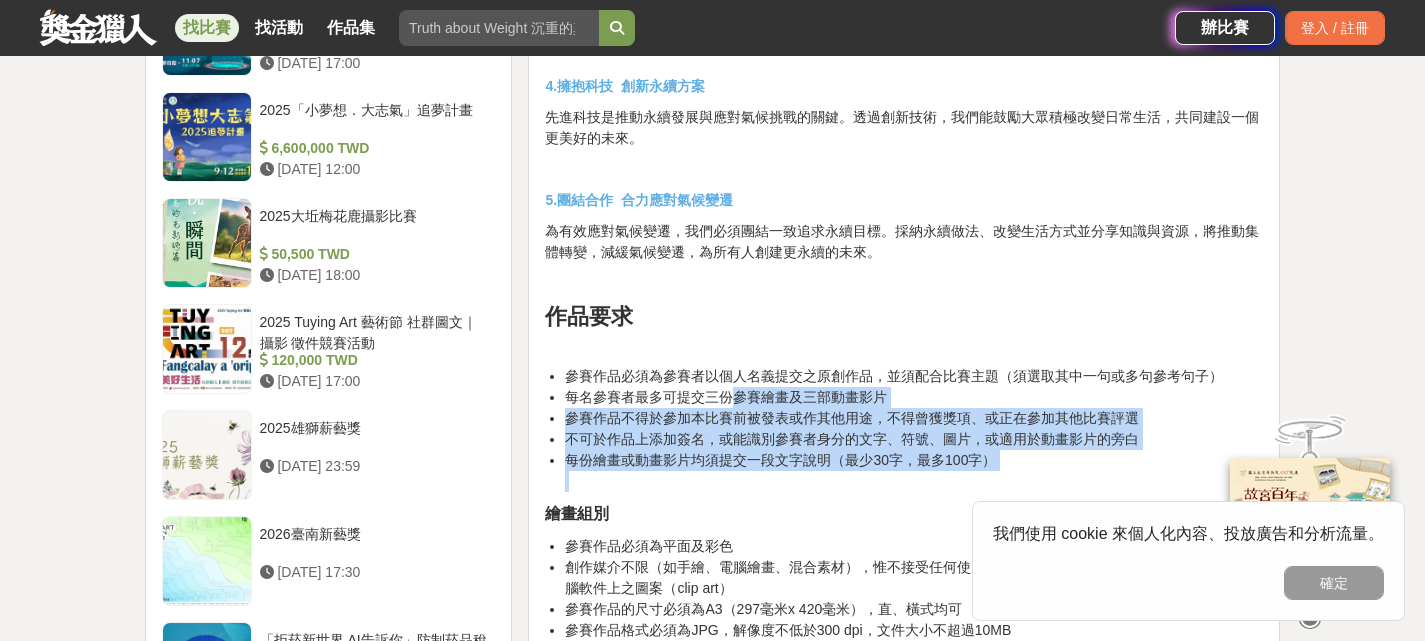 drag, startPoint x: 737, startPoint y: 449, endPoint x: 728, endPoint y: 376, distance: 73.552704 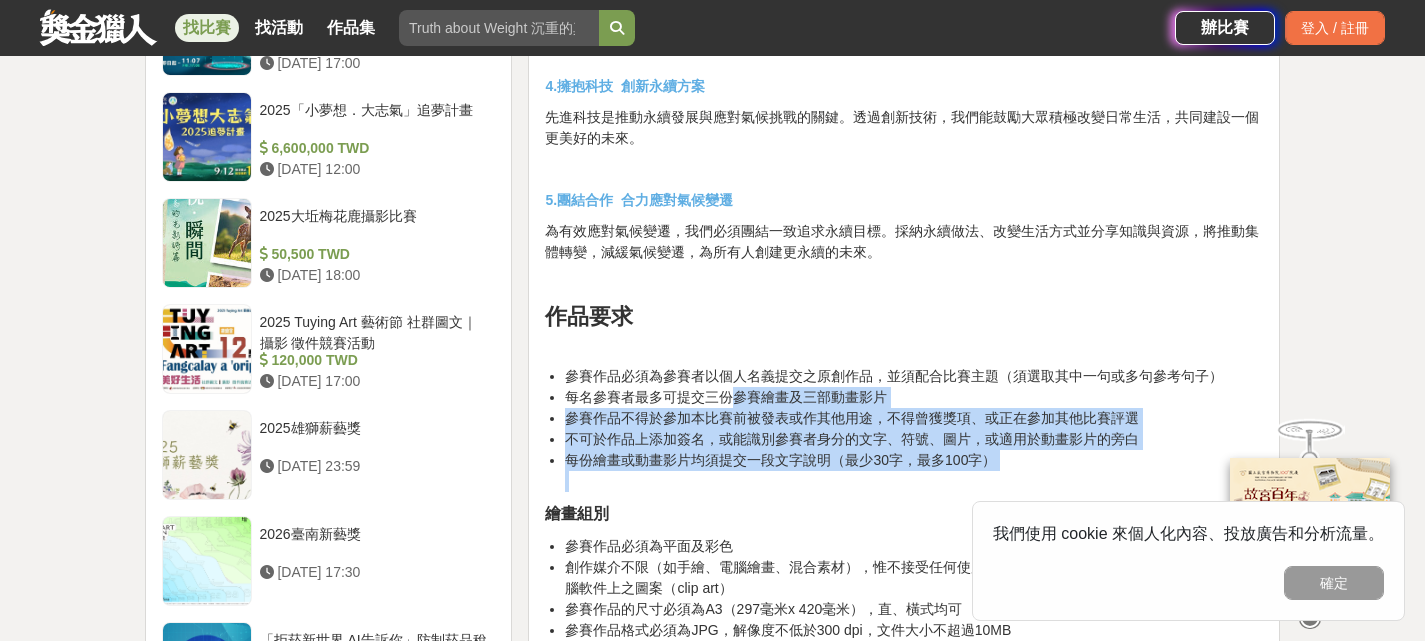 click on "參賽作品必須為參賽者以個人名義提交之原創作品，並須配合比賽主題（須選取其中一句或多句參考句子） 每名參賽者最多可提交三份參賽繪畫及三部動畫影片 參賽作品不得於參加本比賽前被發表或作其他用途，不得曾獲獎項、或正在參加其他比賽評選 不可於作品上添加簽名，或能識別參賽者身分的文字、符號、圖片，或適用於動畫影片的旁白 每份繪畫或動畫影片均須提交一段文字說明（最少30字，最多100字）" at bounding box center (904, 429) 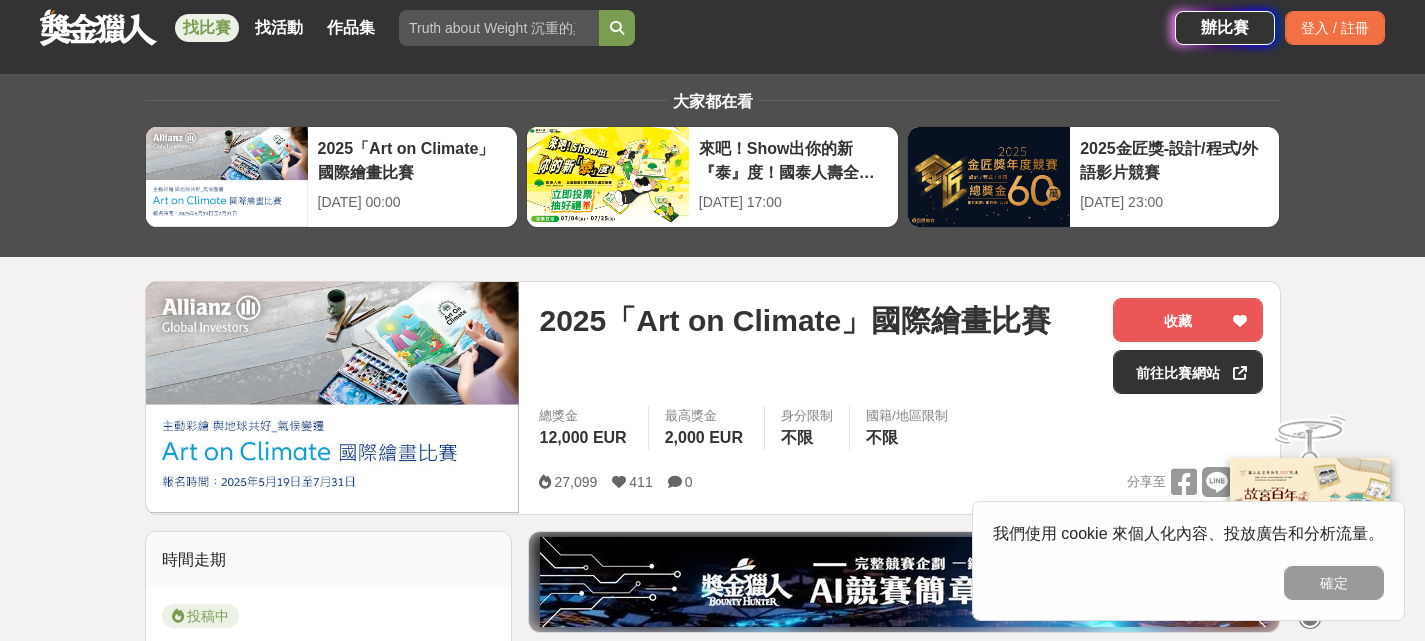 scroll, scrollTop: 0, scrollLeft: 0, axis: both 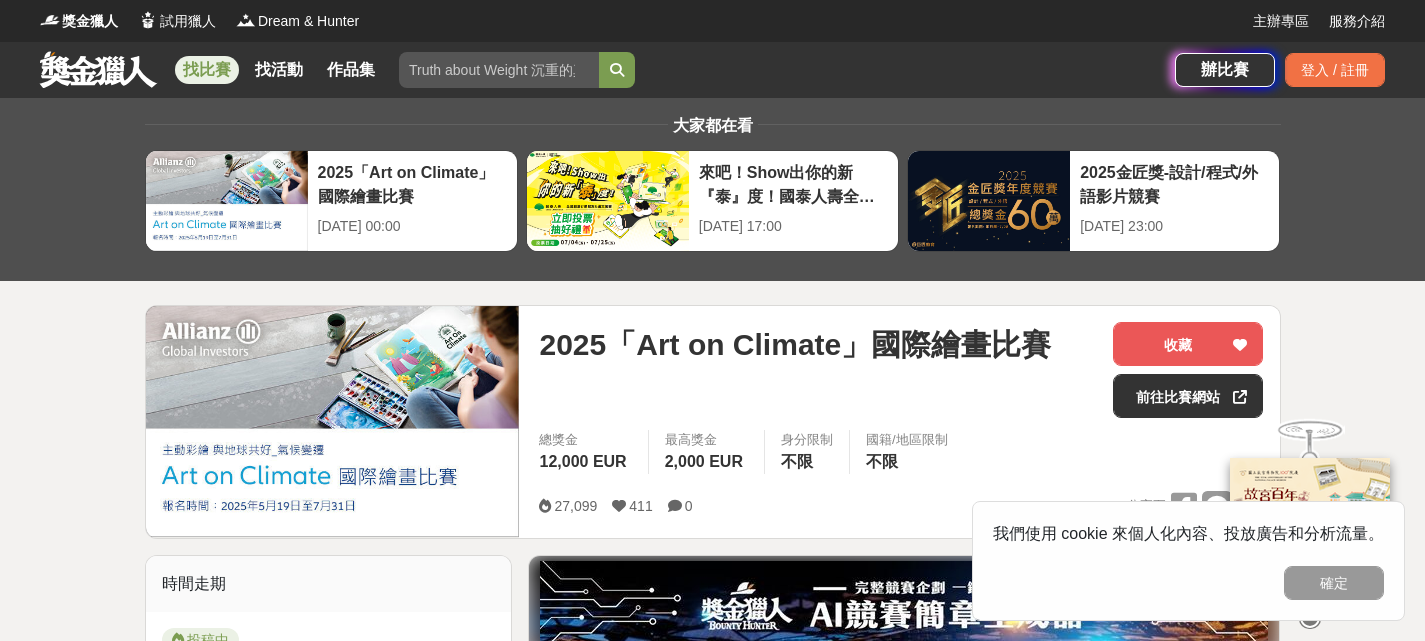 click on "找比賽" at bounding box center (207, 70) 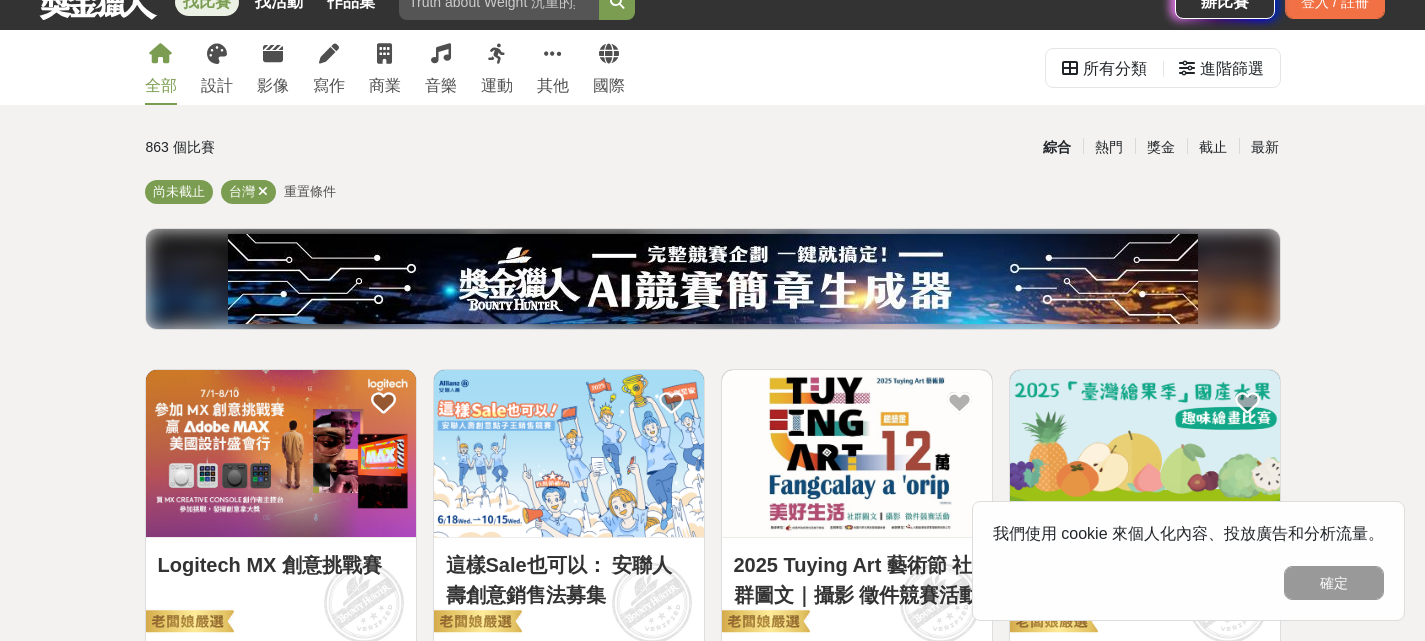 scroll, scrollTop: 0, scrollLeft: 0, axis: both 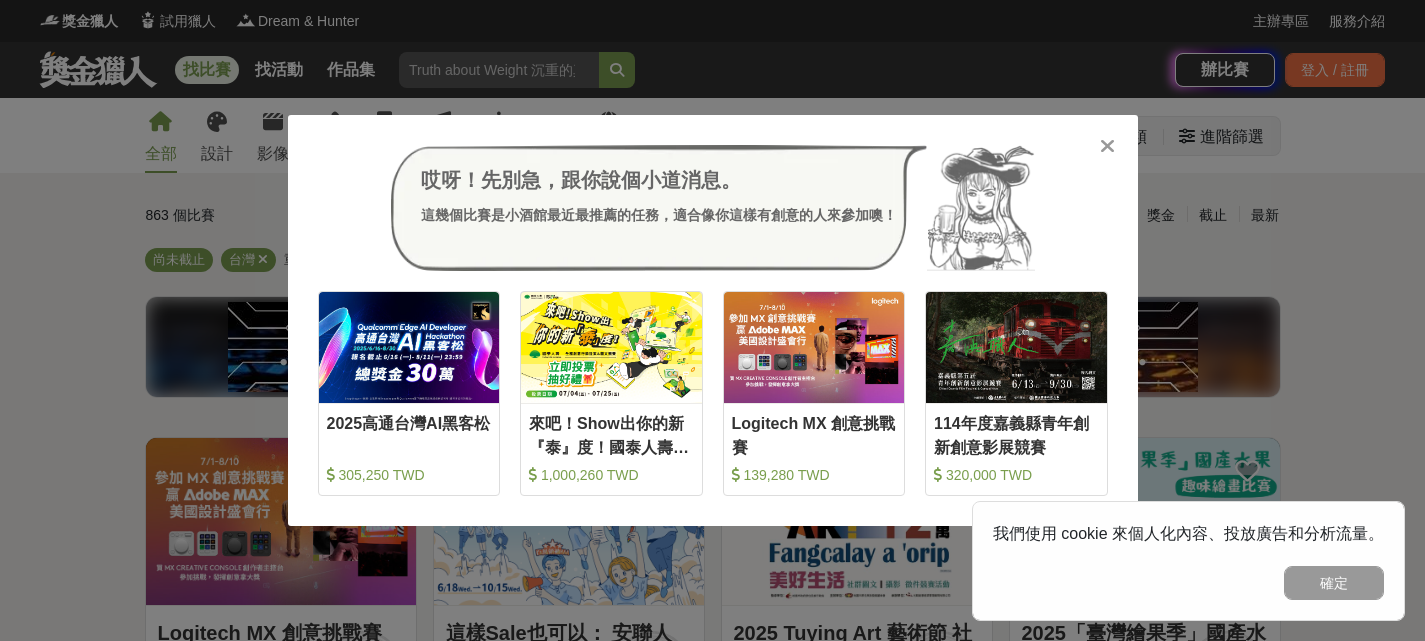 click at bounding box center (1107, 146) 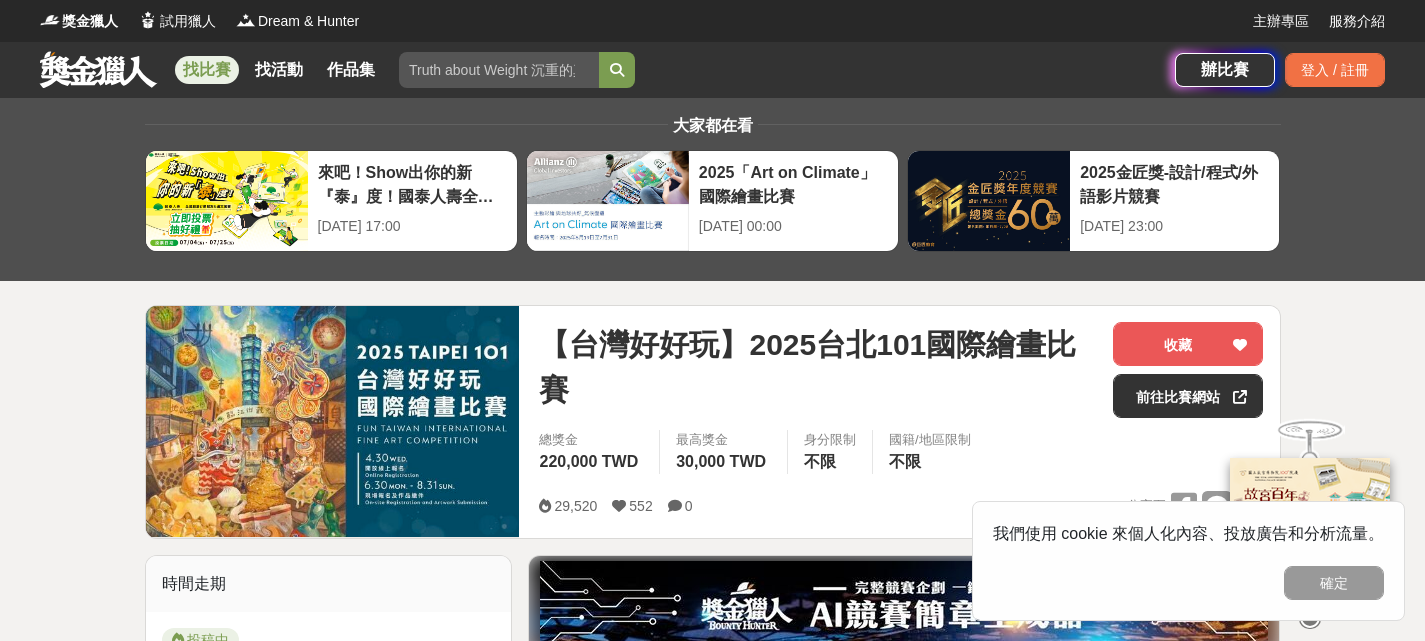 scroll, scrollTop: 0, scrollLeft: 0, axis: both 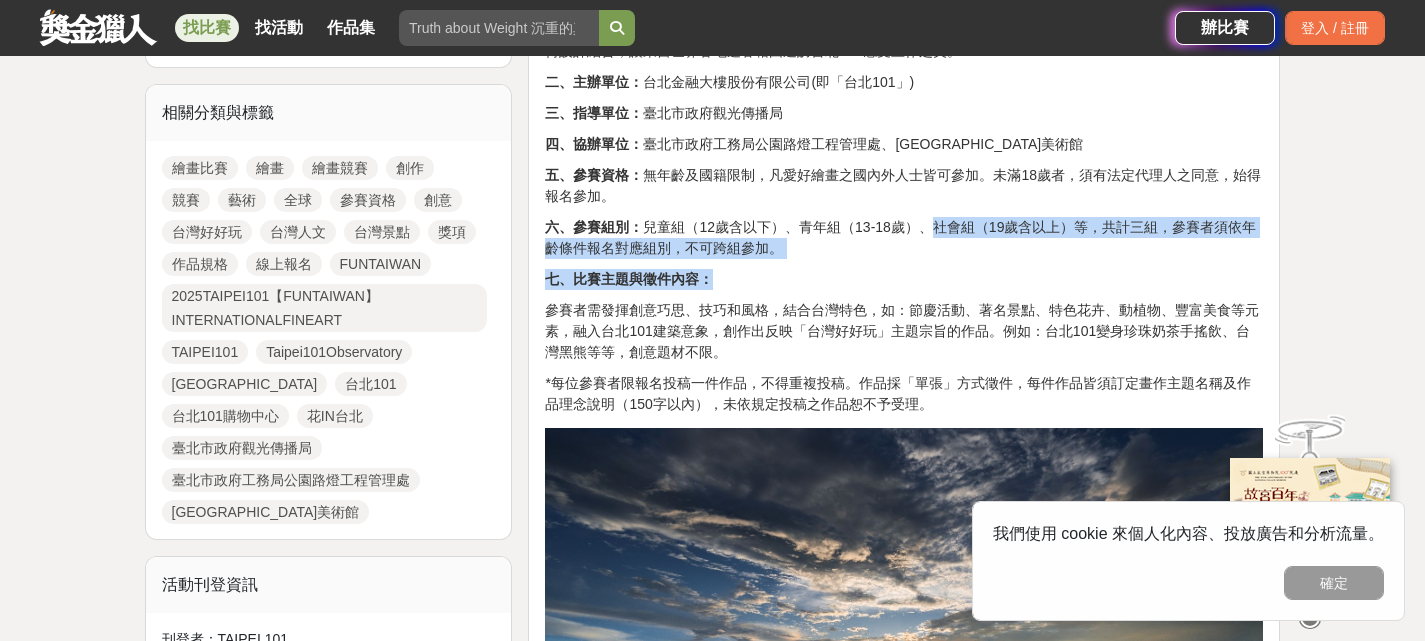 drag, startPoint x: 918, startPoint y: 204, endPoint x: 1049, endPoint y: 246, distance: 137.56816 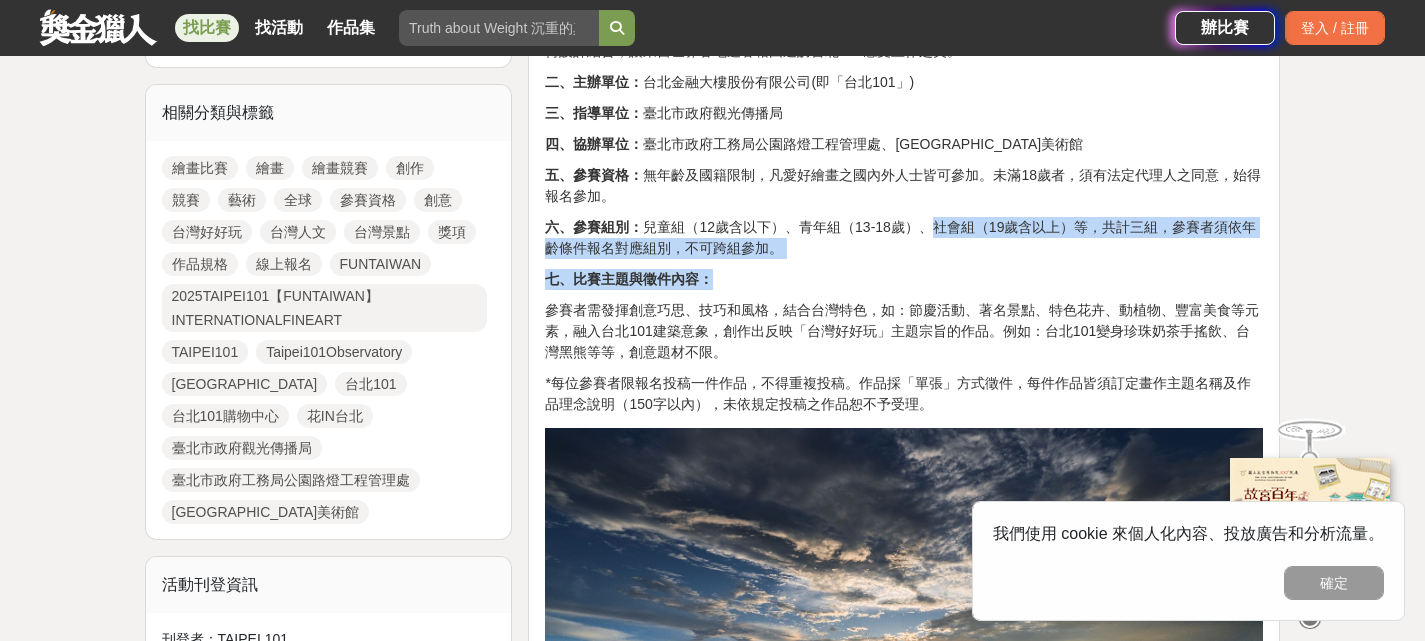 click on "一、活動宗旨： 2025【台灣好好玩】台北101國際繪畫比賽旨在推廣台灣各縣市觀光，從台北及台北101出發，宣傳在地自然資源、風景名勝、道地美食、人文藝術之美。本比賽邀請全球繪畫愛好者體驗台灣的人文熱情與自然風光，透過繪畫展現台灣豐富的夏季活動、著名景點、特色花卉、動植物、豐富美食，以及台北101大樓建築意象代表性。參賽者以自由創作的方式展現其技巧、風格及創意巧思，融合台北101建築物意象，捕捉並描繪出台灣獨特的自然動植物元素、美食美景、文化氛圍或觸動人心的時刻，以多元創新的角度完整呈現台灣好好玩的主題，並免費報名參加！ 二、主辦單位： 台北金融大樓股份有限公司(即「台北101」) 三、指導單位： 臺北市政府觀光傳播局 四、協辦單位： 臺北市政府工務局公園路燈工程管理處、富邦美術館 五、參賽資格： 六、參賽組別：" at bounding box center [904, 1670] 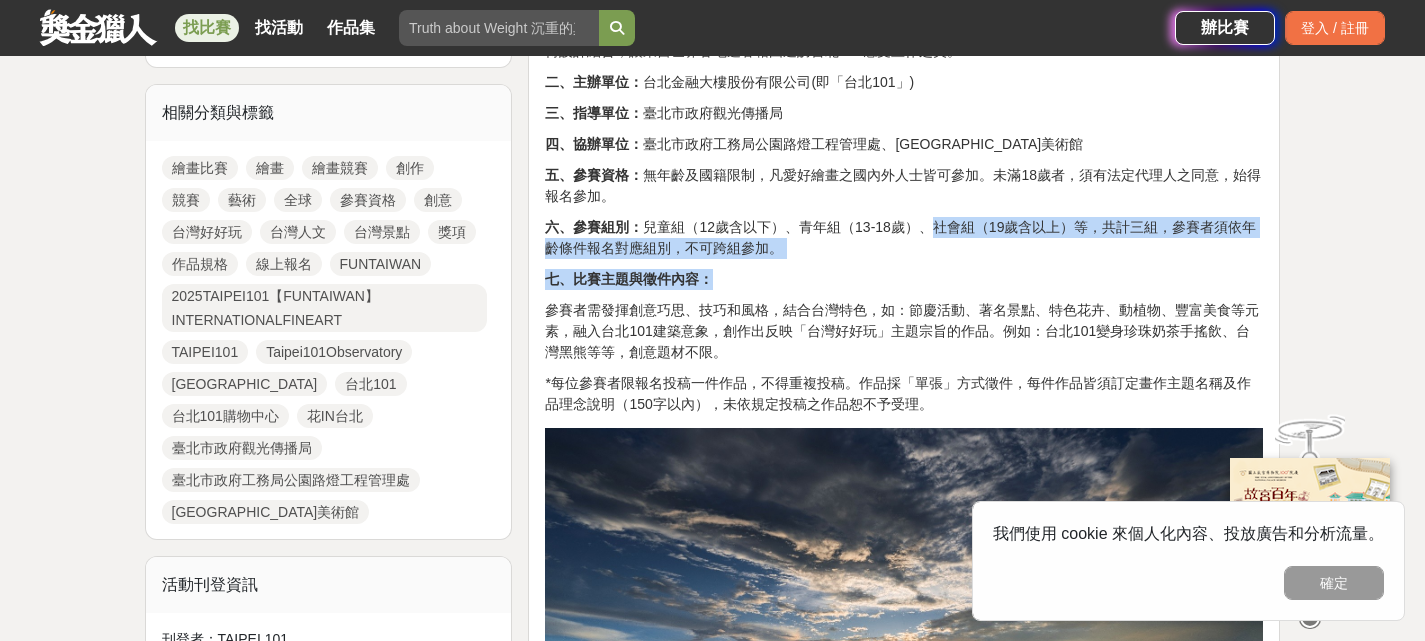 click on "七、比賽主題與徵件內容：" at bounding box center [904, 279] 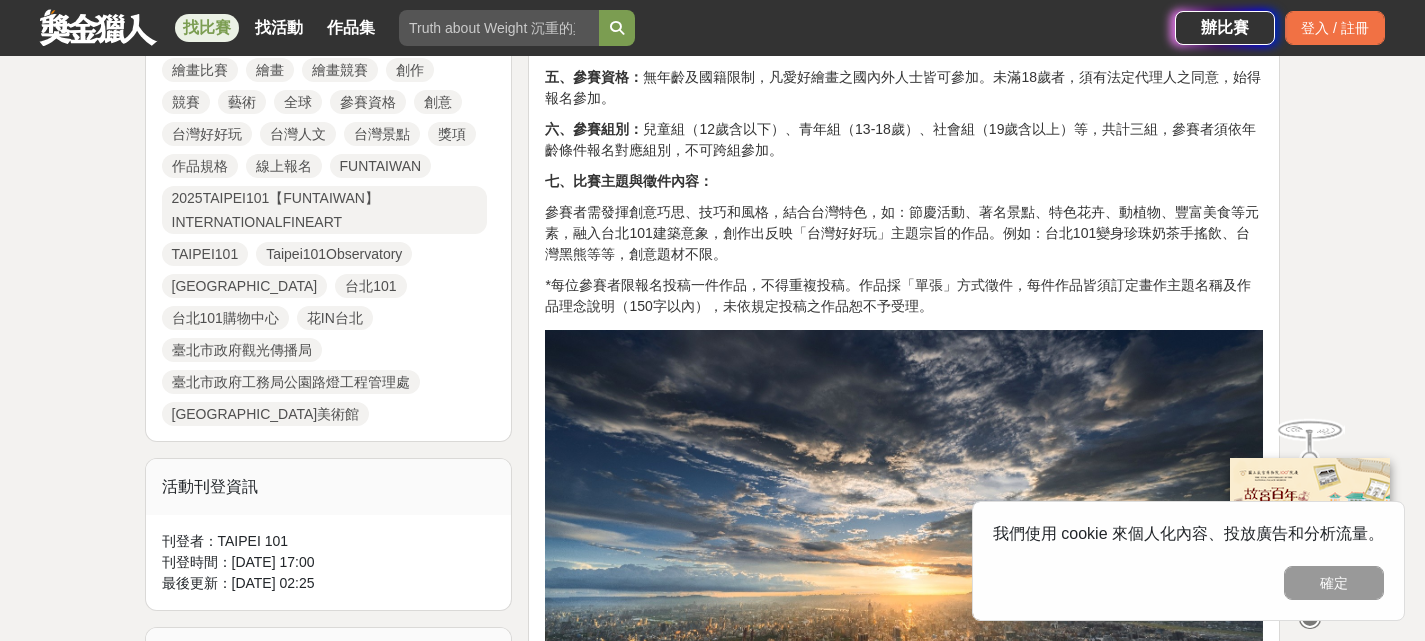 scroll, scrollTop: 1000, scrollLeft: 0, axis: vertical 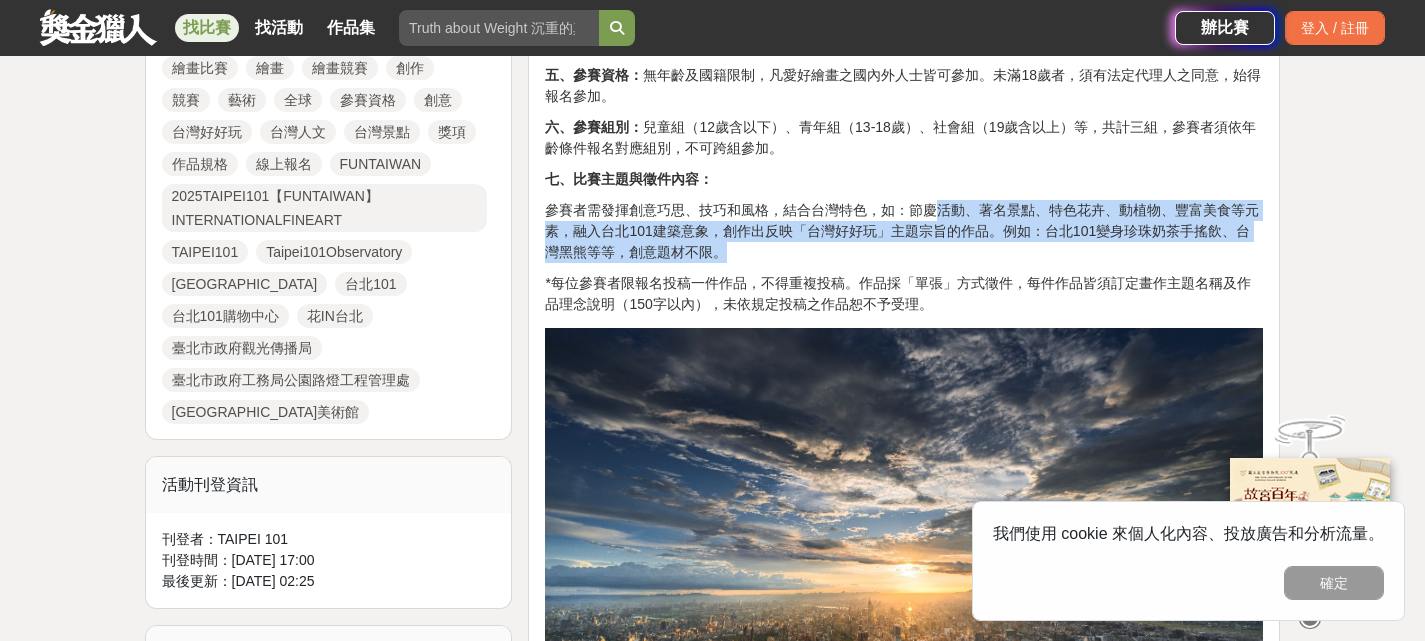drag, startPoint x: 941, startPoint y: 170, endPoint x: 922, endPoint y: 229, distance: 61.983868 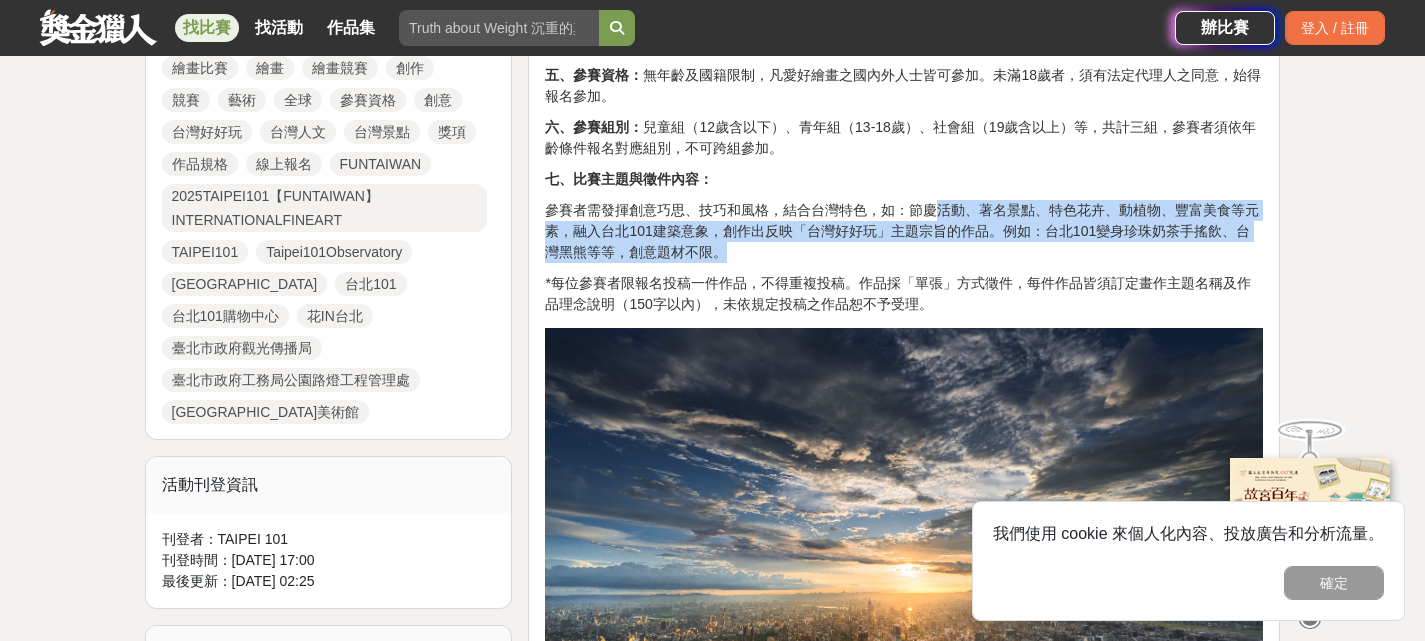 click on "參賽者需發揮創意巧思、技巧和風格，結合台灣特色，如：節慶活動、著名景點、特色花卉、動植物、豐富美食等元素，融入台北101建築意象，創作出反映「台灣好好玩」主題宗旨的作品。例如：台北101變身珍珠奶茶手搖飲、台灣黑熊等等，創意題材不限。" at bounding box center (904, 231) 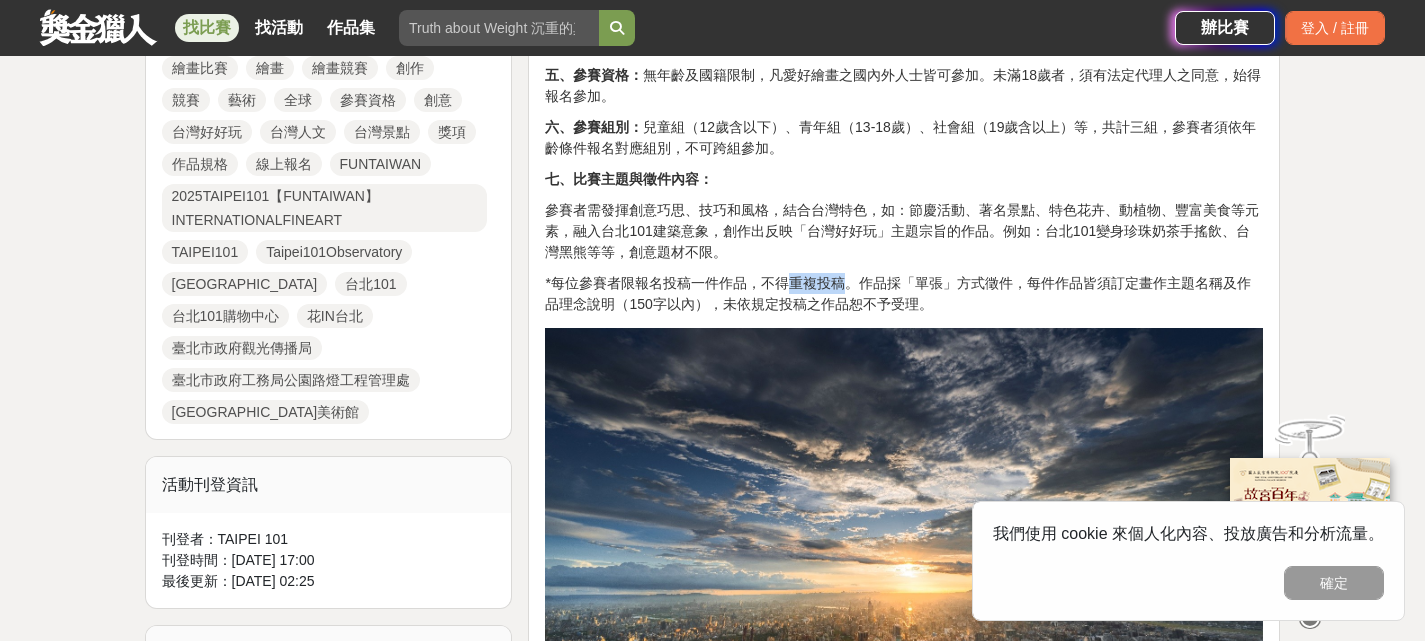 drag, startPoint x: 791, startPoint y: 265, endPoint x: 904, endPoint y: 261, distance: 113.07078 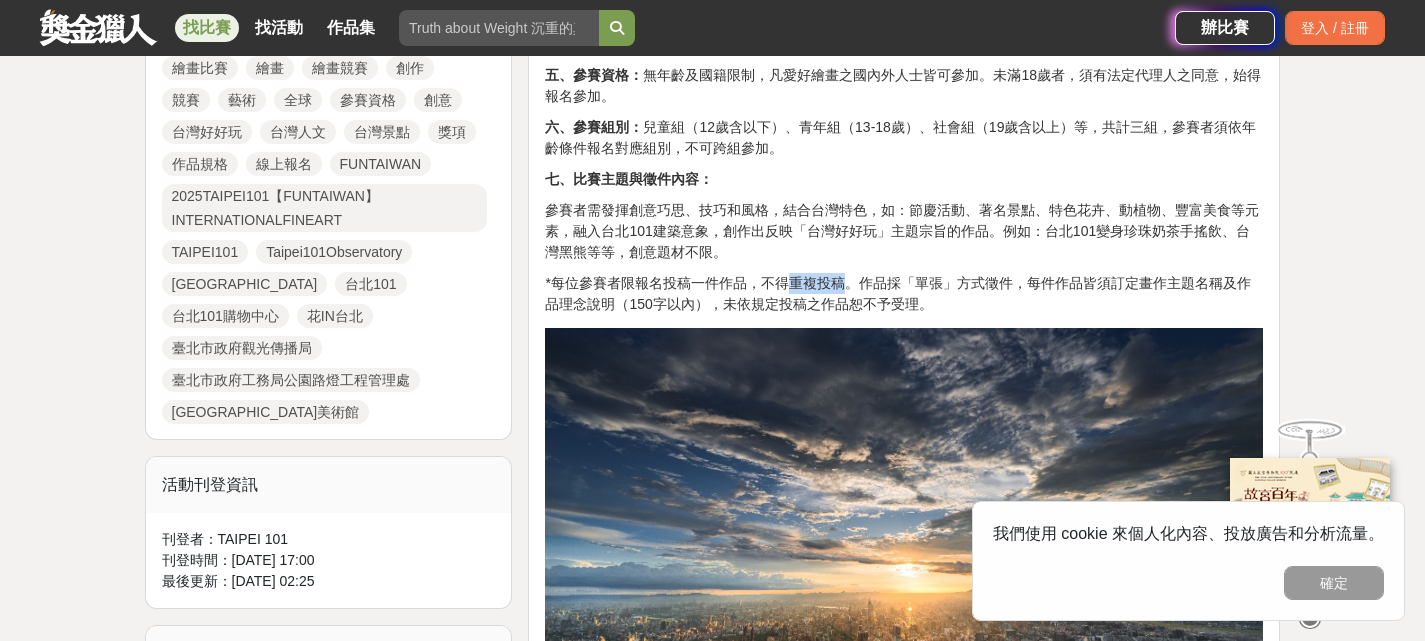 click on "*每位參賽者限報名投稿一件作品，不得重複投稿。作品採「單張」方式徵件，每件作品皆須訂定畫作主題名稱及作品理念說明（150字以內），未依規定投稿之作品恕不予受理。" at bounding box center [904, 294] 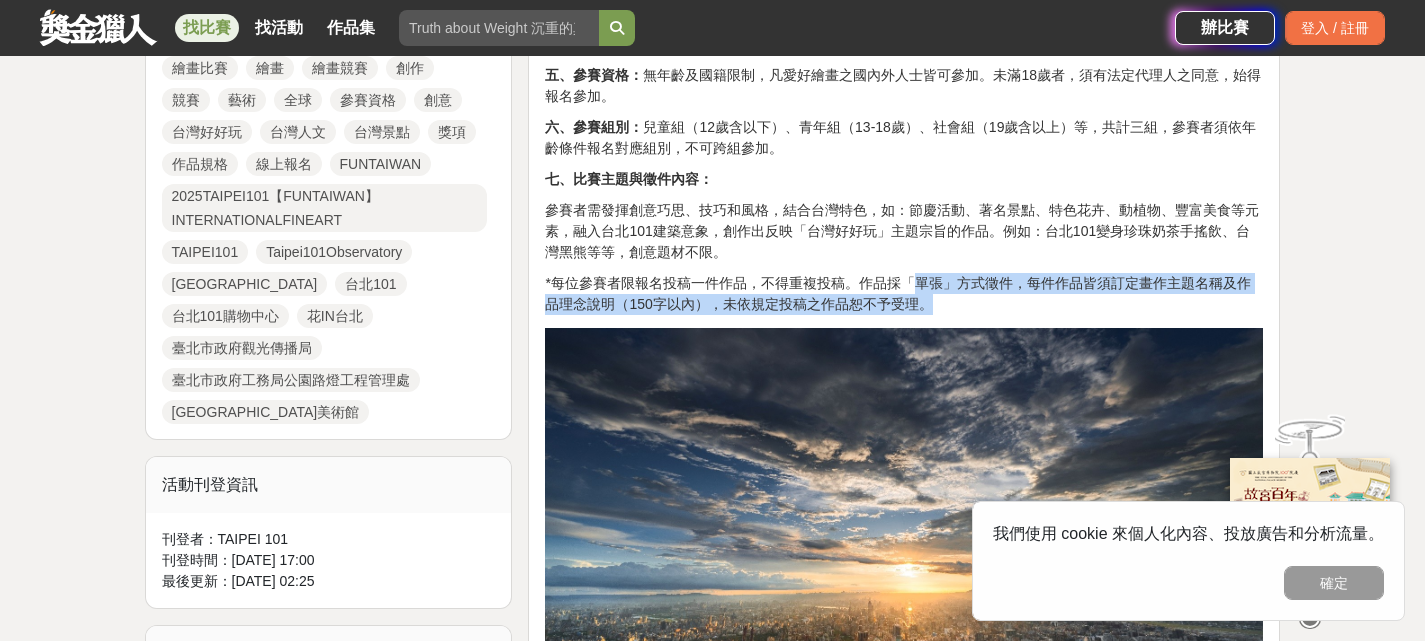 drag, startPoint x: 912, startPoint y: 262, endPoint x: 977, endPoint y: 277, distance: 66.70832 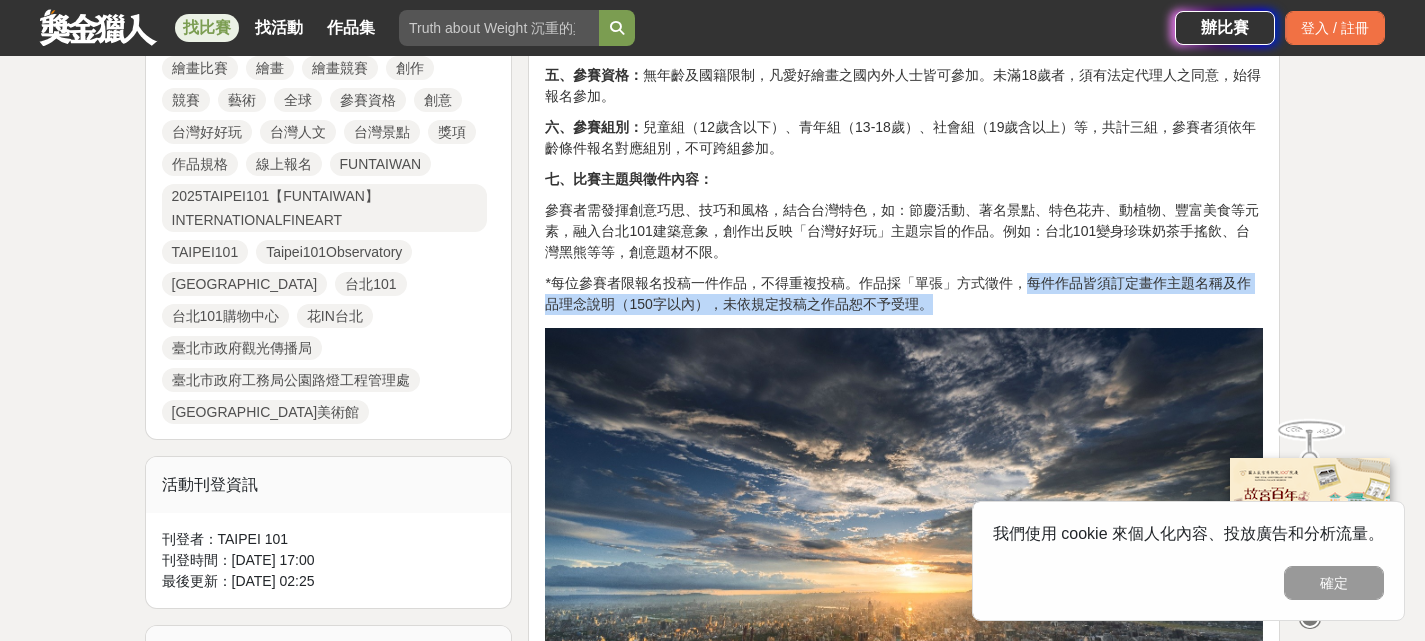 drag, startPoint x: 1027, startPoint y: 250, endPoint x: 1037, endPoint y: 285, distance: 36.40055 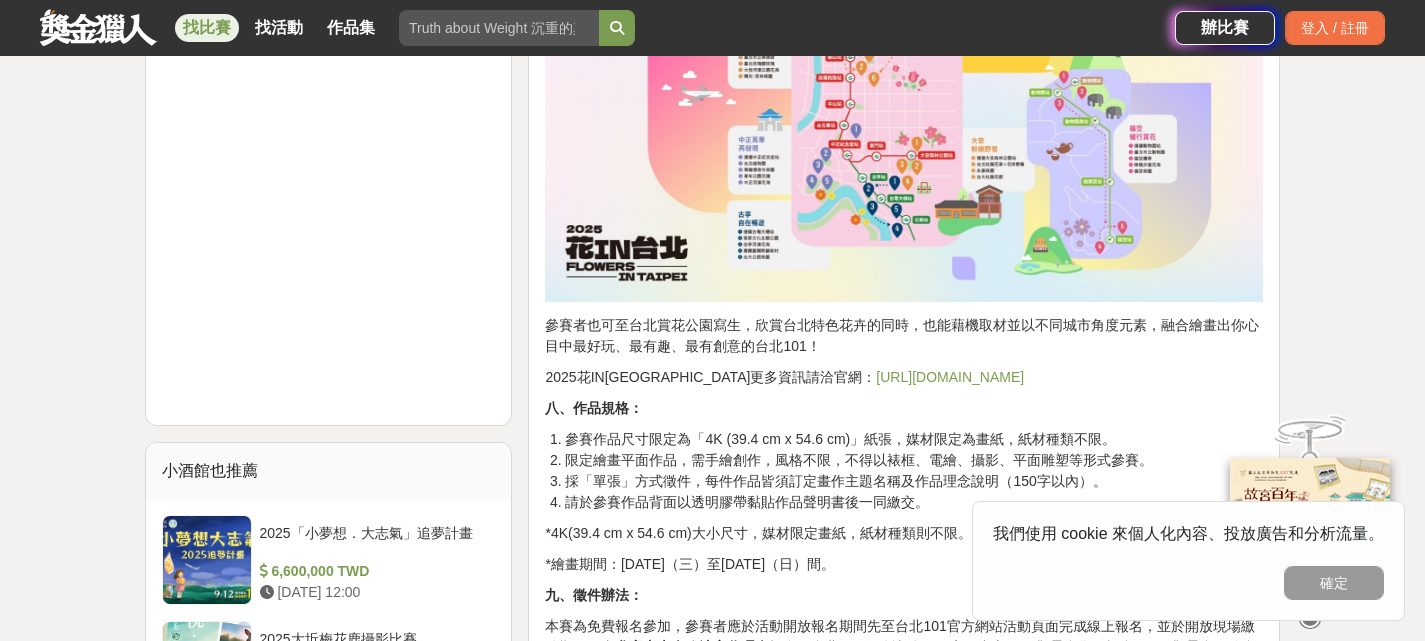 scroll, scrollTop: 2000, scrollLeft: 0, axis: vertical 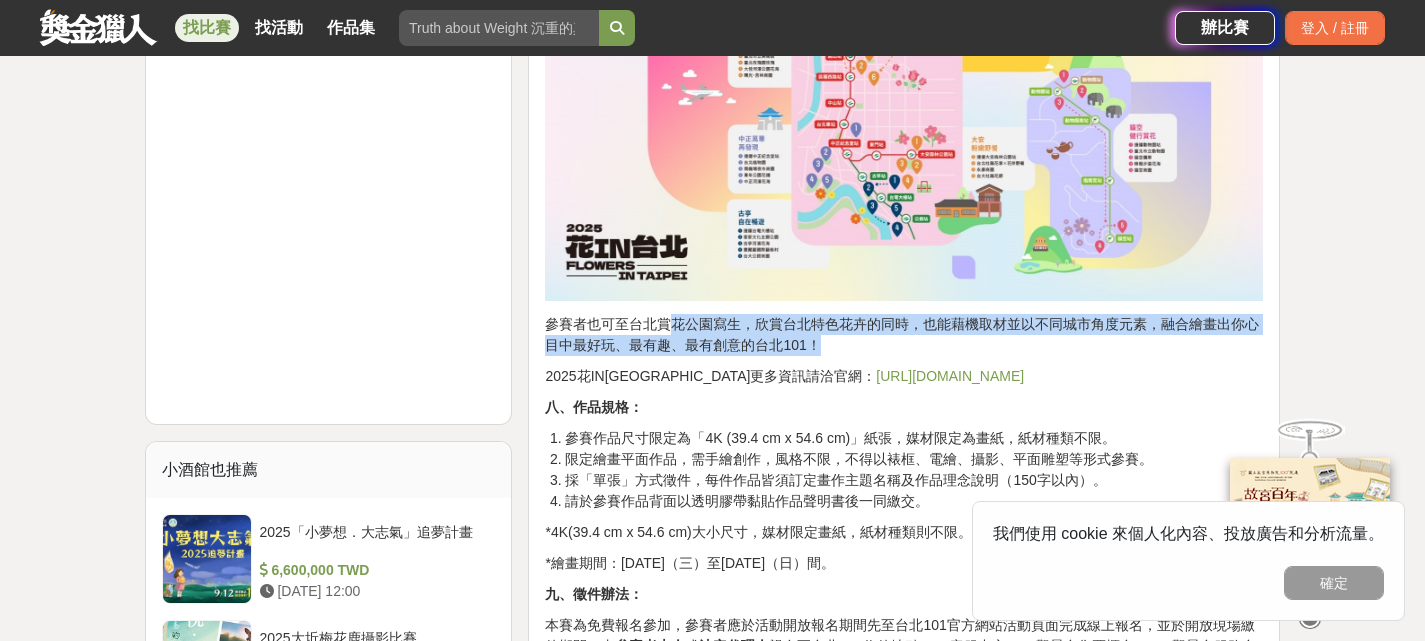 drag, startPoint x: 675, startPoint y: 299, endPoint x: 861, endPoint y: 319, distance: 187.07217 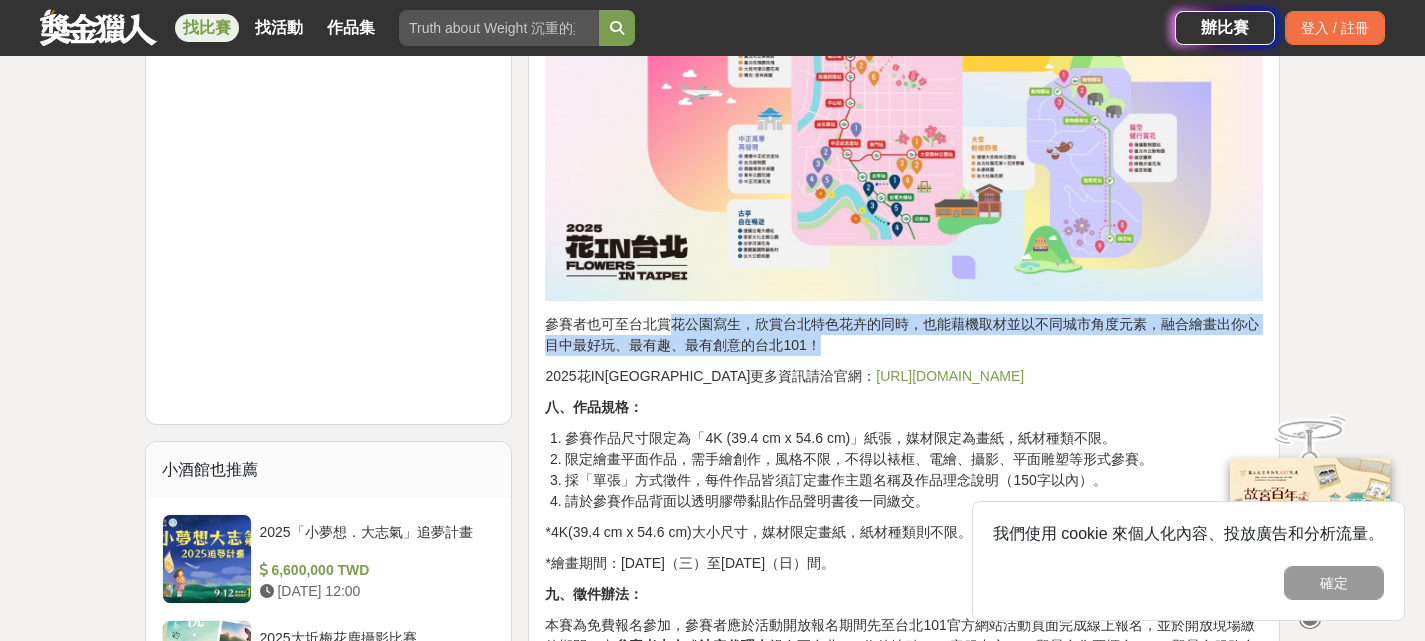 click on "參賽者也可至台北賞花公園寫生，欣賞台北特色花卉的同時，也能藉機取材並以不同城市角度元素，融合繪畫出你心目中最好玩、最有趣、最有創意的台北101！" at bounding box center [904, 335] 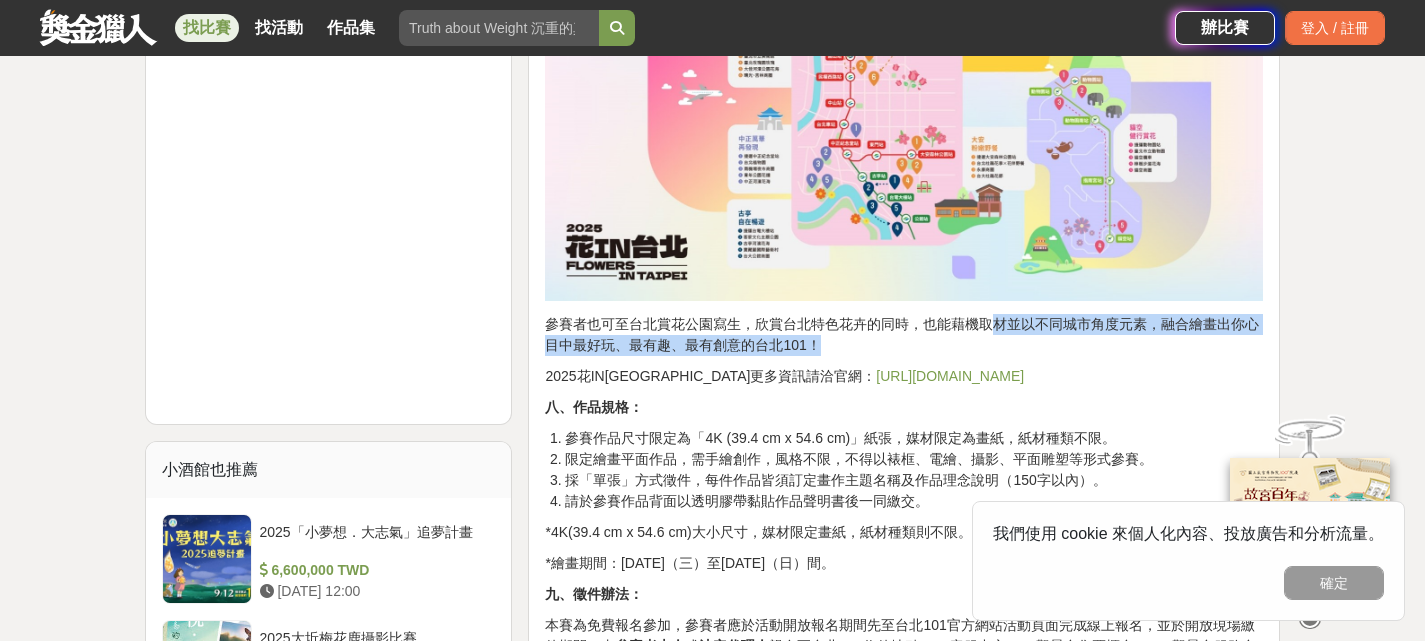 drag, startPoint x: 992, startPoint y: 301, endPoint x: 1007, endPoint y: 321, distance: 25 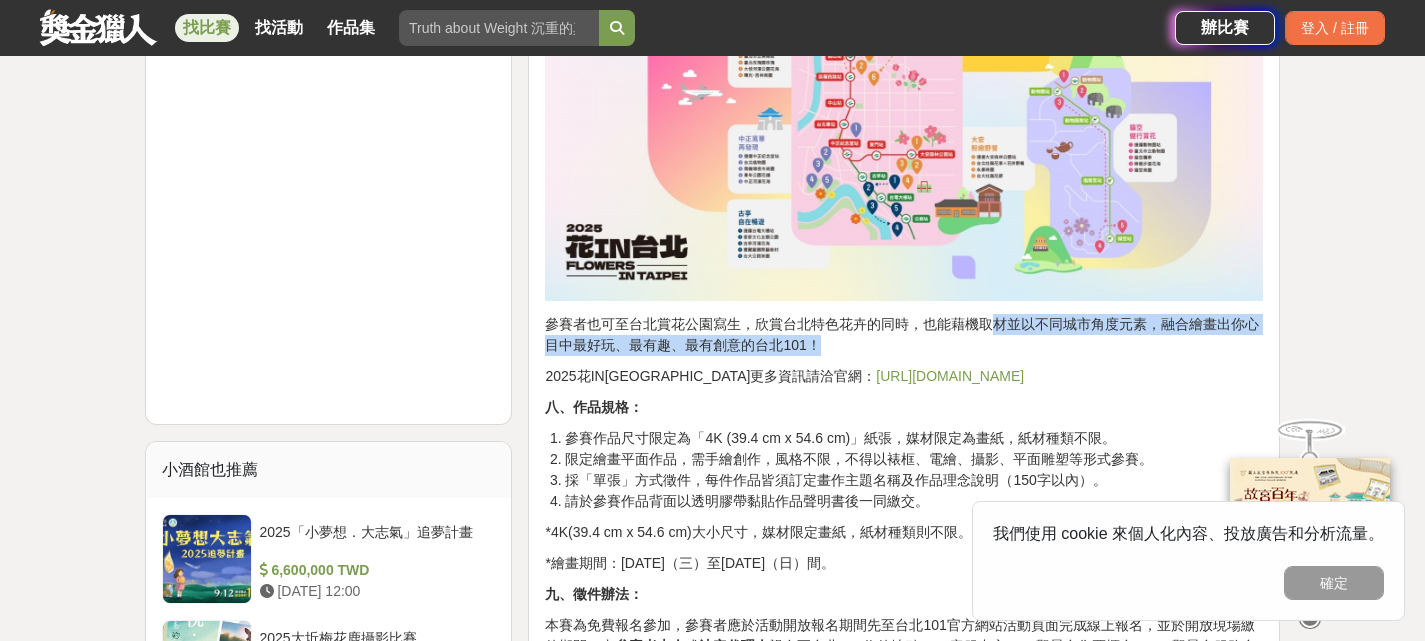click on "參賽者也可至台北賞花公園寫生，欣賞台北特色花卉的同時，也能藉機取材並以不同城市角度元素，融合繪畫出你心目中最好玩、最有趣、最有創意的台北101！" at bounding box center [904, 335] 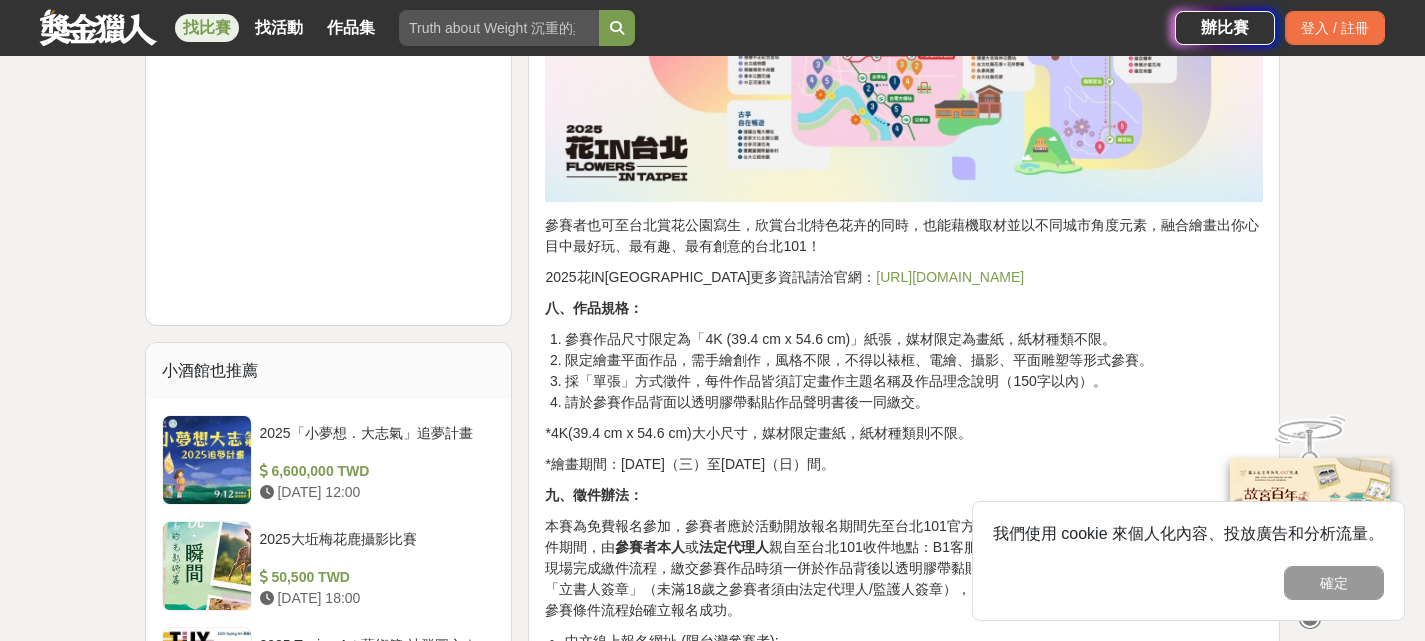 scroll, scrollTop: 2100, scrollLeft: 0, axis: vertical 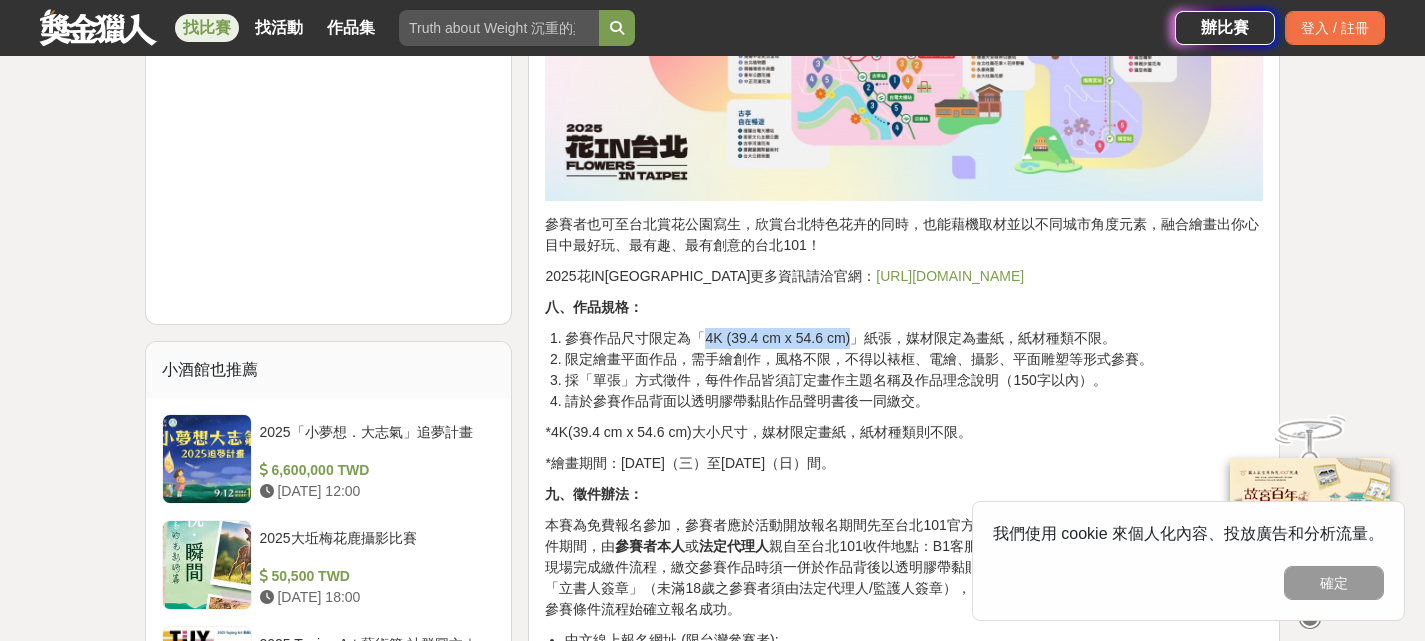 drag, startPoint x: 705, startPoint y: 318, endPoint x: 849, endPoint y: 320, distance: 144.01389 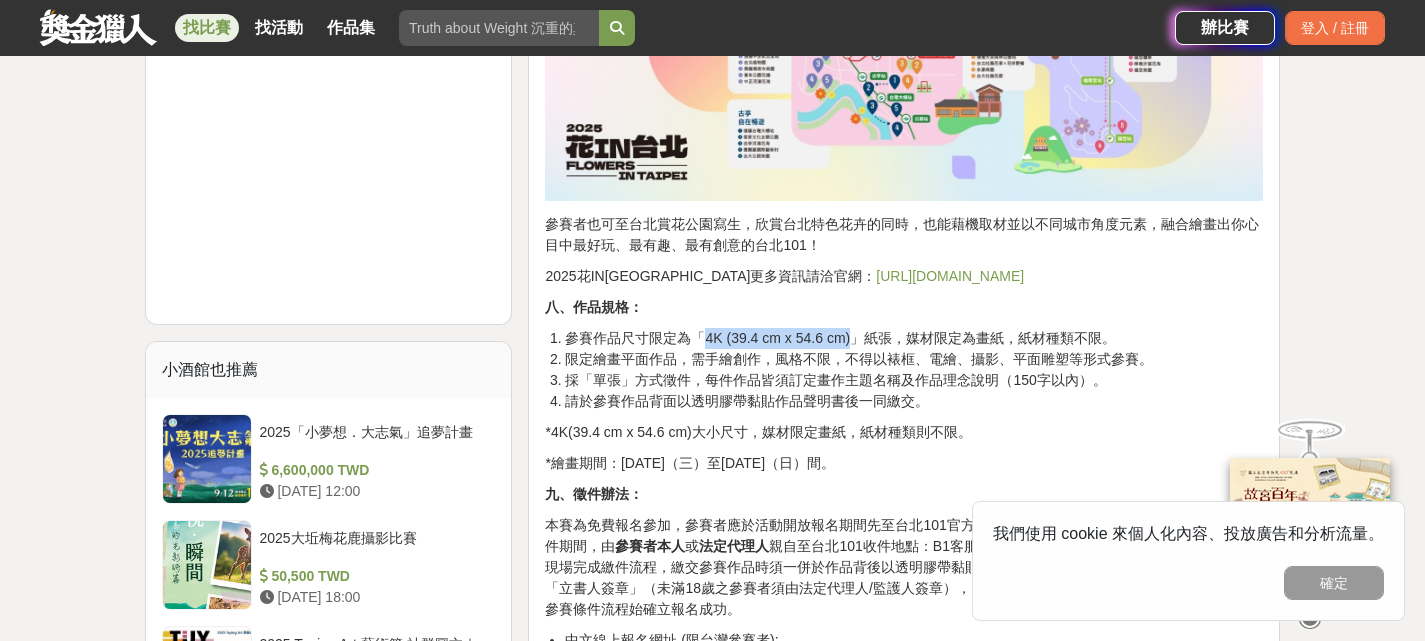 click on "參賽作品尺寸限定為「4K (39.4 cm x 54.6 cm)」紙張，媒材限定為畫紙，紙材種類不限。" at bounding box center (914, 338) 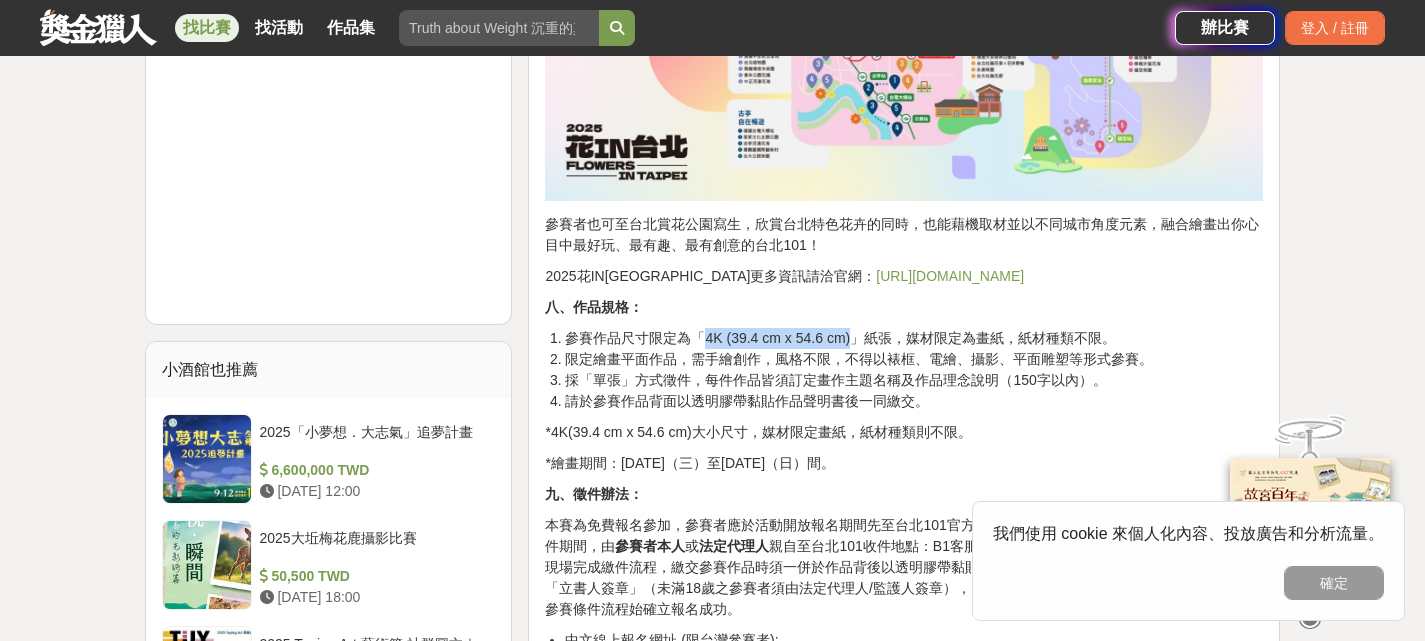 click on "參賽作品尺寸限定為「4K (39.4 cm x 54.6 cm)」紙張，媒材限定為畫紙，紙材種類不限。" at bounding box center [914, 338] 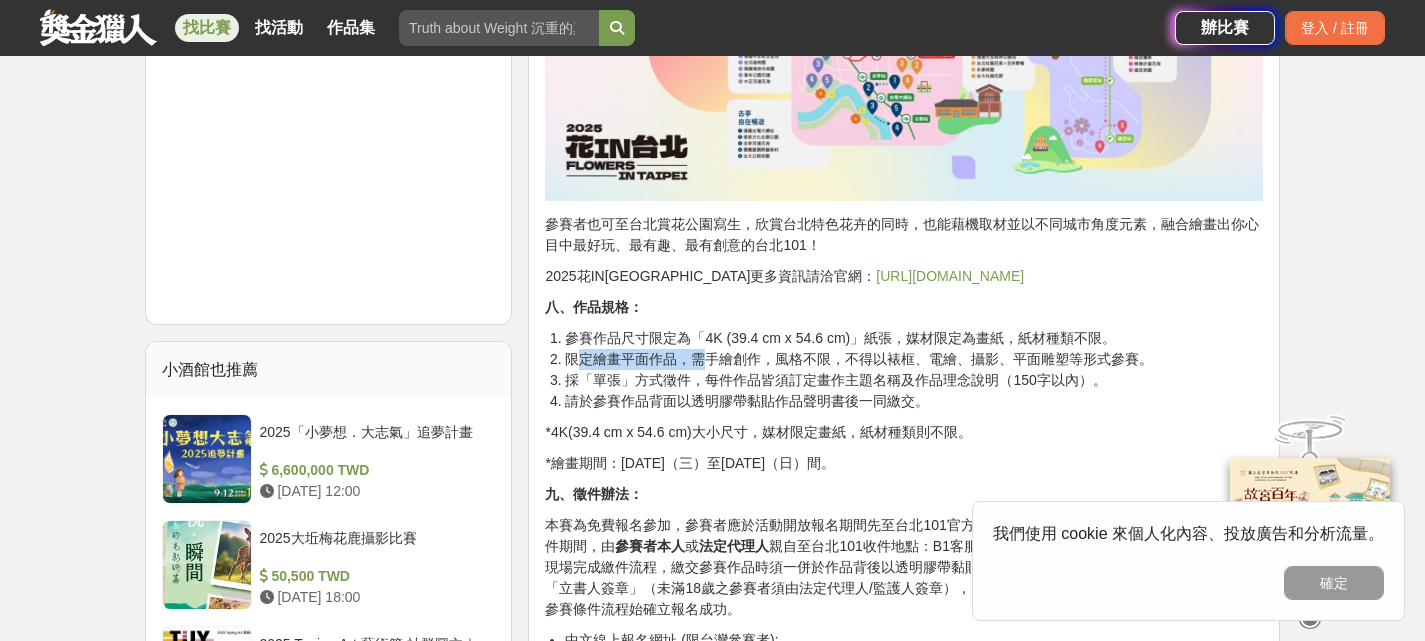 drag, startPoint x: 580, startPoint y: 341, endPoint x: 703, endPoint y: 341, distance: 123 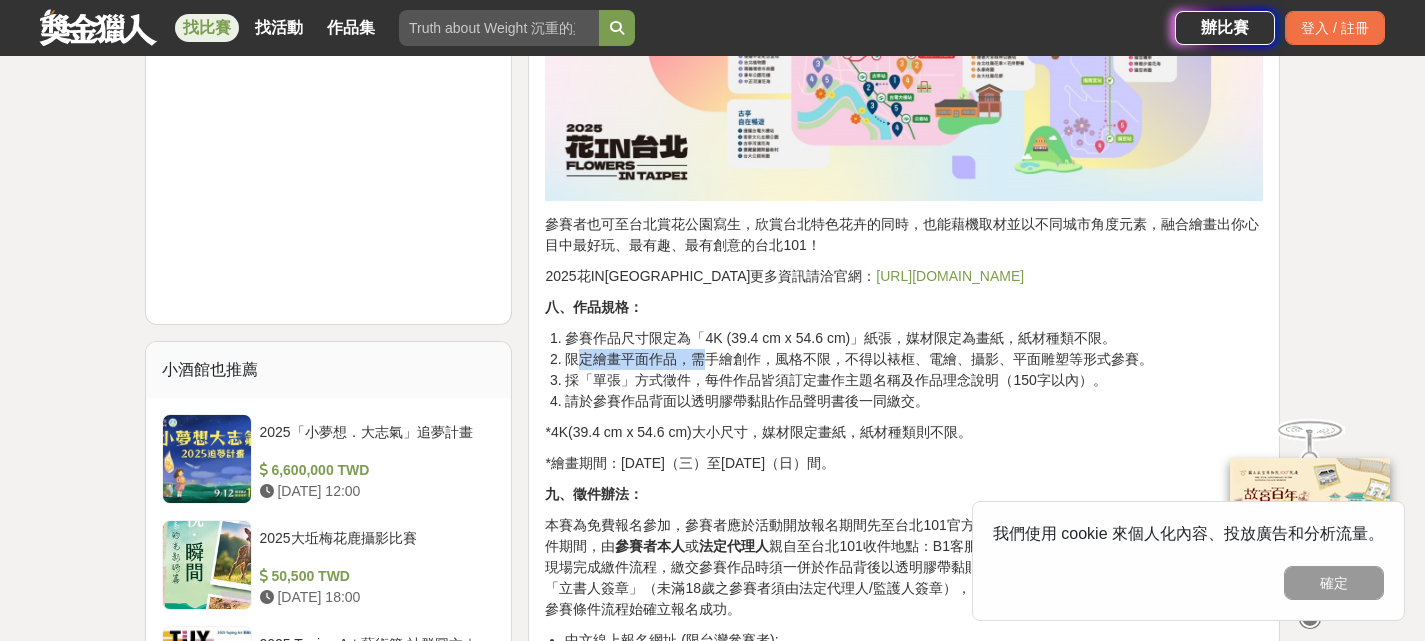 click on "限定繪畫平面作品，需手繪創作，風格不限，不得以裱框、電繪、攝影、平面雕塑等形式參賽。" at bounding box center [914, 359] 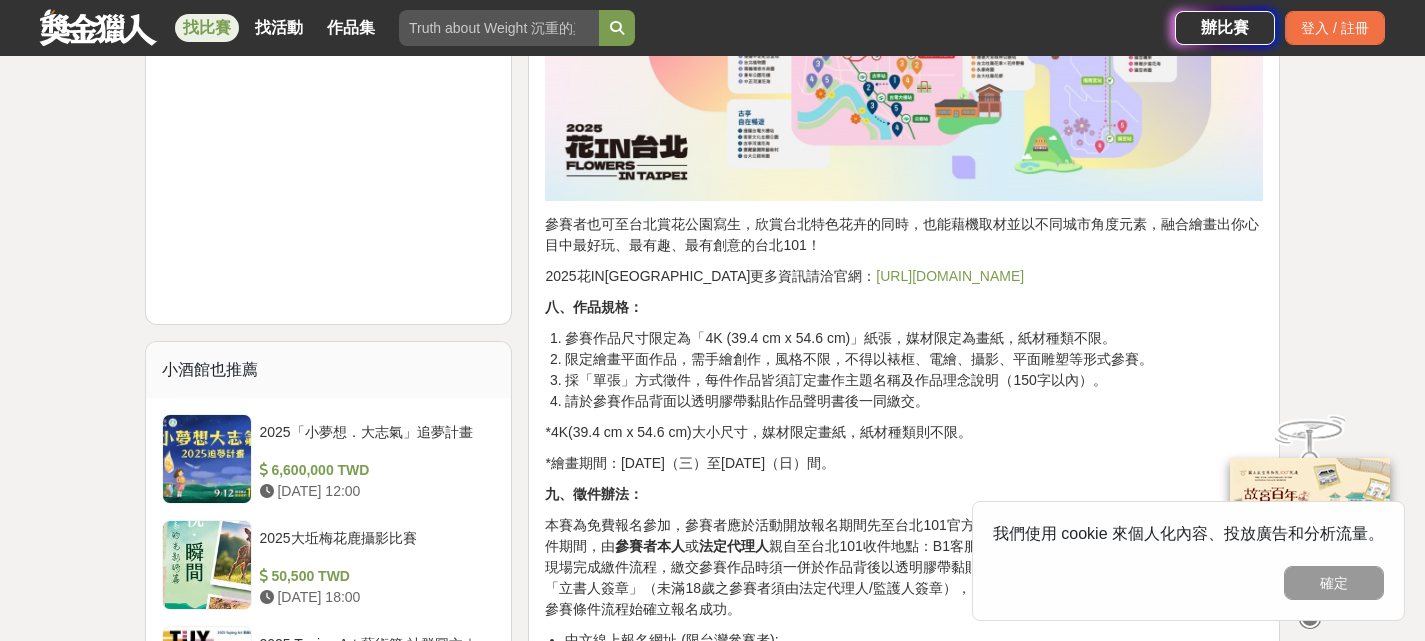 click on "限定繪畫平面作品，需手繪創作，風格不限，不得以裱框、電繪、攝影、平面雕塑等形式參賽。" at bounding box center (914, 359) 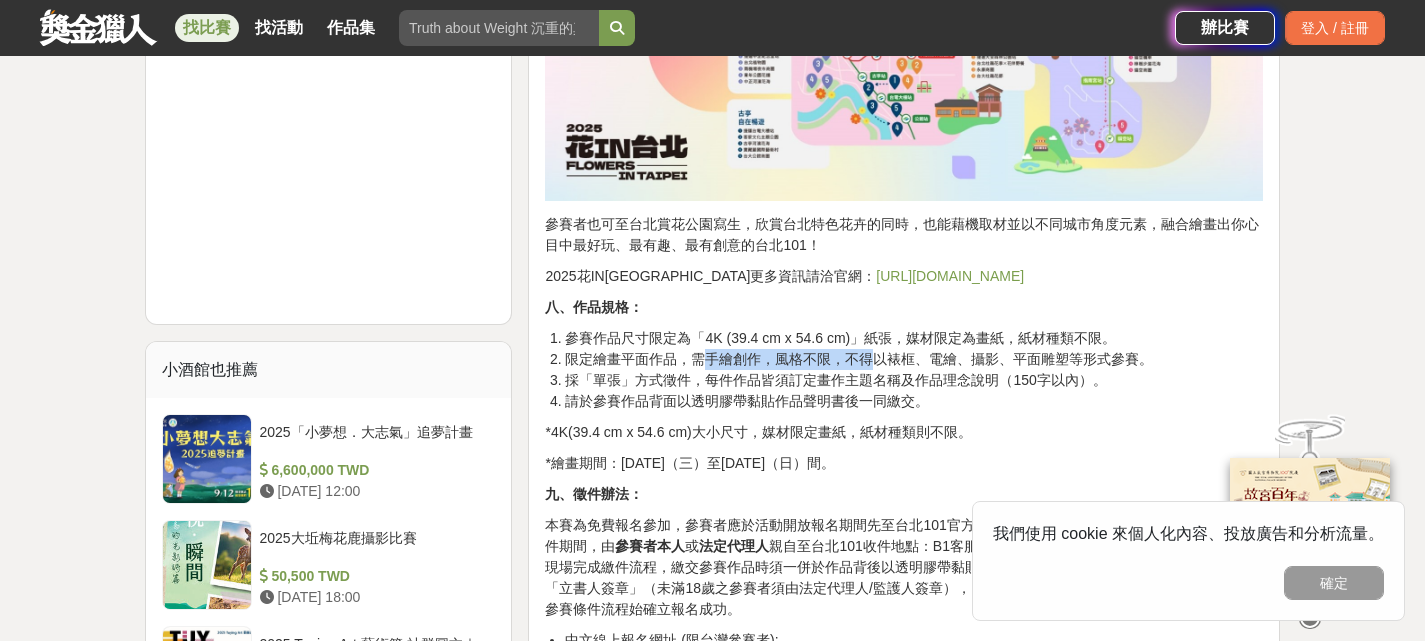 drag, startPoint x: 699, startPoint y: 342, endPoint x: 877, endPoint y: 346, distance: 178.04494 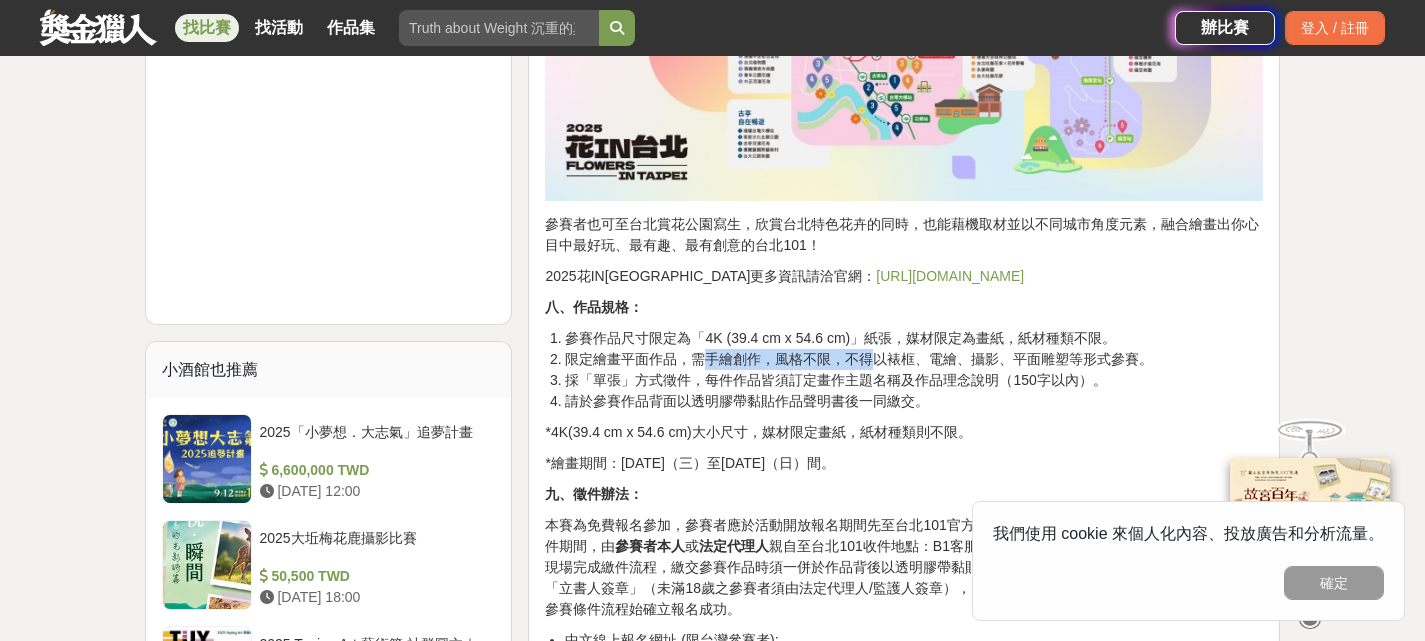 click on "限定繪畫平面作品，需手繪創作，風格不限，不得以裱框、電繪、攝影、平面雕塑等形式參賽。" at bounding box center (914, 359) 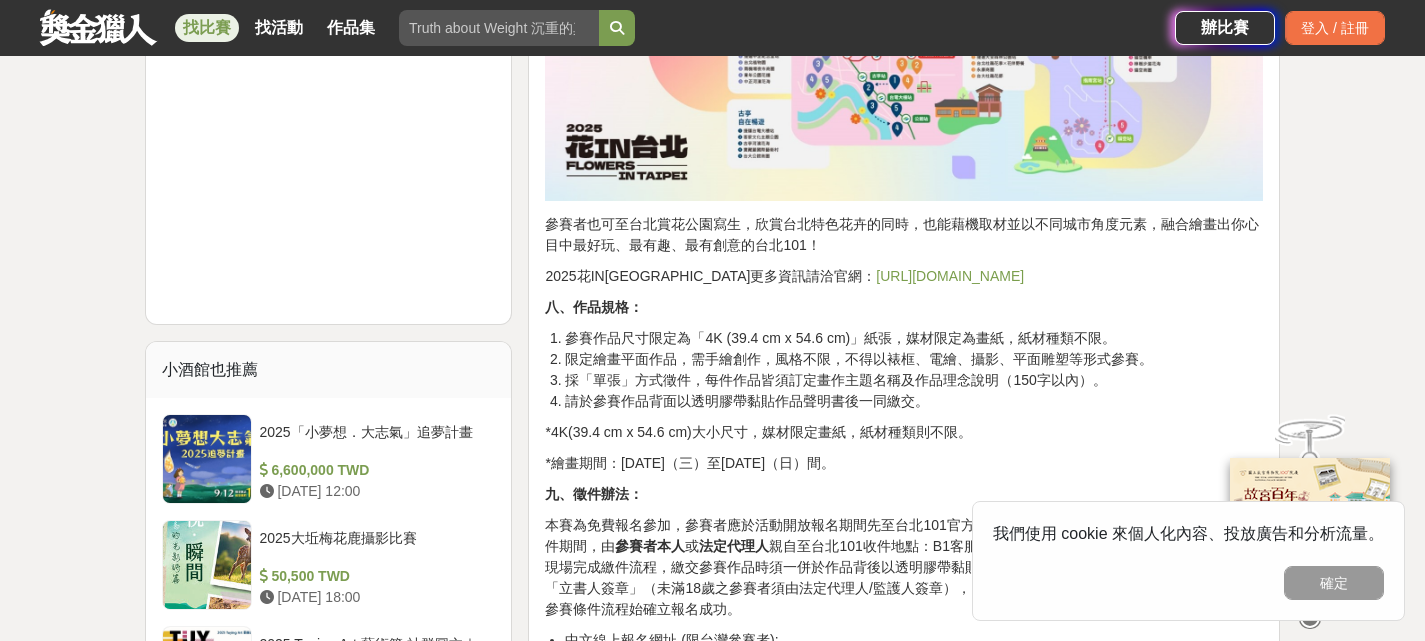 click on "採「單張」方式徵件，每件作品皆須訂定畫作主題名稱及作品理念說明（150字以內）。" at bounding box center [914, 380] 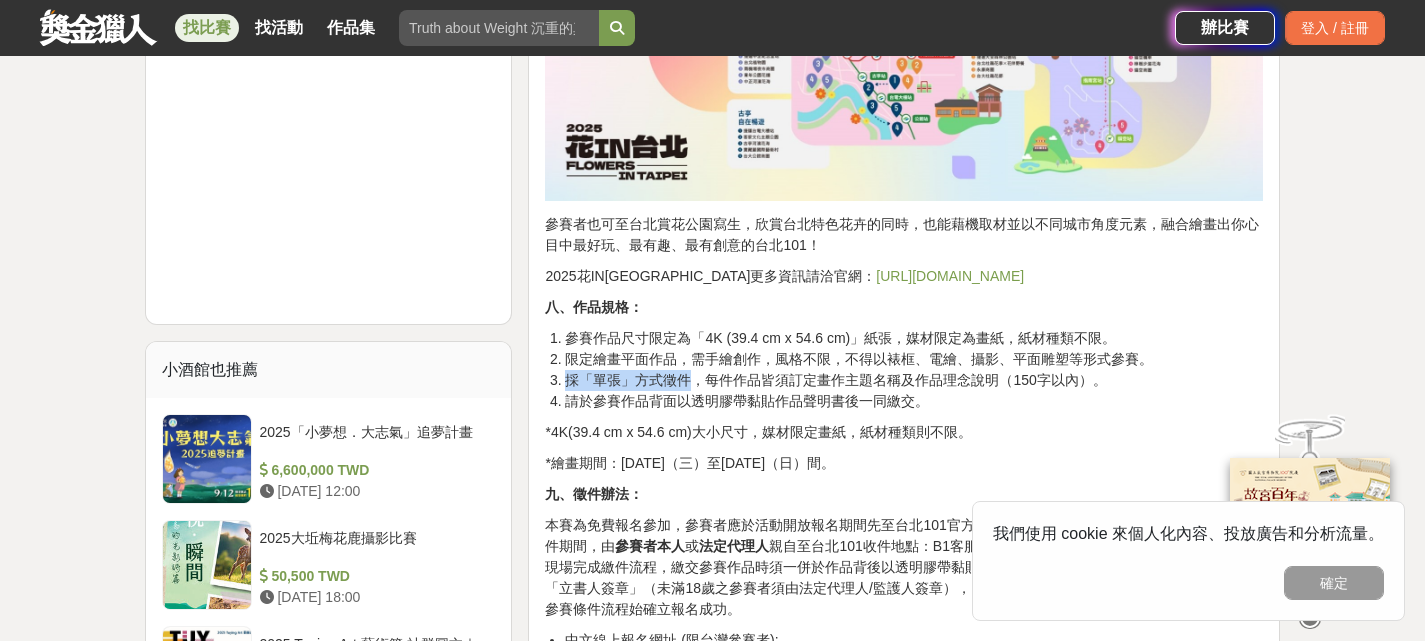 drag, startPoint x: 621, startPoint y: 358, endPoint x: 696, endPoint y: 364, distance: 75.23962 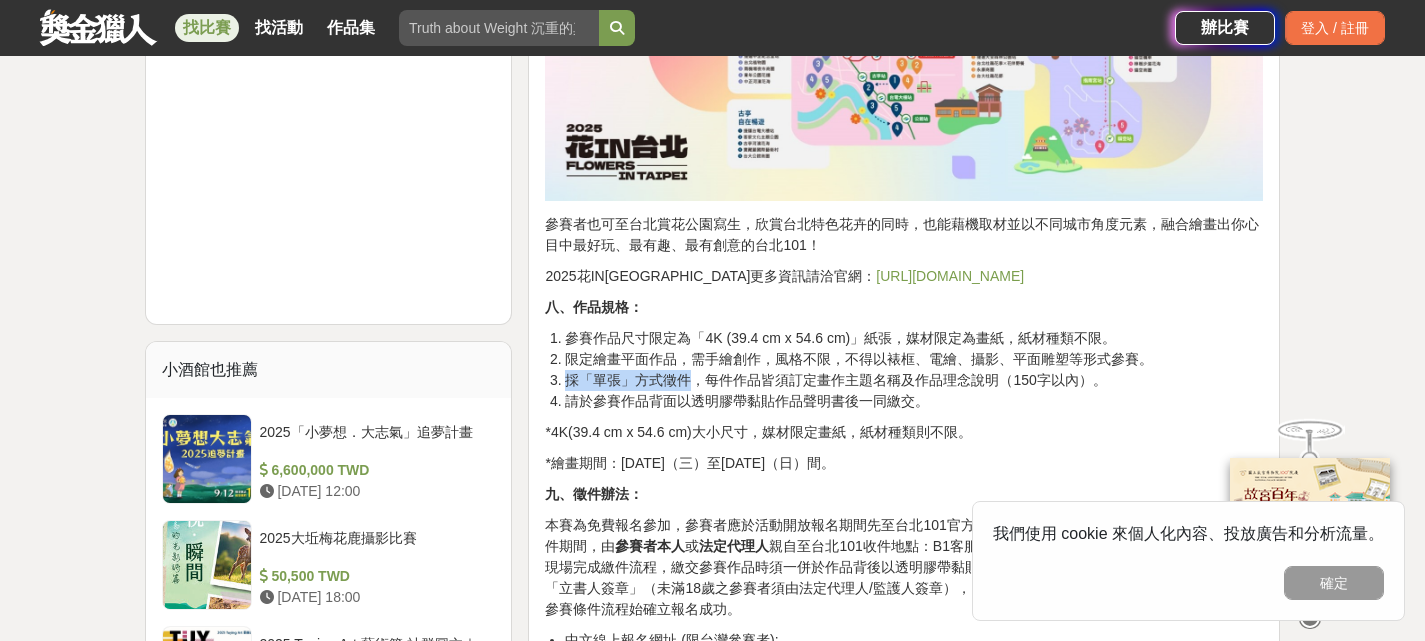 click on "採「單張」方式徵件，每件作品皆須訂定畫作主題名稱及作品理念說明（150字以內）。" at bounding box center (914, 380) 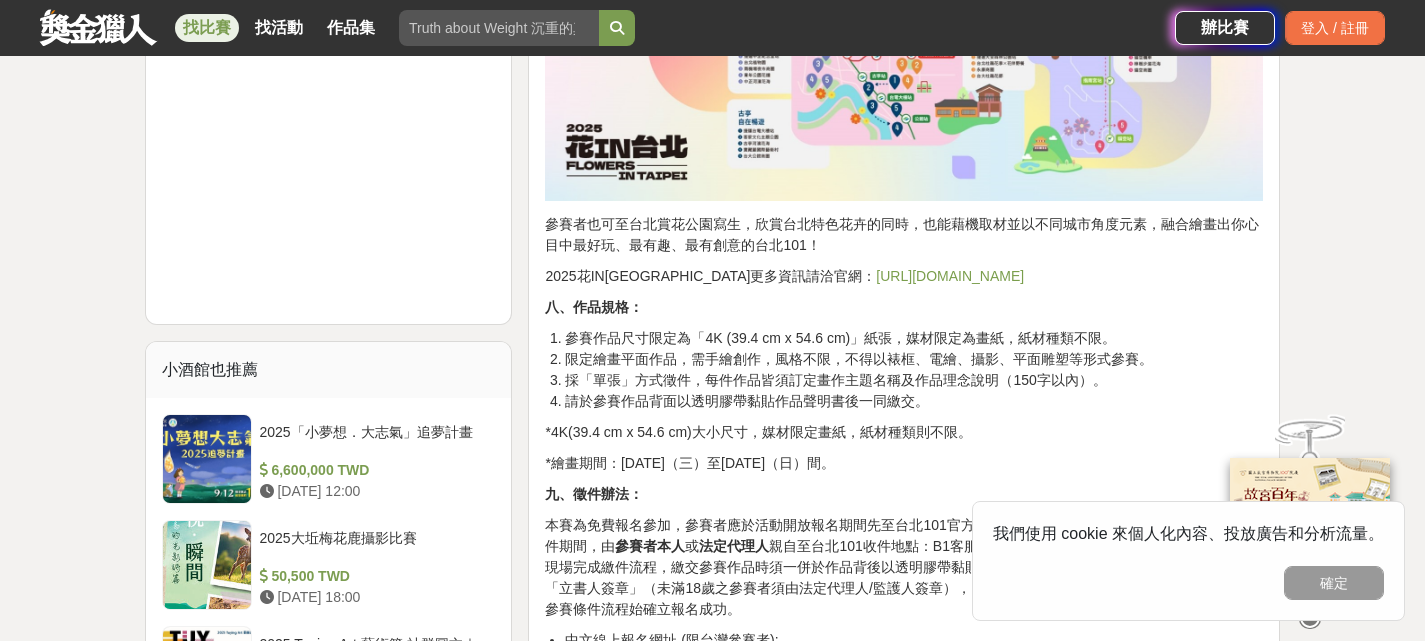 click on "採「單張」方式徵件，每件作品皆須訂定畫作主題名稱及作品理念說明（150字以內）。" at bounding box center (914, 380) 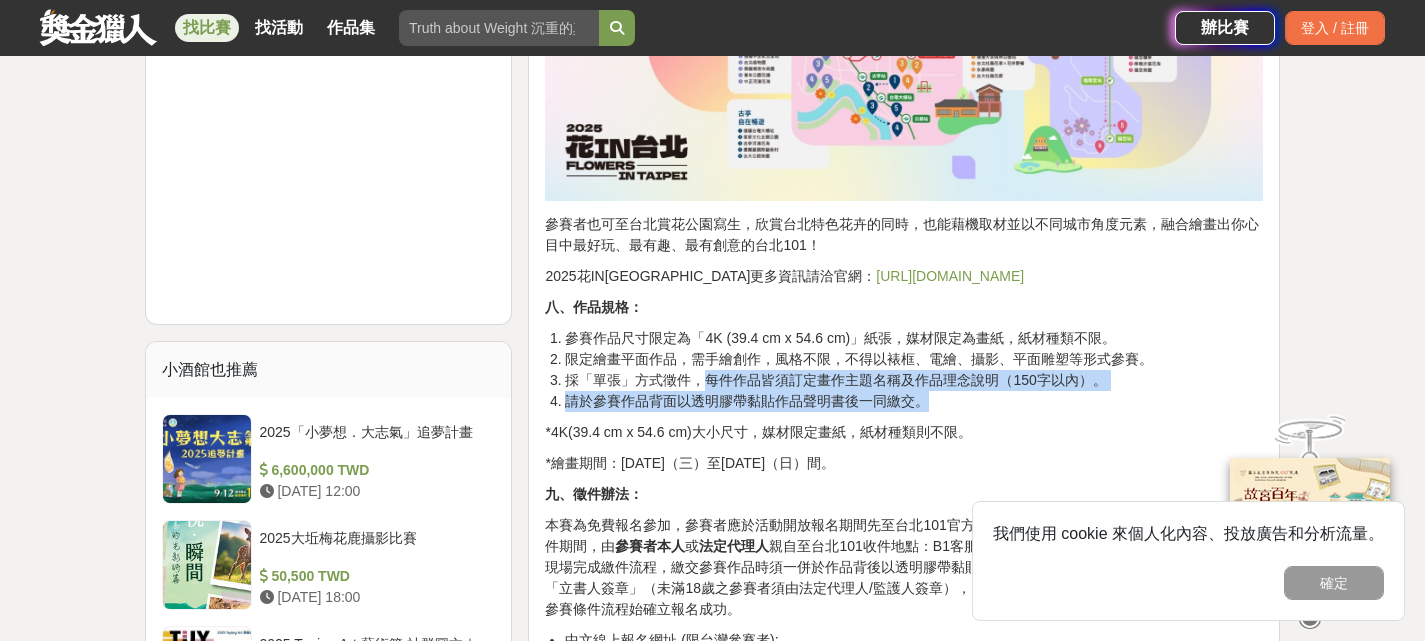 drag, startPoint x: 704, startPoint y: 360, endPoint x: 1071, endPoint y: 378, distance: 367.44116 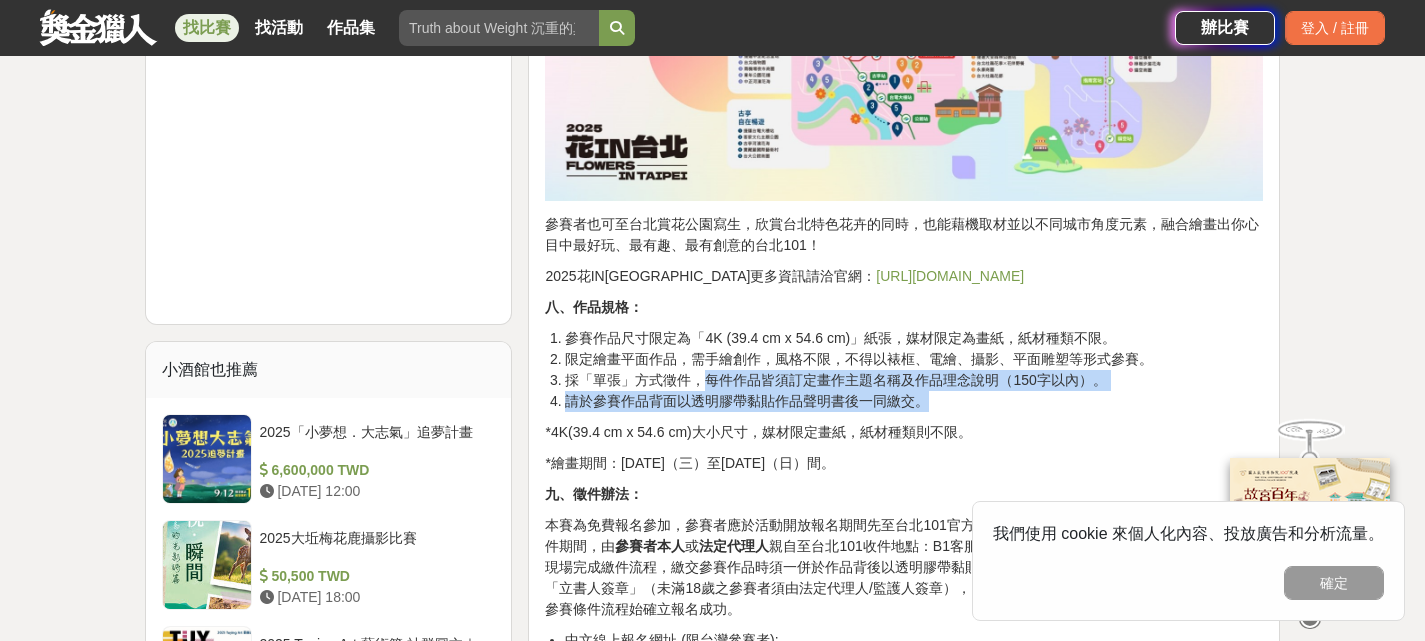 click on "參賽作品尺寸限定為「4K (39.4 cm x 54.6 cm)」紙張，媒材限定為畫紙，紙材種類不限。 限定繪畫平面作品，需手繪創作，風格不限，不得以裱框、電繪、攝影、平面雕塑等形式參賽。 採「單張」方式徵件，每件作品皆須訂定畫作主題名稱及作品理念說明（150字以內）。 請於參賽作品背面以透明膠帶黏貼作品聲明書後一同繳交。" at bounding box center (904, 370) 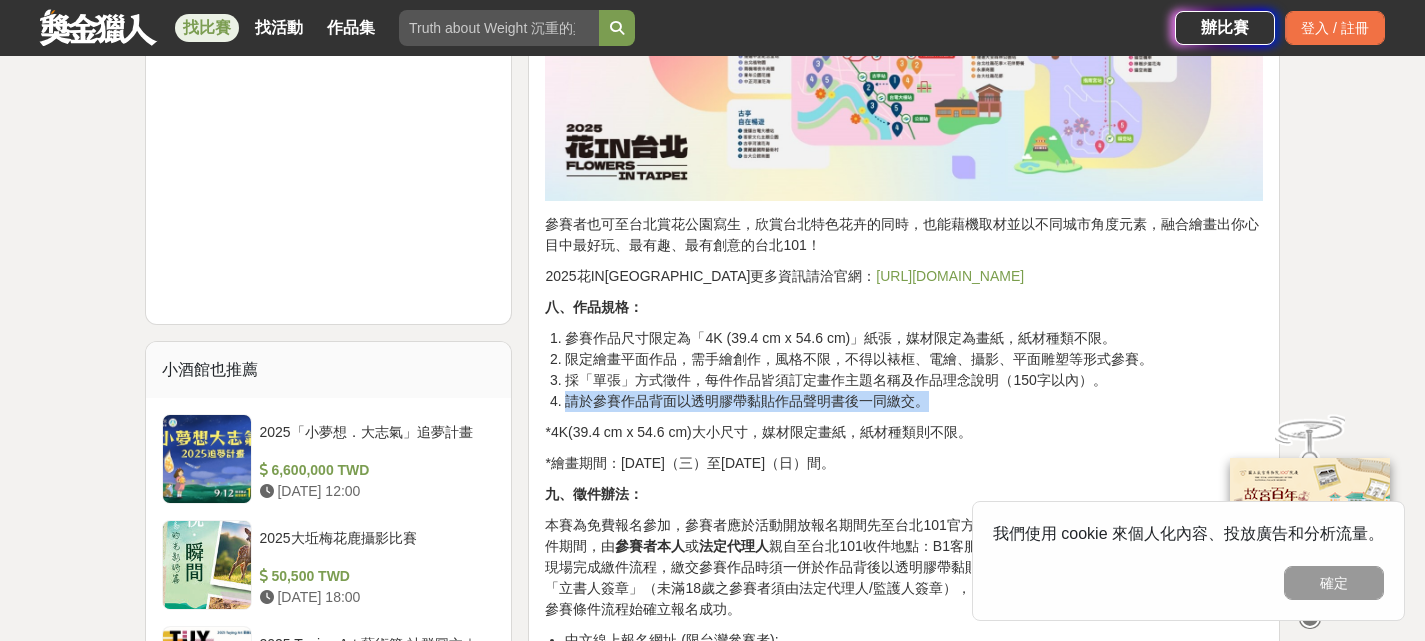 drag, startPoint x: 564, startPoint y: 382, endPoint x: 934, endPoint y: 377, distance: 370.03378 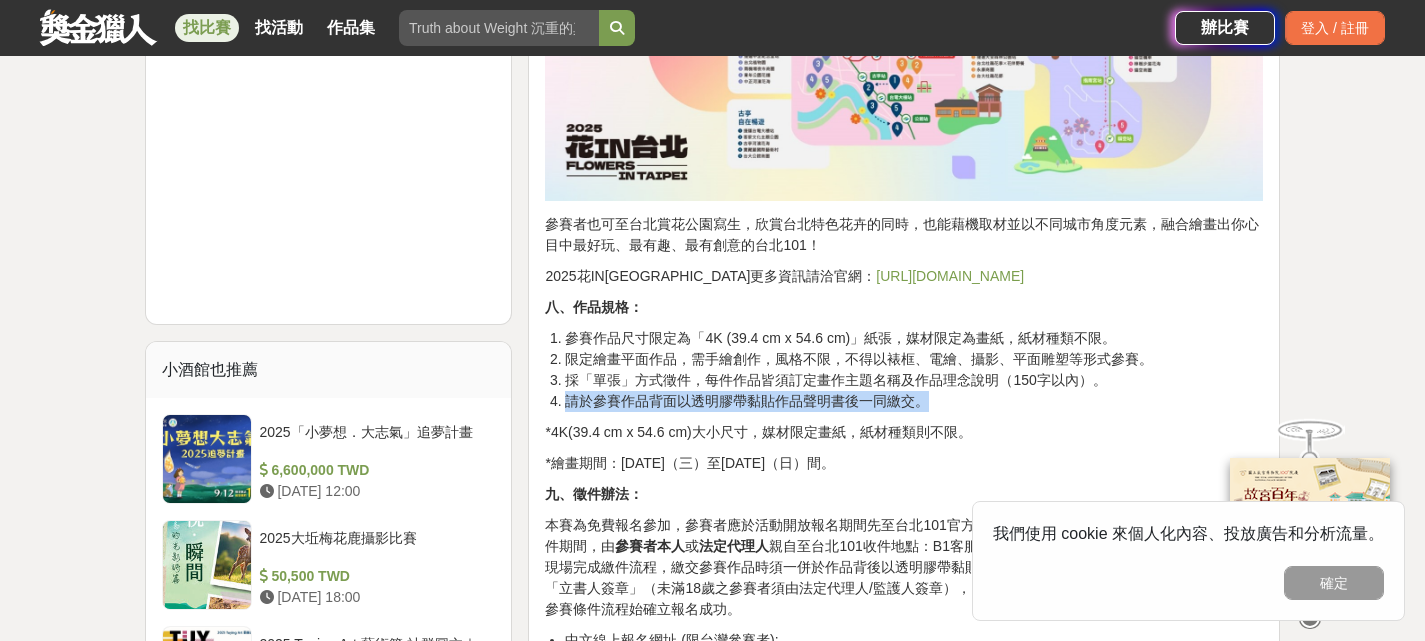 click on "請於參賽作品背面以透明膠帶黏貼作品聲明書後一同繳交。" at bounding box center [914, 401] 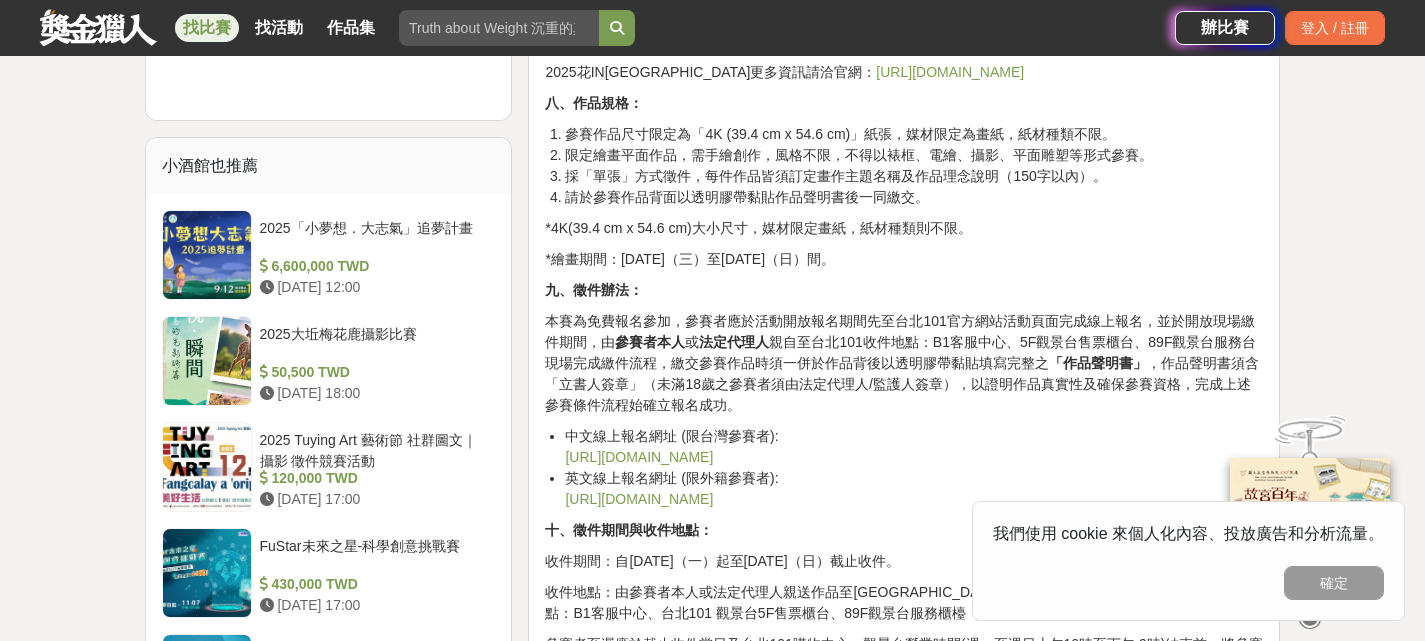 scroll, scrollTop: 2400, scrollLeft: 0, axis: vertical 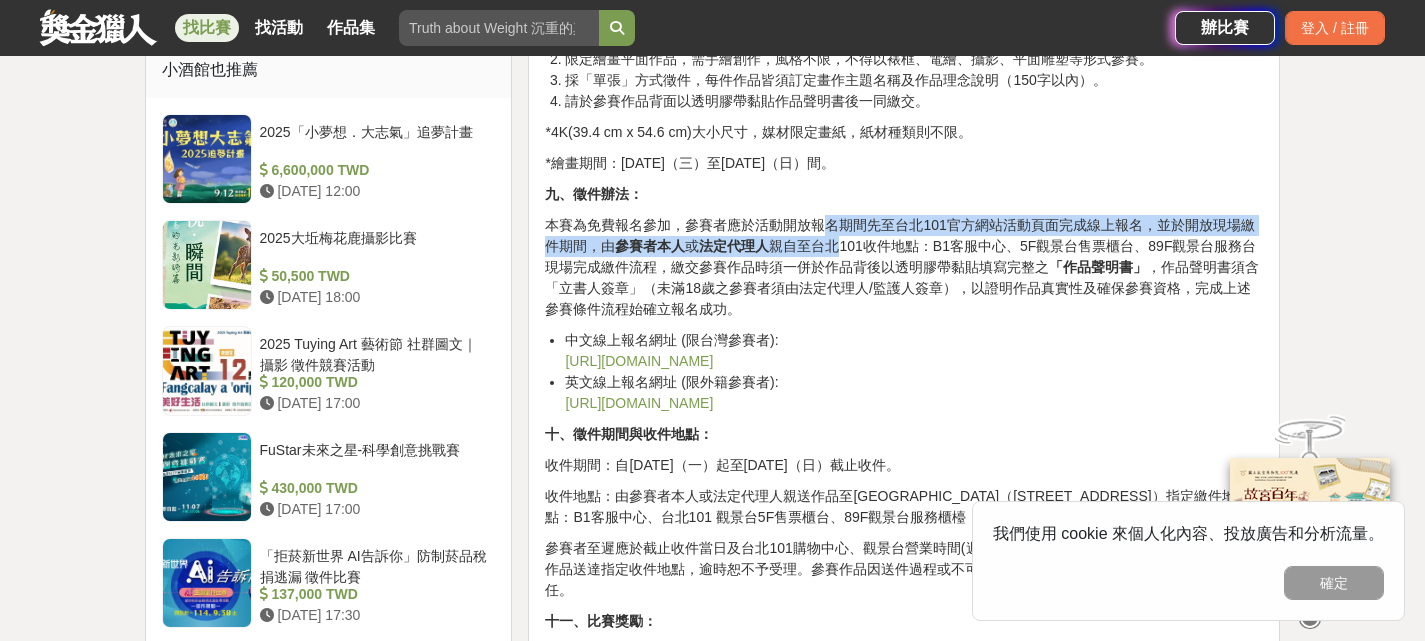 drag, startPoint x: 831, startPoint y: 199, endPoint x: 839, endPoint y: 222, distance: 24.351591 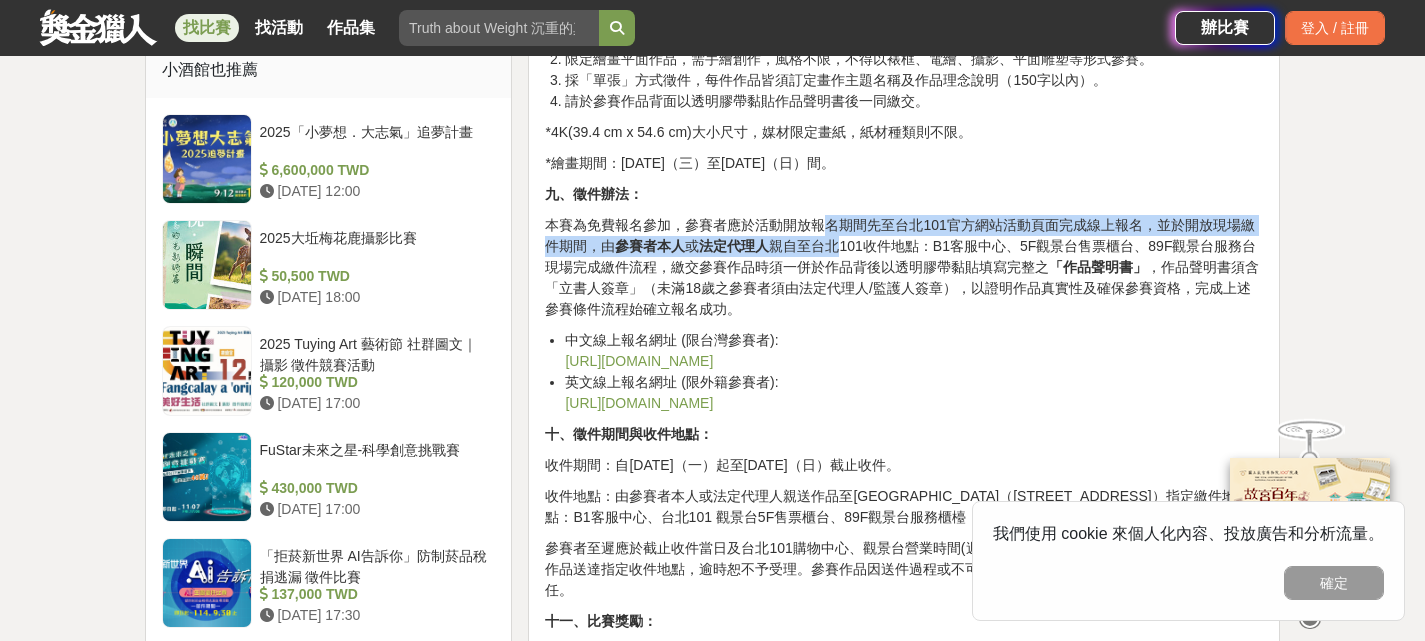click on "本賽為免費報名參加，參賽者應於活動開放報名期間先至台北101官方網站活動頁面完成線上報名，並於開放現場繳件期間，由 參賽者本人 或 法定代理人 親自至台北101收件地點：B1客服中心、5F觀景台售票櫃台、89F觀景台服務台現場完成繳件流程，繳交參賽作品時須一併於作品背後以透明膠帶黏貼填寫完整之 「作品聲明書」 ，作品聲明書須含「立書人簽章」（未滿18歲之參賽者須由法定代理人/監護人簽章），以證明作品真實性及確保參賽資格，完成上述參賽條件流程始確立報名成功。" at bounding box center [904, 267] 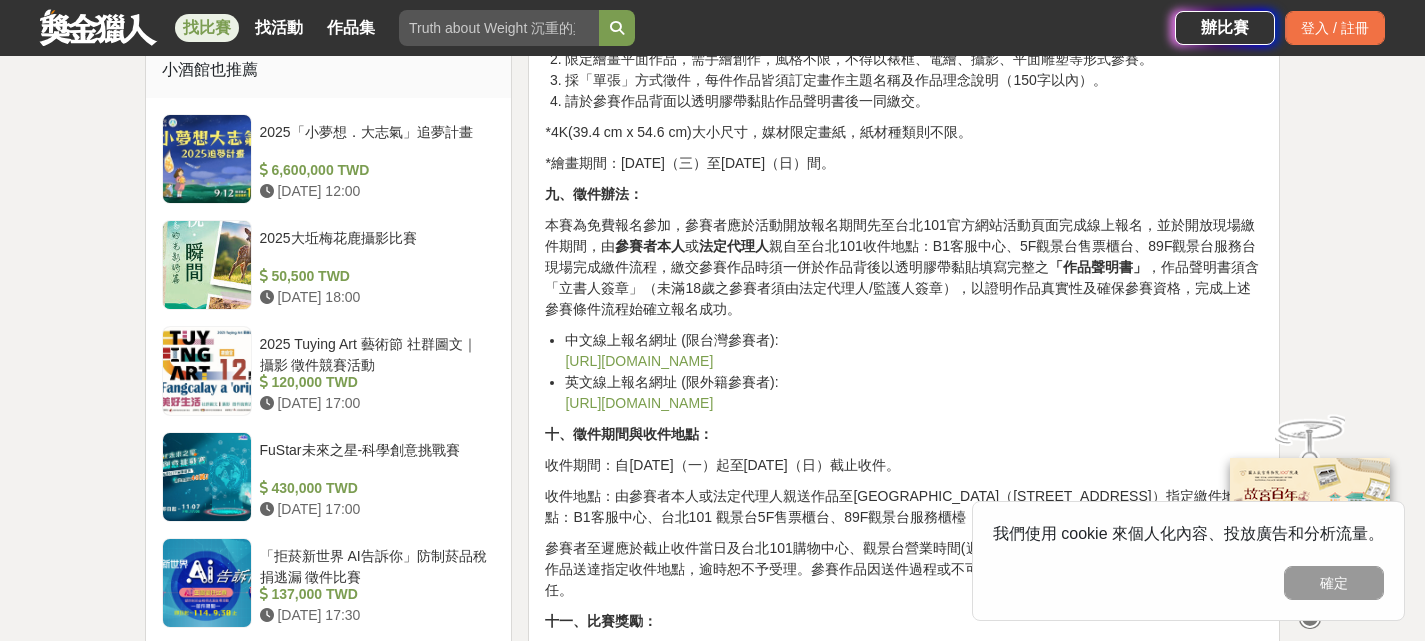 click on "本賽為免費報名參加，參賽者應於活動開放報名期間先至台北101官方網站活動頁面完成線上報名，並於開放現場繳件期間，由 參賽者本人 或 法定代理人 親自至台北101收件地點：B1客服中心、5F觀景台售票櫃台、89F觀景台服務台現場完成繳件流程，繳交參賽作品時須一併於作品背後以透明膠帶黏貼填寫完整之 「作品聲明書」 ，作品聲明書須含「立書人簽章」（未滿18歲之參賽者須由法定代理人/監護人簽章），以證明作品真實性及確保參賽資格，完成上述參賽條件流程始確立報名成功。" at bounding box center [904, 267] 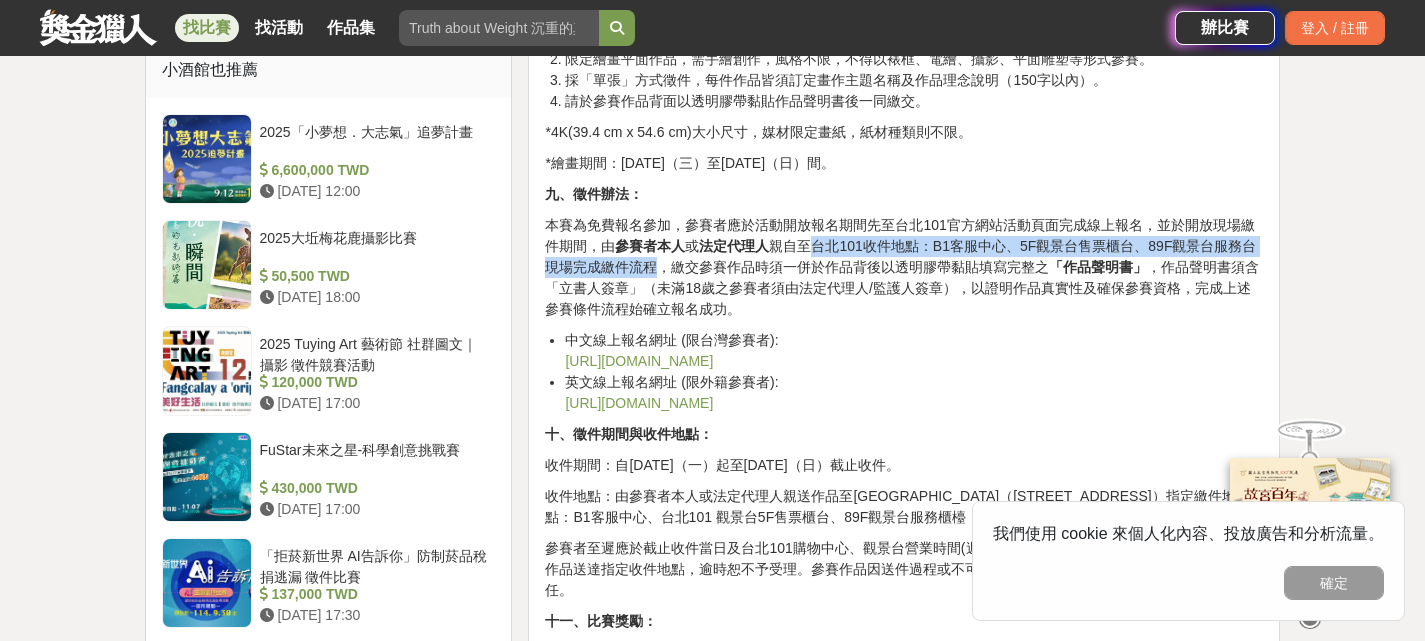drag, startPoint x: 808, startPoint y: 224, endPoint x: 676, endPoint y: 247, distance: 133.9888 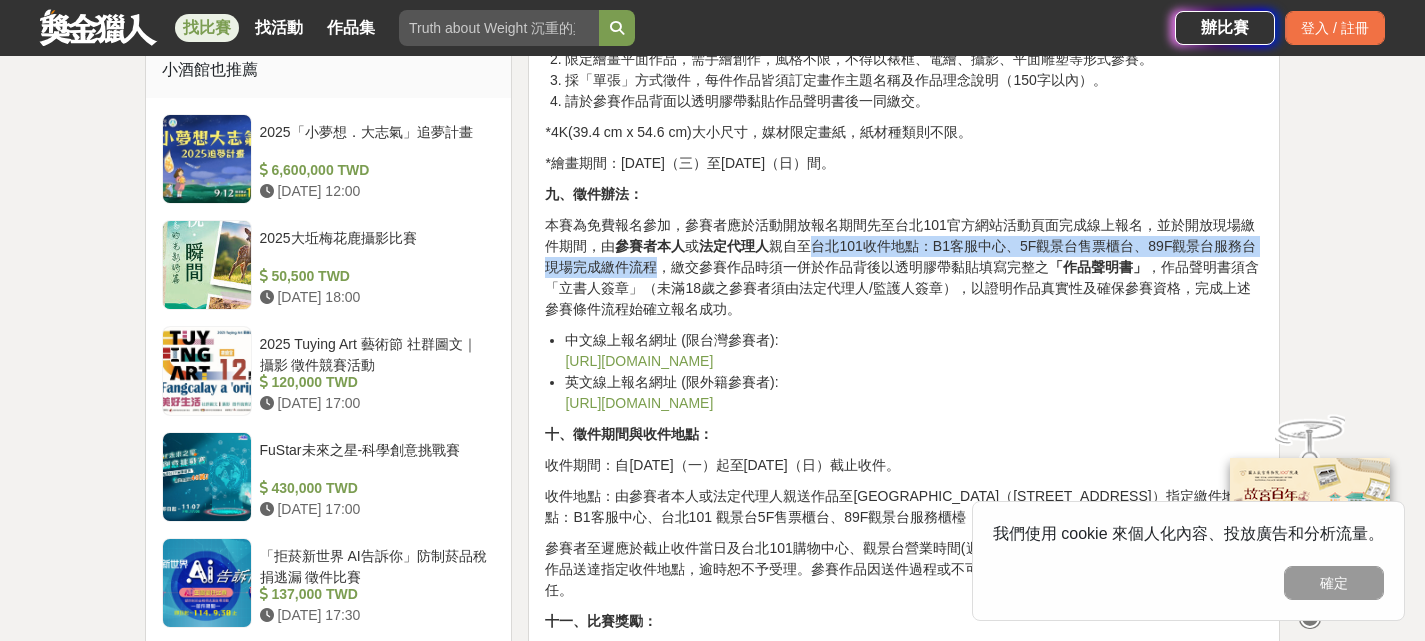 click on "本賽為免費報名參加，參賽者應於活動開放報名期間先至台北101官方網站活動頁面完成線上報名，並於開放現場繳件期間，由 參賽者本人 或 法定代理人 親自至台北101收件地點：B1客服中心、5F觀景台售票櫃台、89F觀景台服務台現場完成繳件流程，繳交參賽作品時須一併於作品背後以透明膠帶黏貼填寫完整之 「作品聲明書」 ，作品聲明書須含「立書人簽章」（未滿18歲之參賽者須由法定代理人/監護人簽章），以證明作品真實性及確保參賽資格，完成上述參賽條件流程始確立報名成功。" at bounding box center [904, 267] 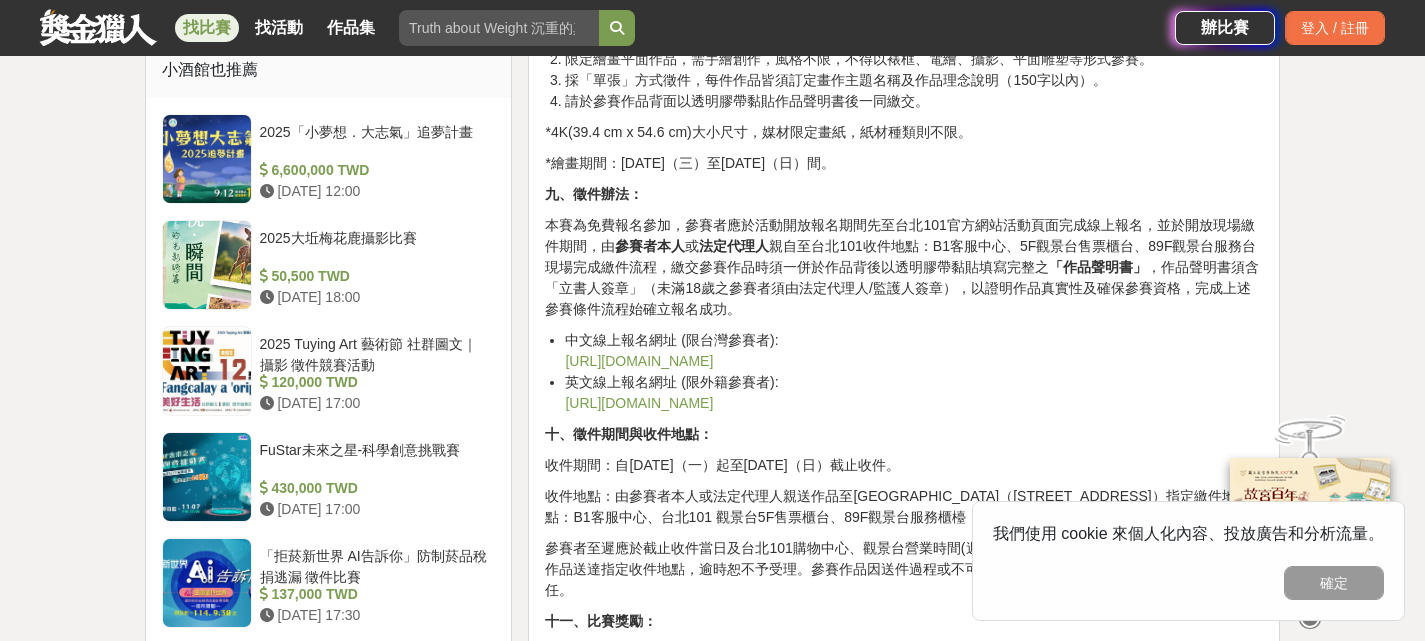 click on "本賽為免費報名參加，參賽者應於活動開放報名期間先至台北101官方網站活動頁面完成線上報名，並於開放現場繳件期間，由 參賽者本人 或 法定代理人 親自至台北101收件地點：B1客服中心、5F觀景台售票櫃台、89F觀景台服務台現場完成繳件流程，繳交參賽作品時須一併於作品背後以透明膠帶黏貼填寫完整之 「作品聲明書」 ，作品聲明書須含「立書人簽章」（未滿18歲之參賽者須由法定代理人/監護人簽章），以證明作品真實性及確保參賽資格，完成上述參賽條件流程始確立報名成功。" at bounding box center (904, 267) 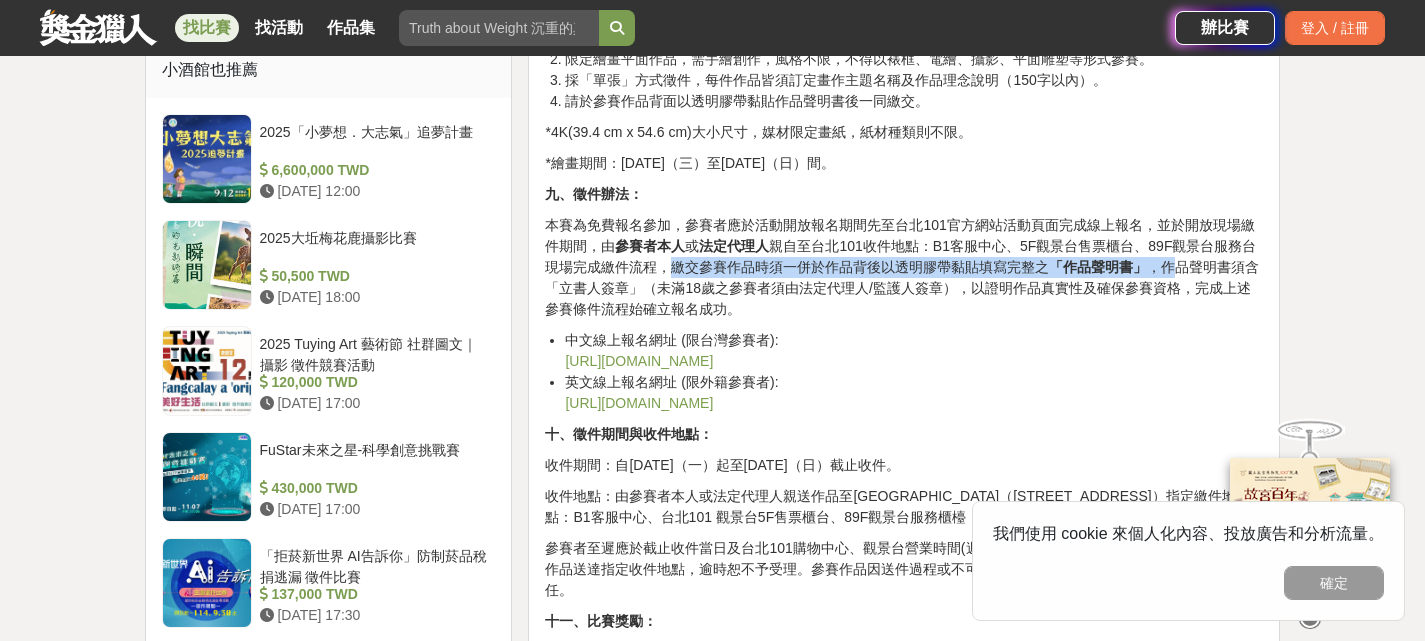 drag, startPoint x: 672, startPoint y: 246, endPoint x: 1166, endPoint y: 250, distance: 494.0162 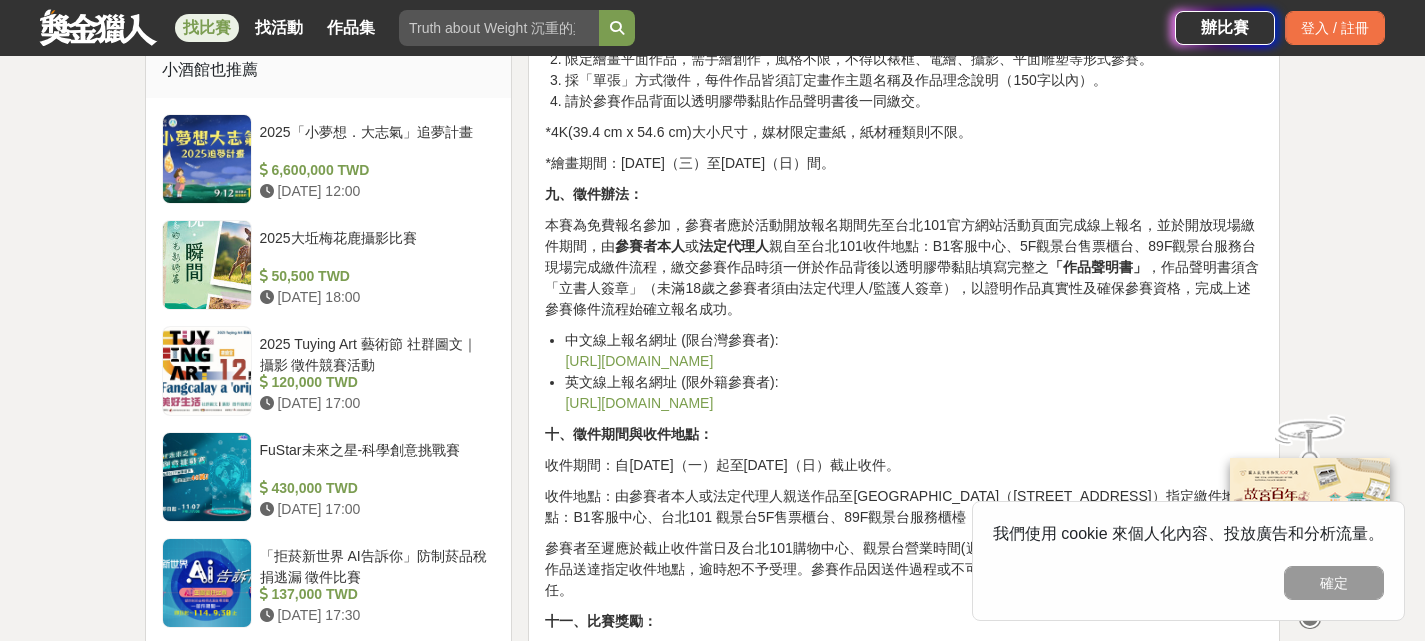 click on "本賽為免費報名參加，參賽者應於活動開放報名期間先至台北101官方網站活動頁面完成線上報名，並於開放現場繳件期間，由 參賽者本人 或 法定代理人 親自至台北101收件地點：B1客服中心、5F觀景台售票櫃台、89F觀景台服務台現場完成繳件流程，繳交參賽作品時須一併於作品背後以透明膠帶黏貼填寫完整之 「作品聲明書」 ，作品聲明書須含「立書人簽章」（未滿18歲之參賽者須由法定代理人/監護人簽章），以證明作品真實性及確保參賽資格，完成上述參賽條件流程始確立報名成功。" at bounding box center [904, 267] 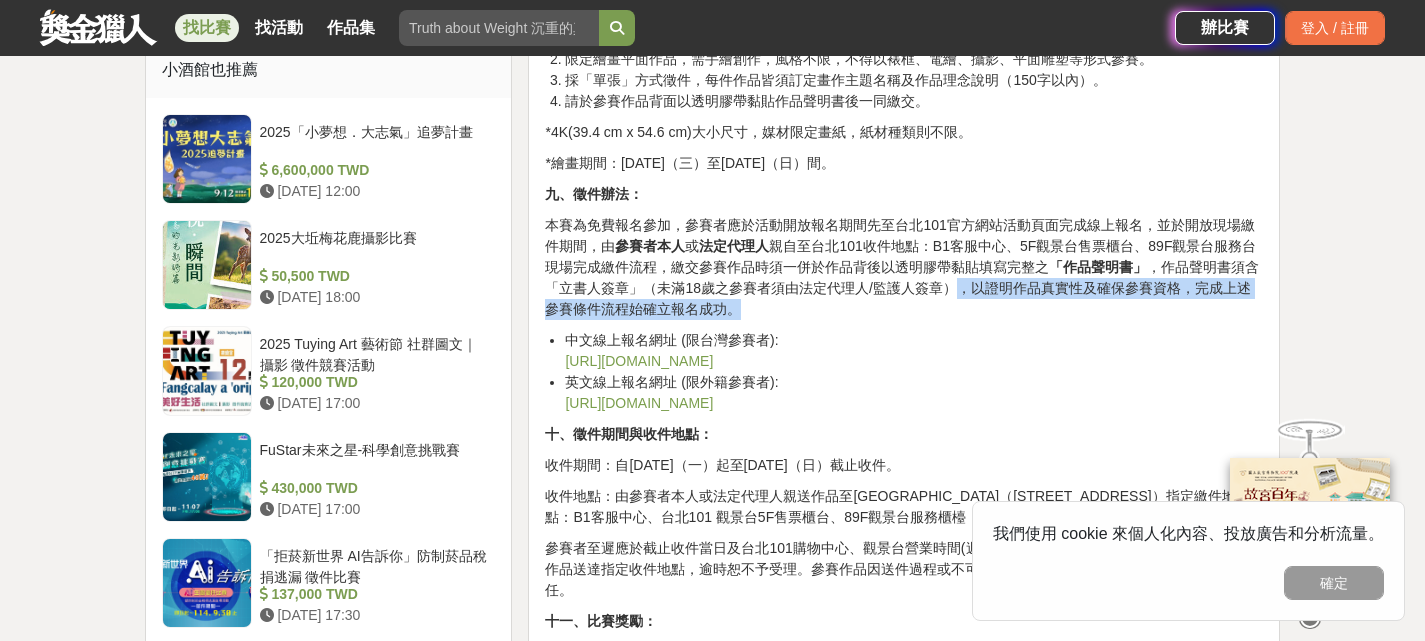 drag, startPoint x: 948, startPoint y: 261, endPoint x: 990, endPoint y: 285, distance: 48.373547 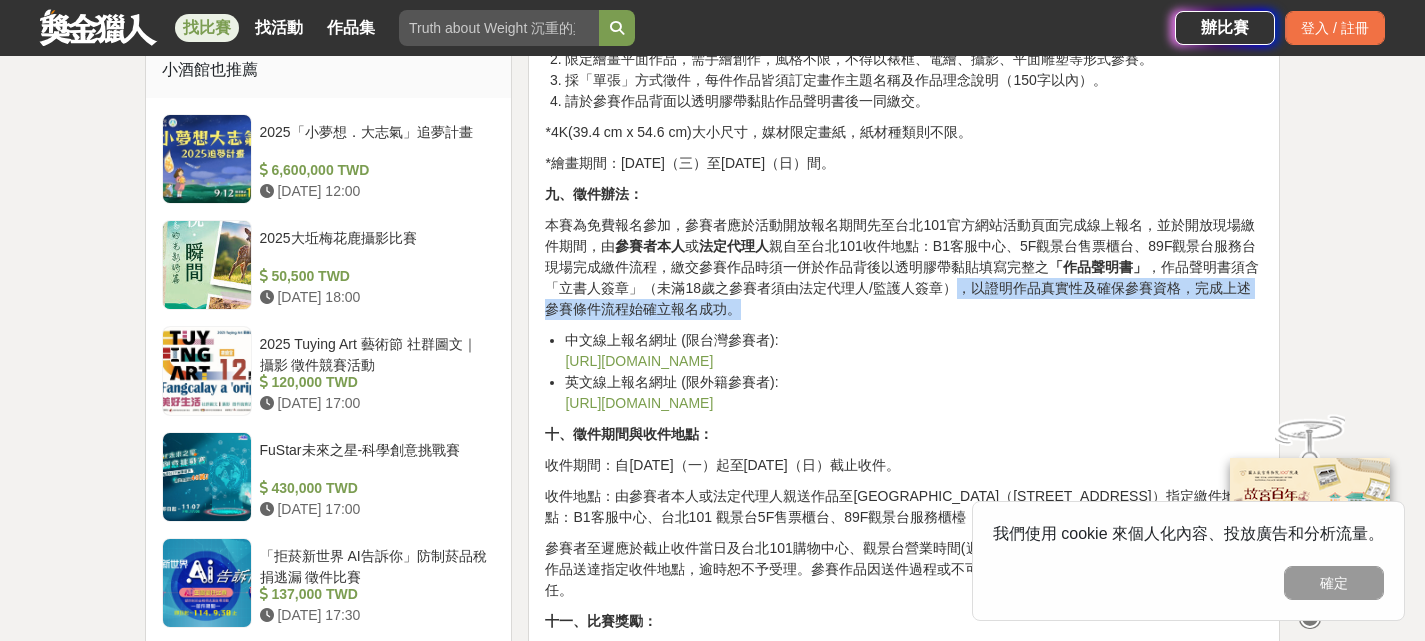 click on "本賽為免費報名參加，參賽者應於活動開放報名期間先至台北101官方網站活動頁面完成線上報名，並於開放現場繳件期間，由 參賽者本人 或 法定代理人 親自至台北101收件地點：B1客服中心、5F觀景台售票櫃台、89F觀景台服務台現場完成繳件流程，繳交參賽作品時須一併於作品背後以透明膠帶黏貼填寫完整之 「作品聲明書」 ，作品聲明書須含「立書人簽章」（未滿18歲之參賽者須由法定代理人/監護人簽章），以證明作品真實性及確保參賽資格，完成上述參賽條件流程始確立報名成功。" at bounding box center [904, 267] 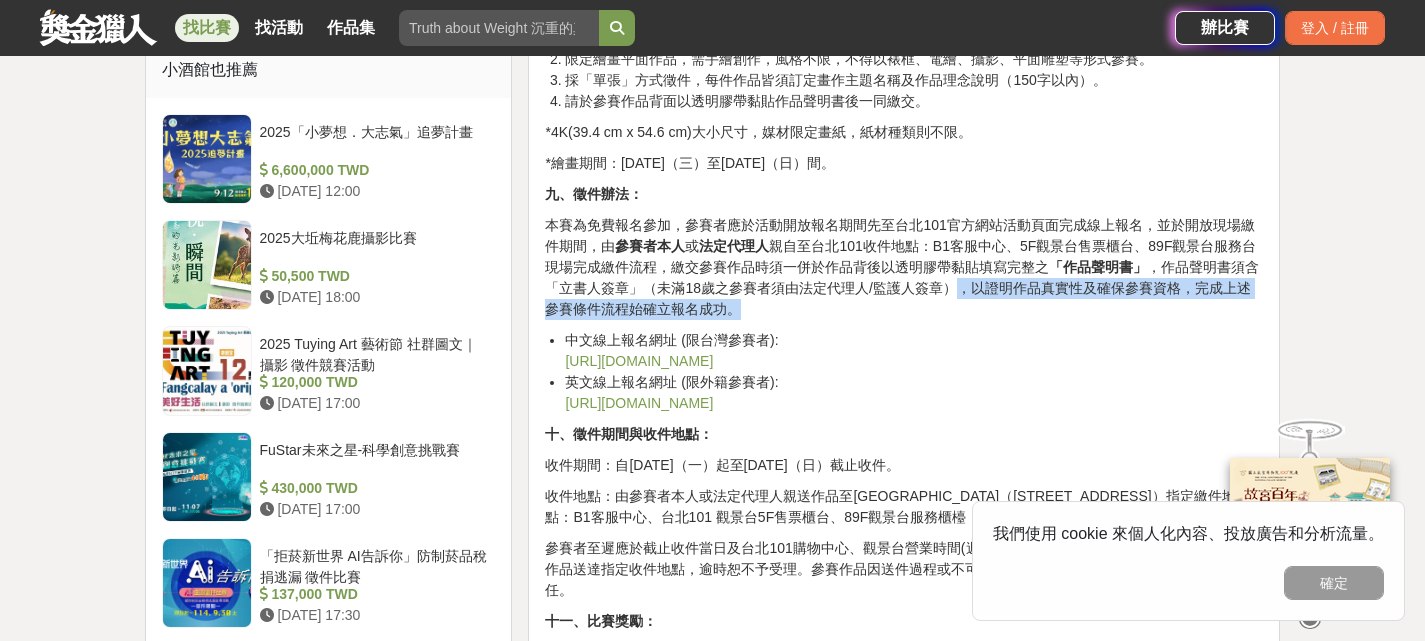 click on "本賽為免費報名參加，參賽者應於活動開放報名期間先至台北101官方網站活動頁面完成線上報名，並於開放現場繳件期間，由 參賽者本人 或 法定代理人 親自至台北101收件地點：B1客服中心、5F觀景台售票櫃台、89F觀景台服務台現場完成繳件流程，繳交參賽作品時須一併於作品背後以透明膠帶黏貼填寫完整之 「作品聲明書」 ，作品聲明書須含「立書人簽章」（未滿18歲之參賽者須由法定代理人/監護人簽章），以證明作品真實性及確保參賽資格，完成上述參賽條件流程始確立報名成功。" at bounding box center [904, 267] 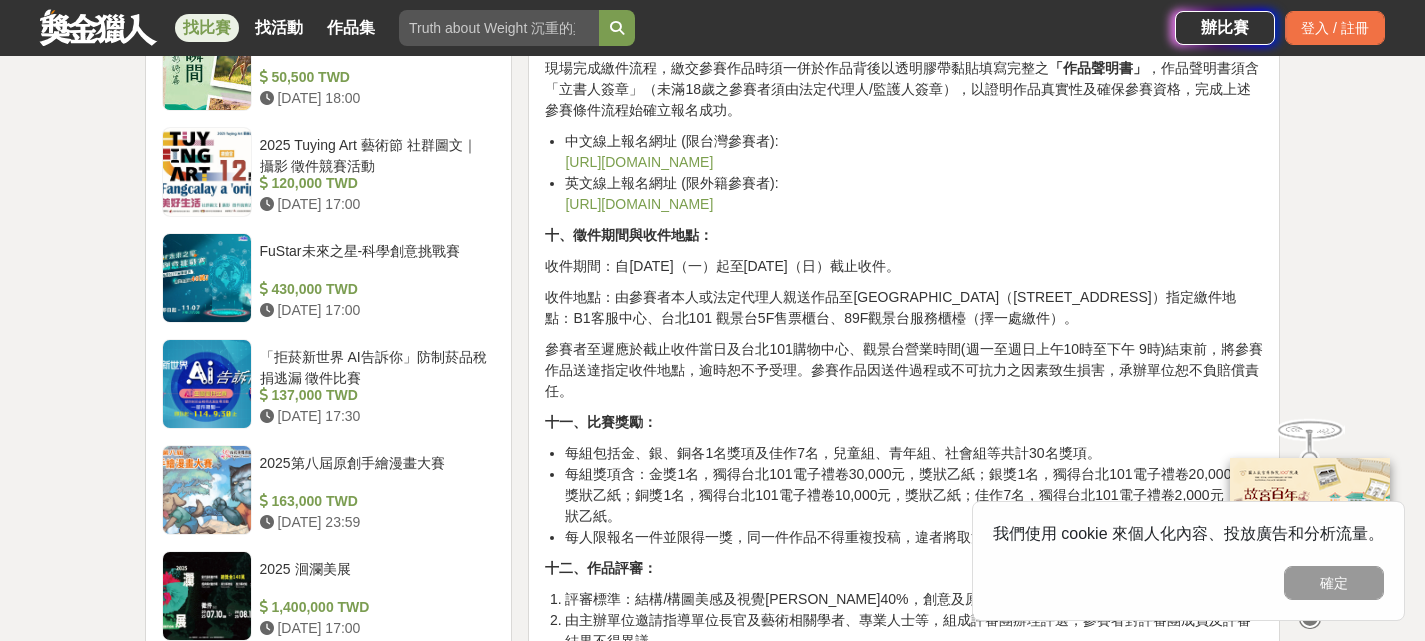 scroll, scrollTop: 2600, scrollLeft: 0, axis: vertical 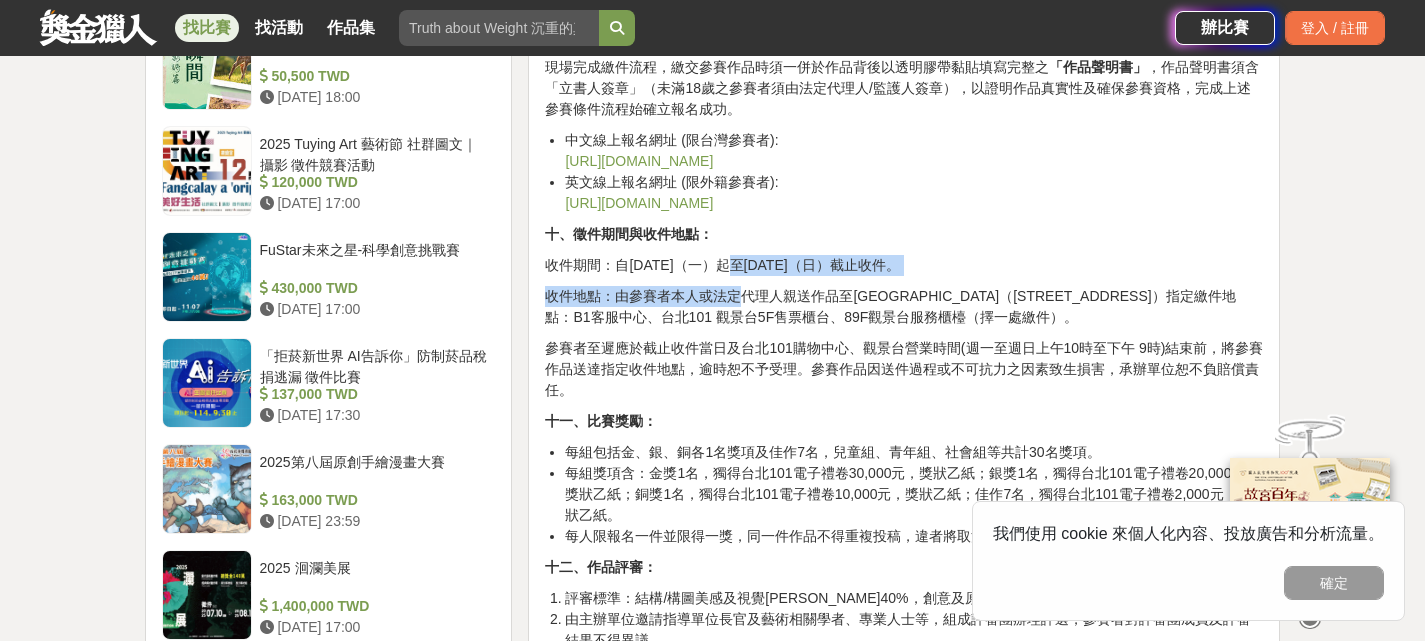 drag, startPoint x: 726, startPoint y: 247, endPoint x: 744, endPoint y: 276, distance: 34.132095 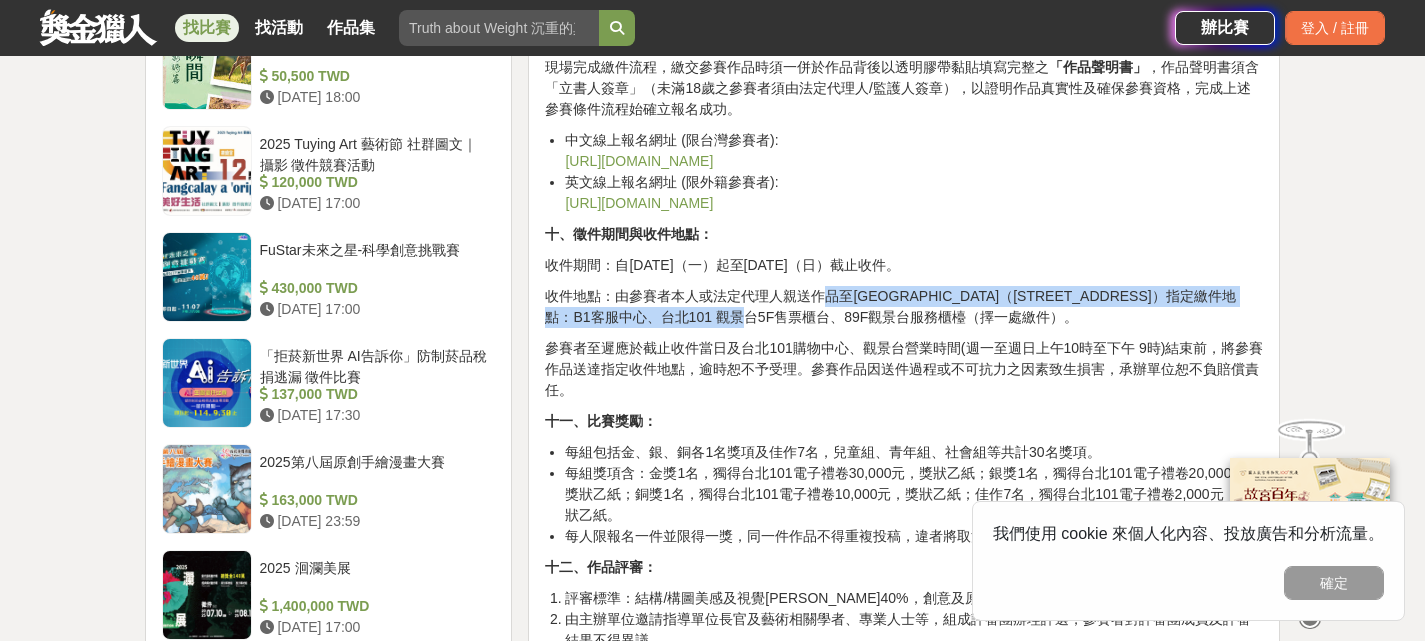 drag, startPoint x: 828, startPoint y: 275, endPoint x: 838, endPoint y: 295, distance: 22.36068 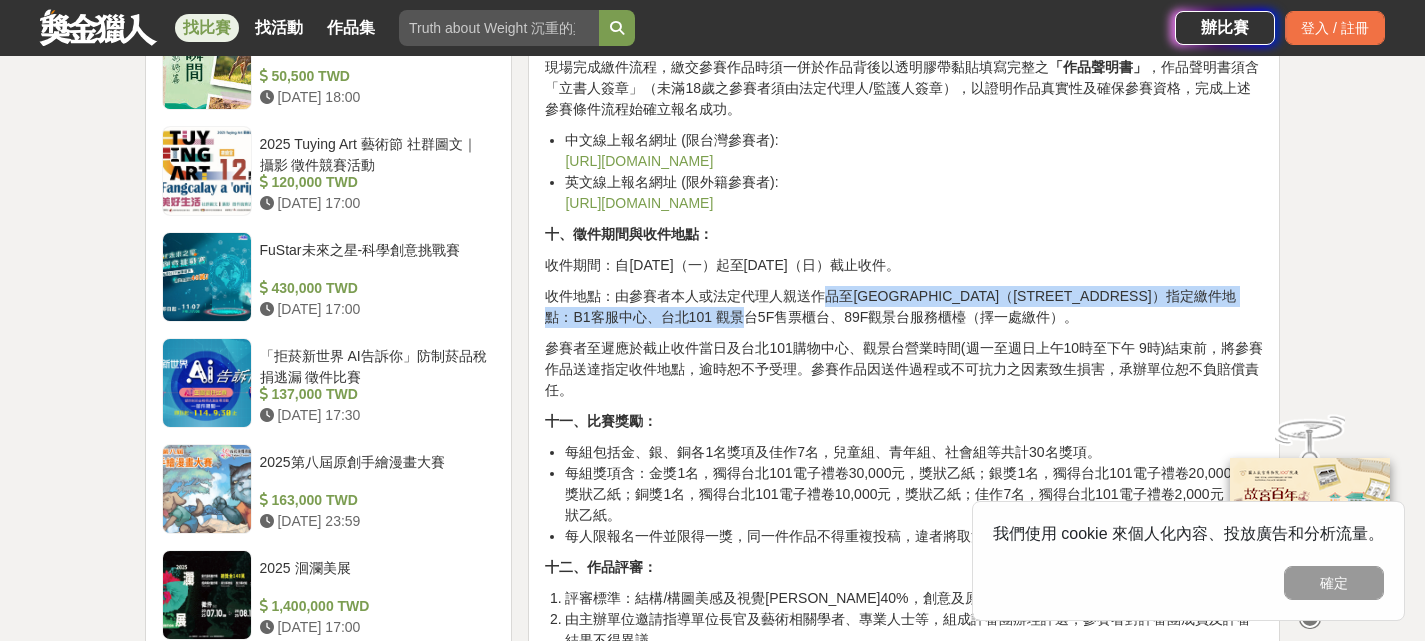 click on "收件地點：由參賽者本人或法定代理人親送作品至台北101購物中心（台北市信義區市府路45號）指定繳件地點：B1客服中心、台北101 觀景台5F售票櫃台、89F觀景台服務櫃檯（擇一處繳件）。" at bounding box center (904, 307) 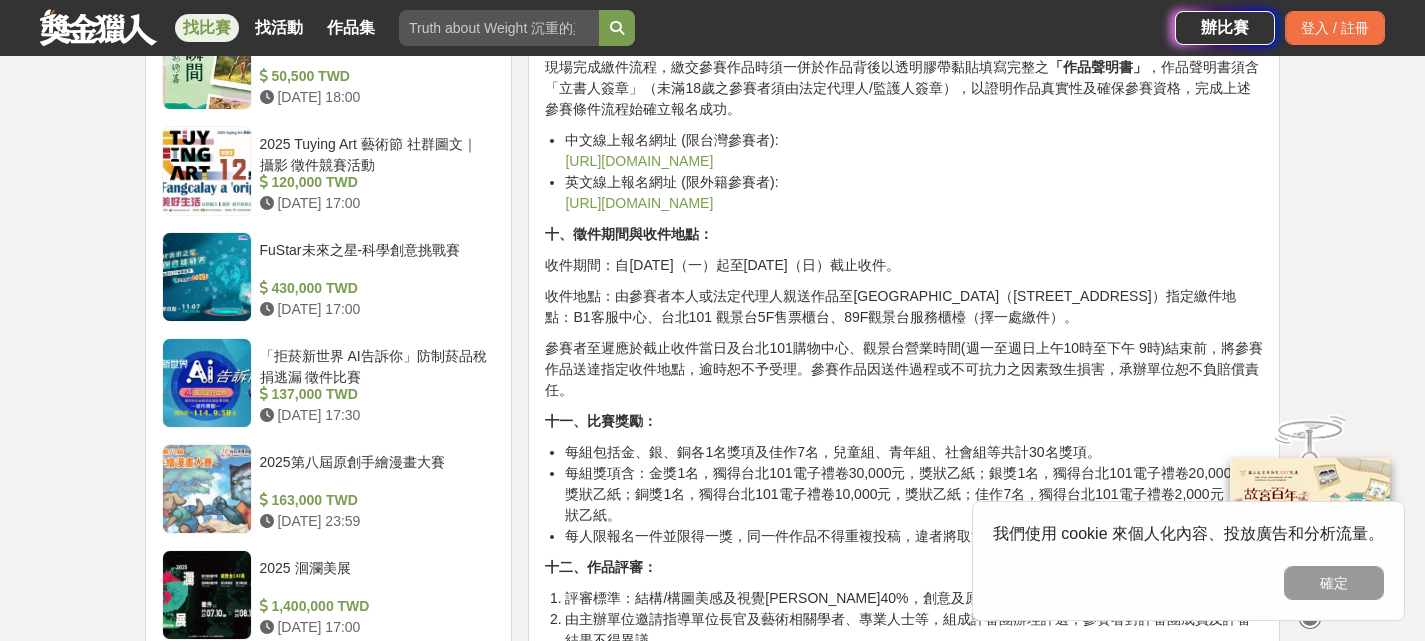 click on "一、活動宗旨： 2025【台灣好好玩】台北101國際繪畫比賽旨在推廣台灣各縣市觀光，從台北及台北101出發，宣傳在地自然資源、風景名勝、道地美食、人文藝術之美。本比賽邀請全球繪畫愛好者體驗台灣的人文熱情與自然風光，透過繪畫展現台灣豐富的夏季活動、著名景點、特色花卉、動植物、豐富美食，以及台北101大樓建築意象代表性。參賽者以自由創作的方式展現其技巧、風格及創意巧思，融合台北101建築物意象，捕捉並描繪出台灣獨特的自然動植物元素、美食美景、文化氛圍或觸動人心的時刻，以多元創新的角度完整呈現台灣好好玩的主題，並免費報名參加！ 二、主辦單位： 台北金融大樓股份有限公司(即「台北101」) 三、指導單位： 臺北市政府觀光傳播局 四、協辦單位： 臺北市政府工務局公園路燈工程管理處、富邦美術館 五、參賽資格： 六、參賽組別：" at bounding box center (904, -30) 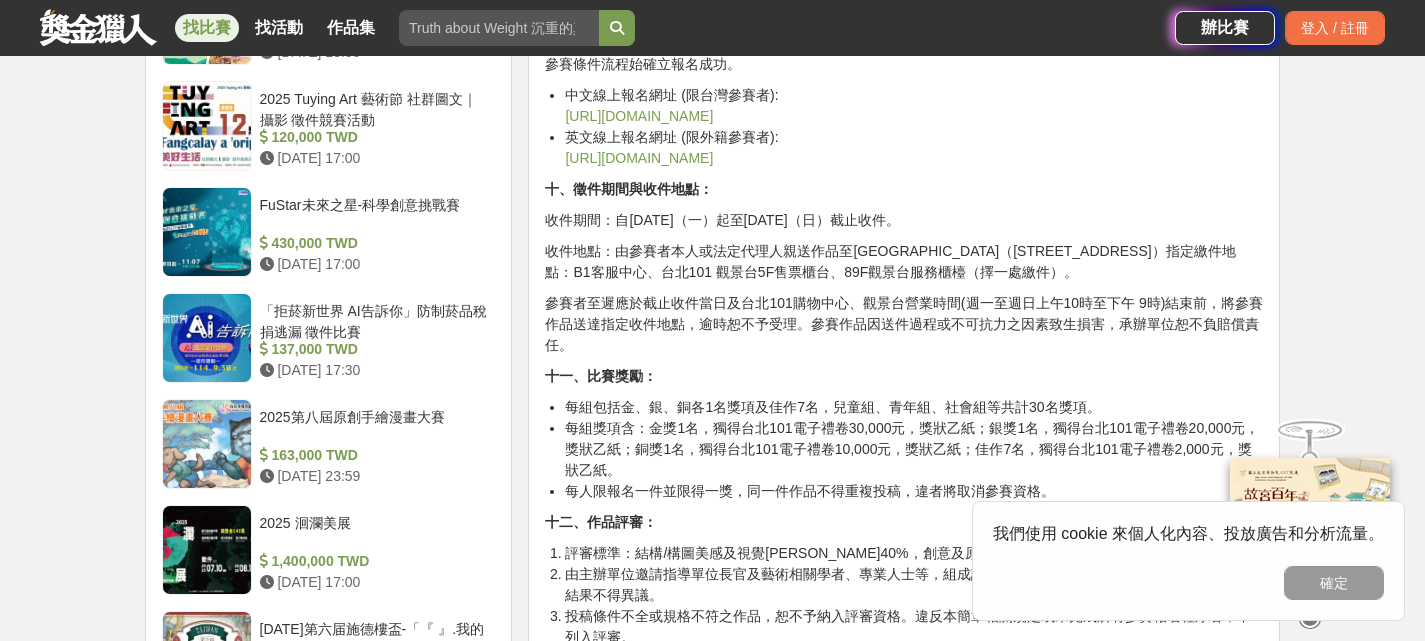 scroll, scrollTop: 2700, scrollLeft: 0, axis: vertical 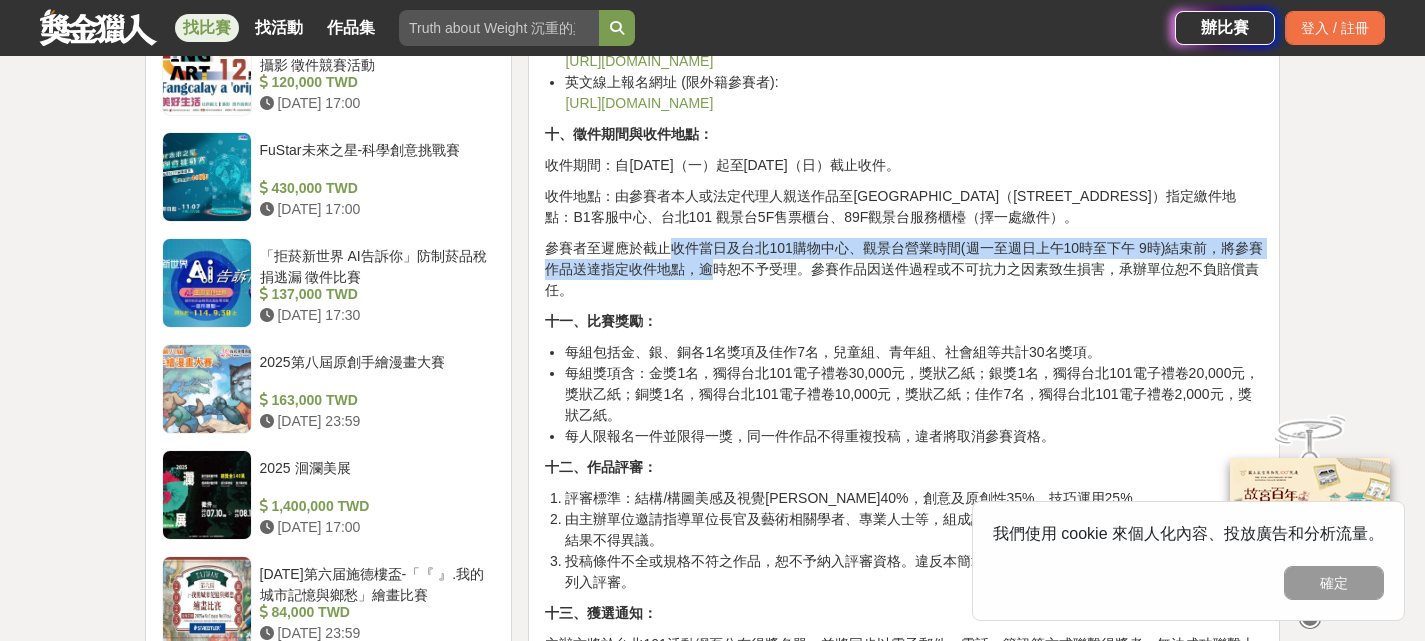 drag, startPoint x: 666, startPoint y: 228, endPoint x: 707, endPoint y: 253, distance: 48.02083 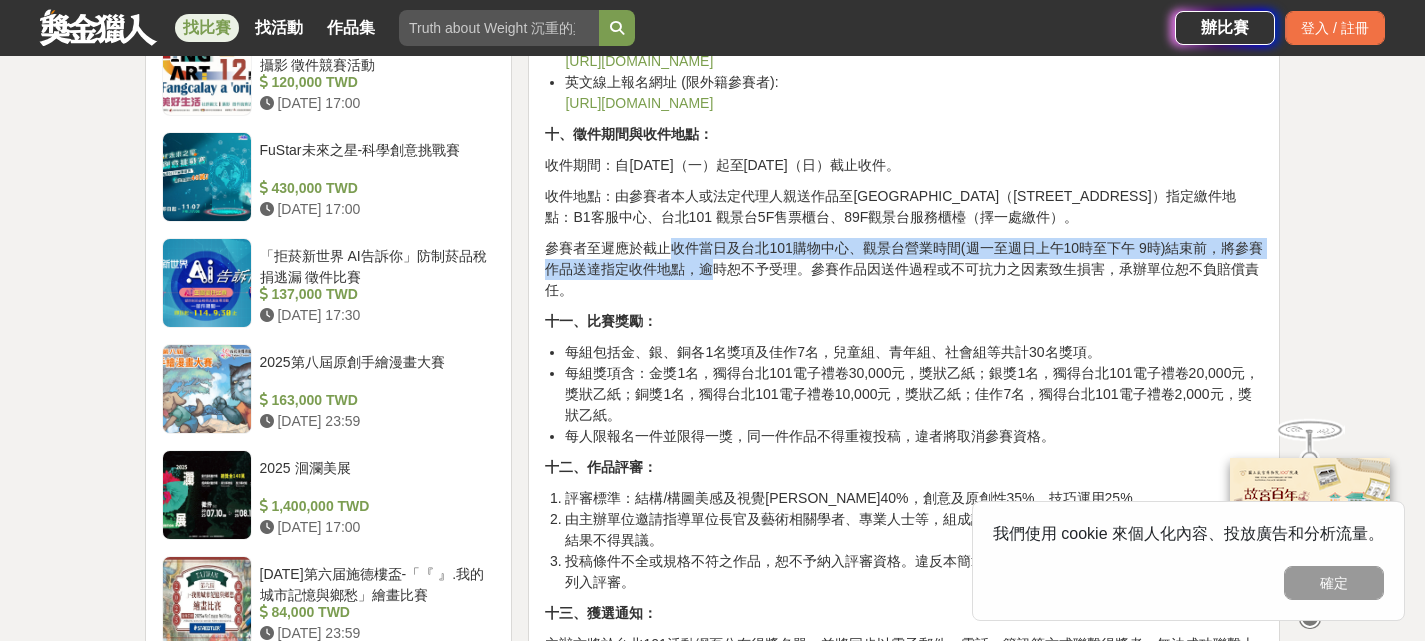 click on "參賽者至遲應於截止收件當日及台北101購物中心、觀景台營業時間(週一至週日上午10時至下午 9時)結束前，將參賽作品送達指定收件地點，逾時恕不予受理。參賽作品因送件過程或不可抗力之因素致生損害，承辦單位恕不負賠償責任。" at bounding box center [904, 269] 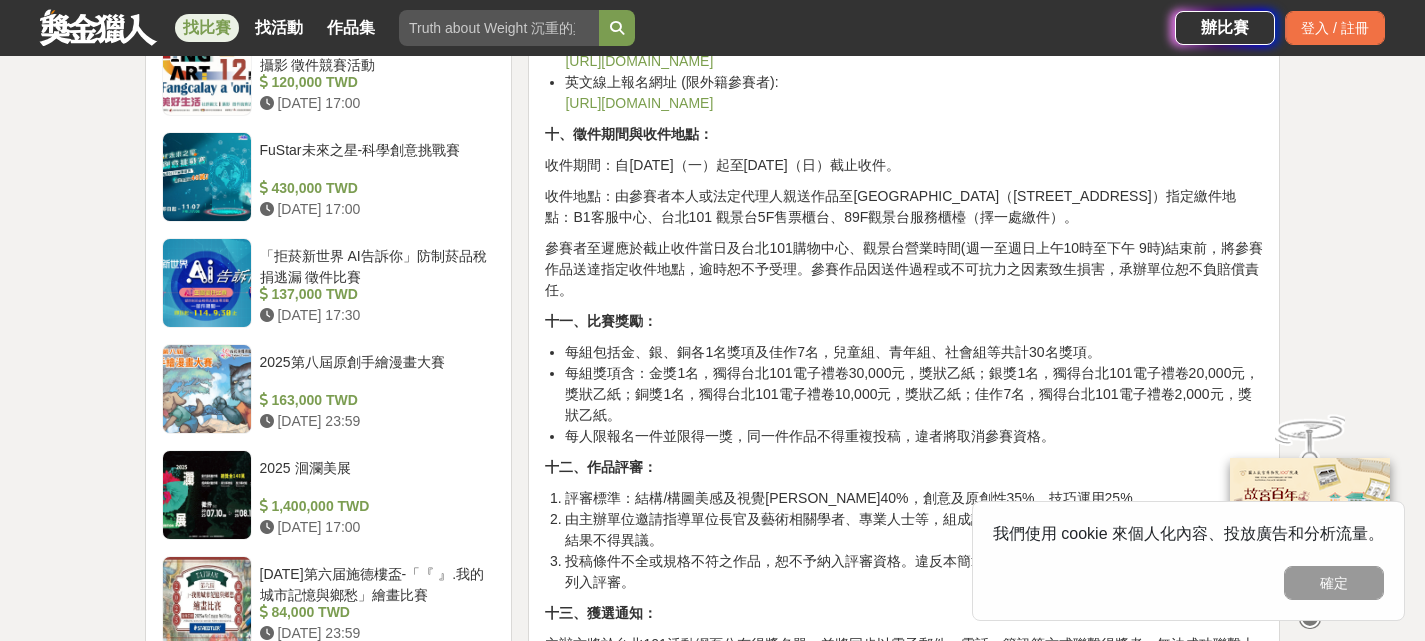 click on "參賽者至遲應於截止收件當日及台北101購物中心、觀景台營業時間(週一至週日上午10時至下午 9時)結束前，將參賽作品送達指定收件地點，逾時恕不予受理。參賽作品因送件過程或不可抗力之因素致生損害，承辦單位恕不負賠償責任。" at bounding box center [904, 269] 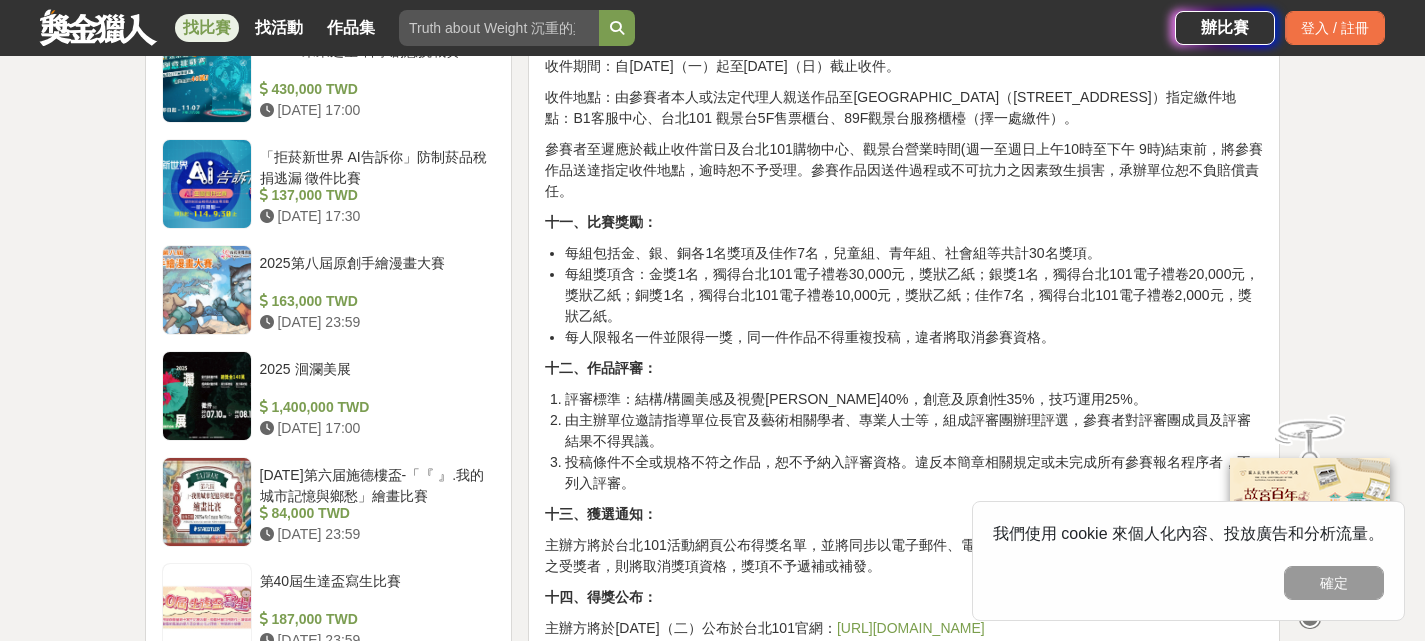 scroll, scrollTop: 2800, scrollLeft: 0, axis: vertical 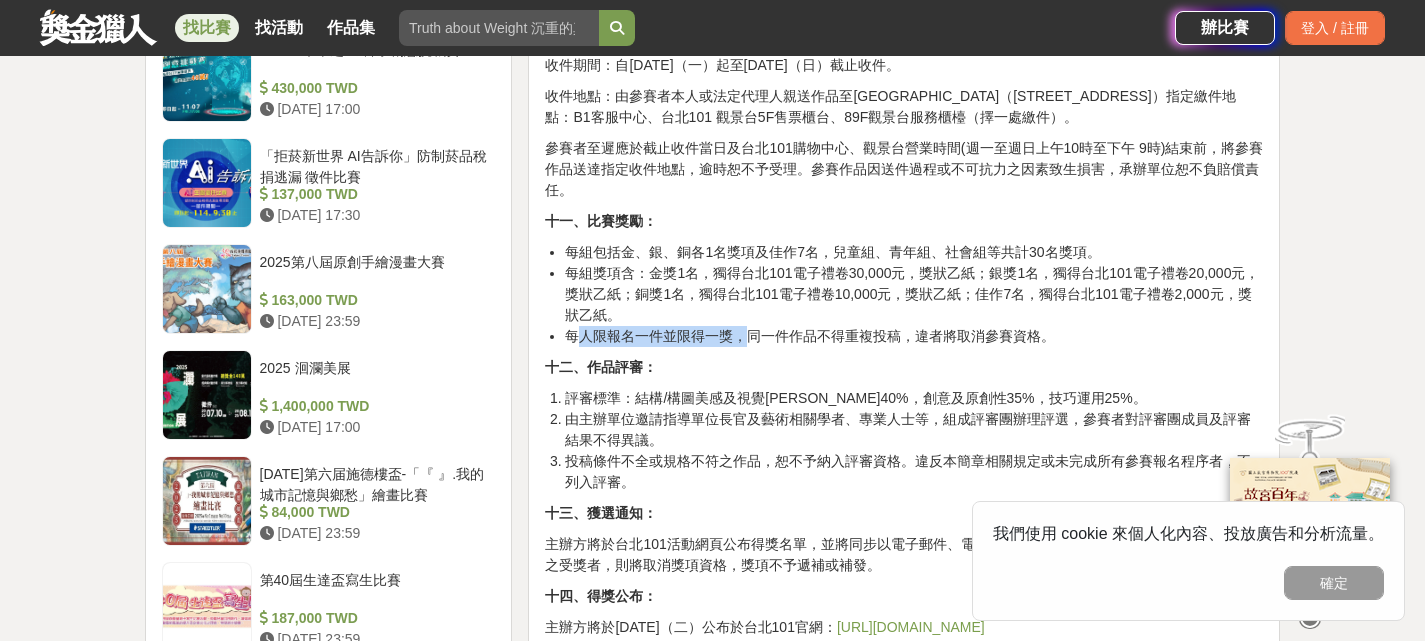 drag, startPoint x: 582, startPoint y: 316, endPoint x: 741, endPoint y: 316, distance: 159 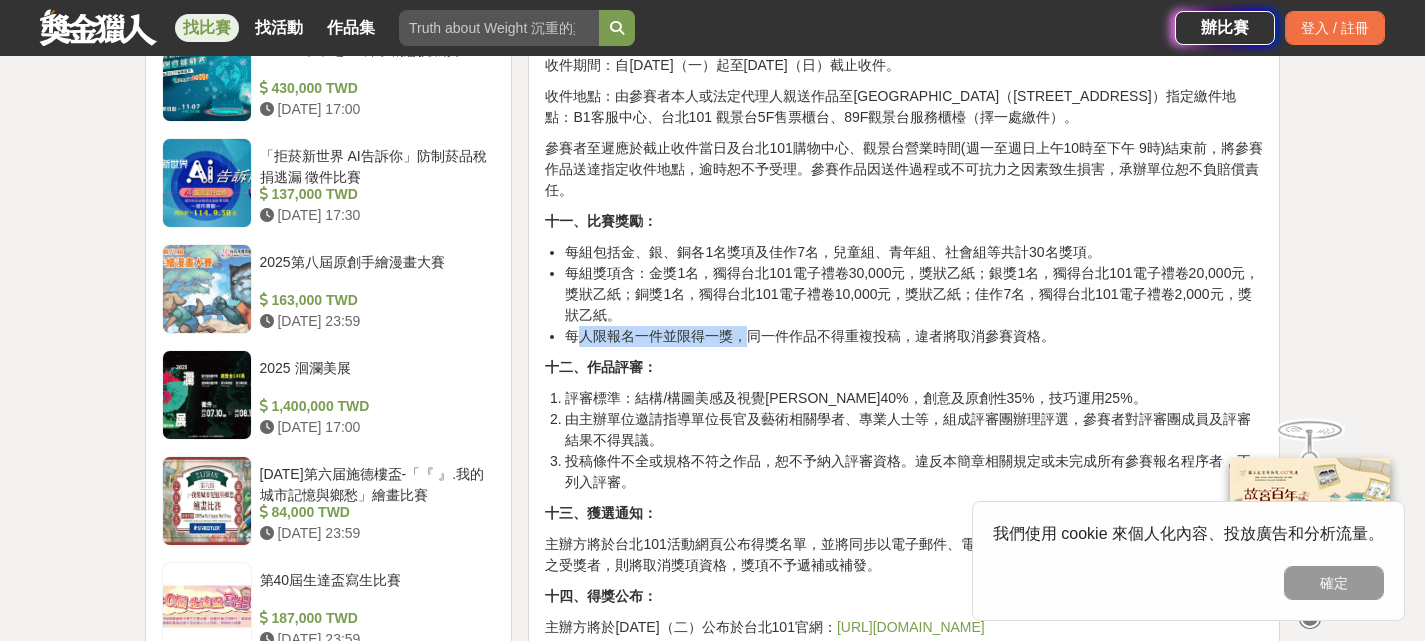 click on "每人限報名一件並限得一獎，同一件作品不得重複投稿，違者將取消參賽資格。" at bounding box center [914, 336] 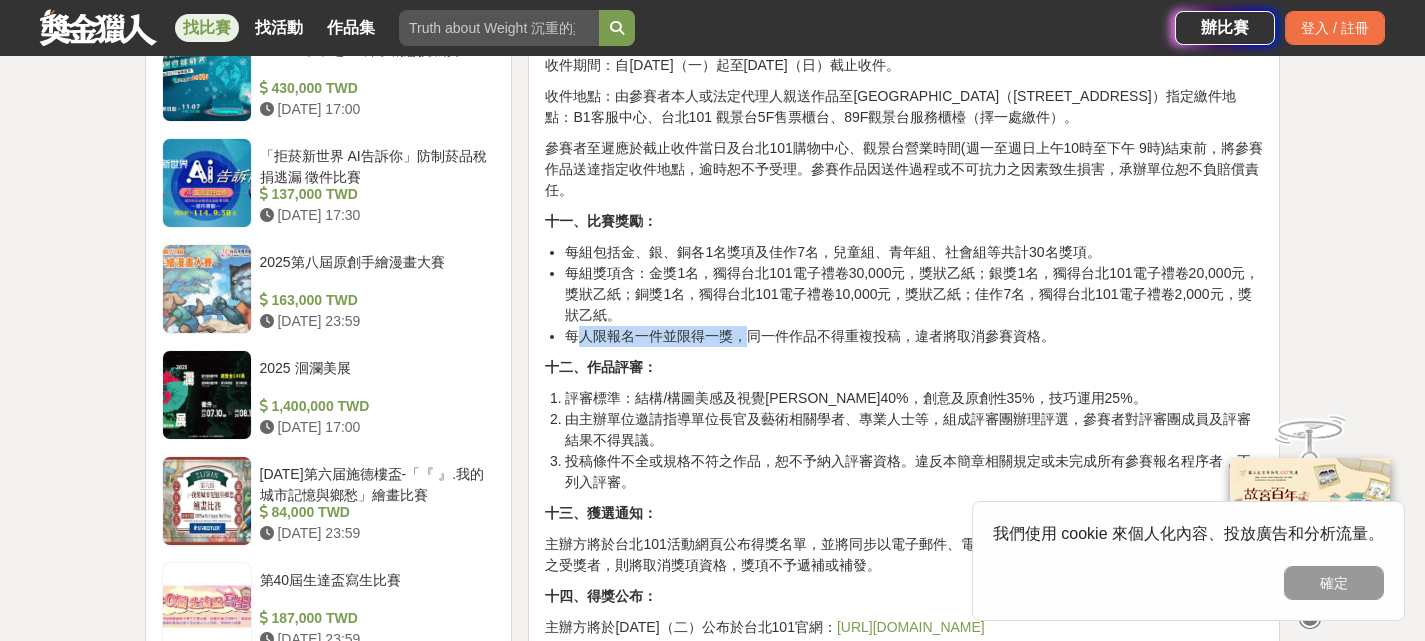 click on "每人限報名一件並限得一獎，同一件作品不得重複投稿，違者將取消參賽資格。" at bounding box center (914, 336) 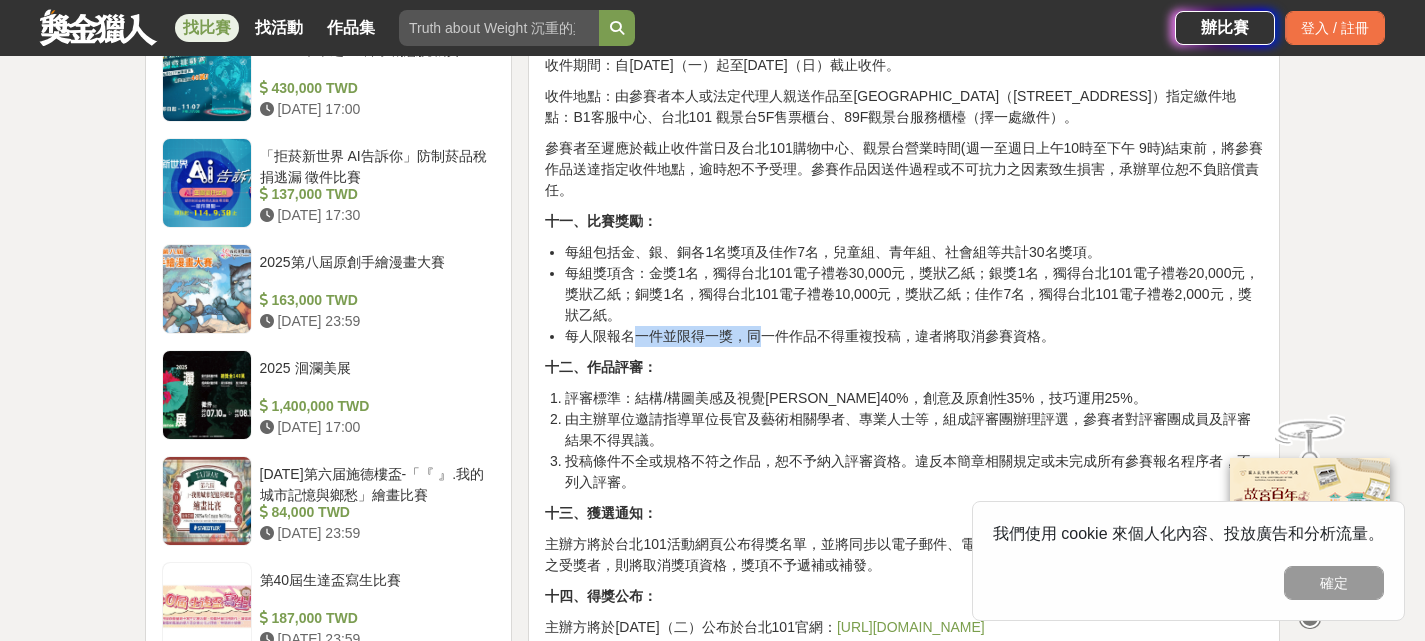 drag, startPoint x: 636, startPoint y: 308, endPoint x: 754, endPoint y: 311, distance: 118.03813 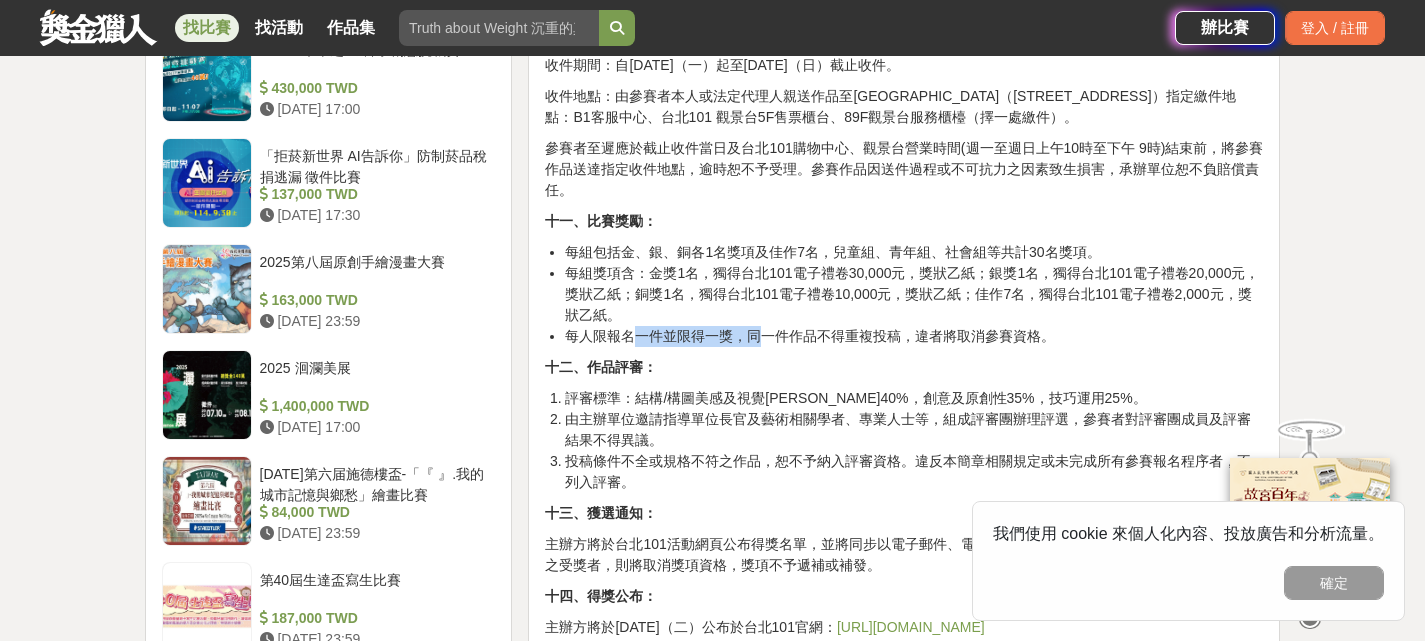 click on "每人限報名一件並限得一獎，同一件作品不得重複投稿，違者將取消參賽資格。" at bounding box center (914, 336) 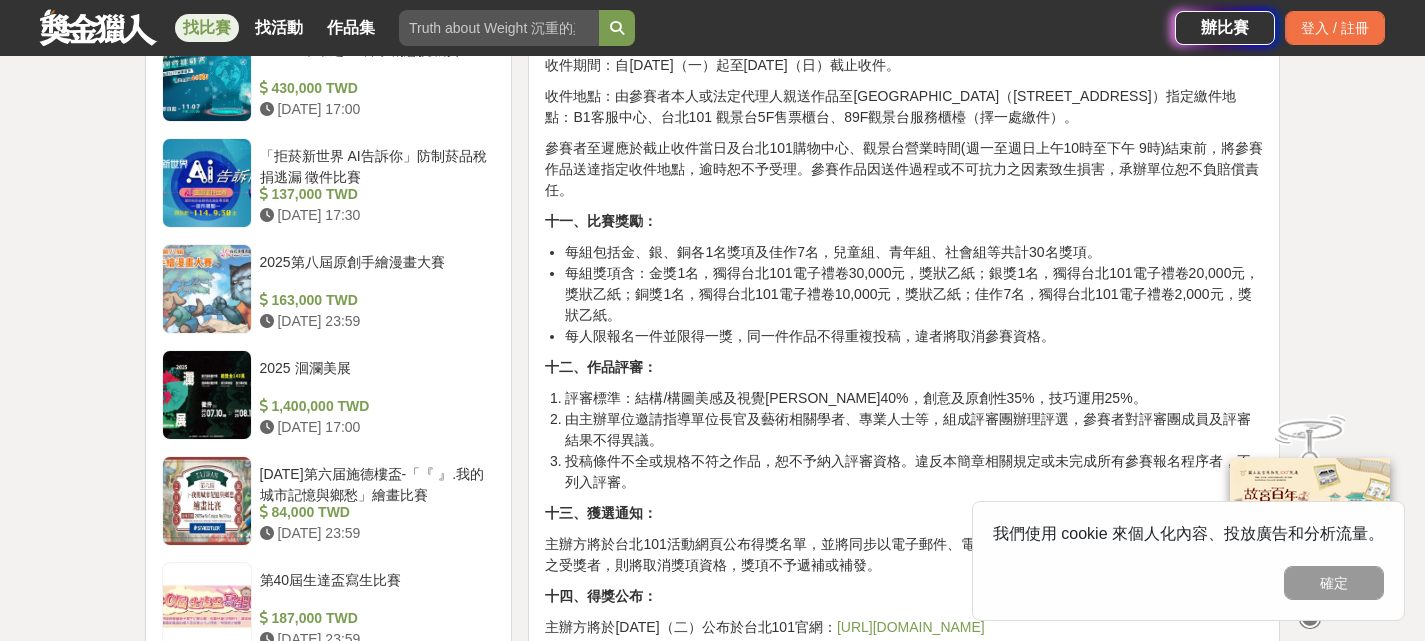 click on "每人限報名一件並限得一獎，同一件作品不得重複投稿，違者將取消參賽資格。" at bounding box center (914, 336) 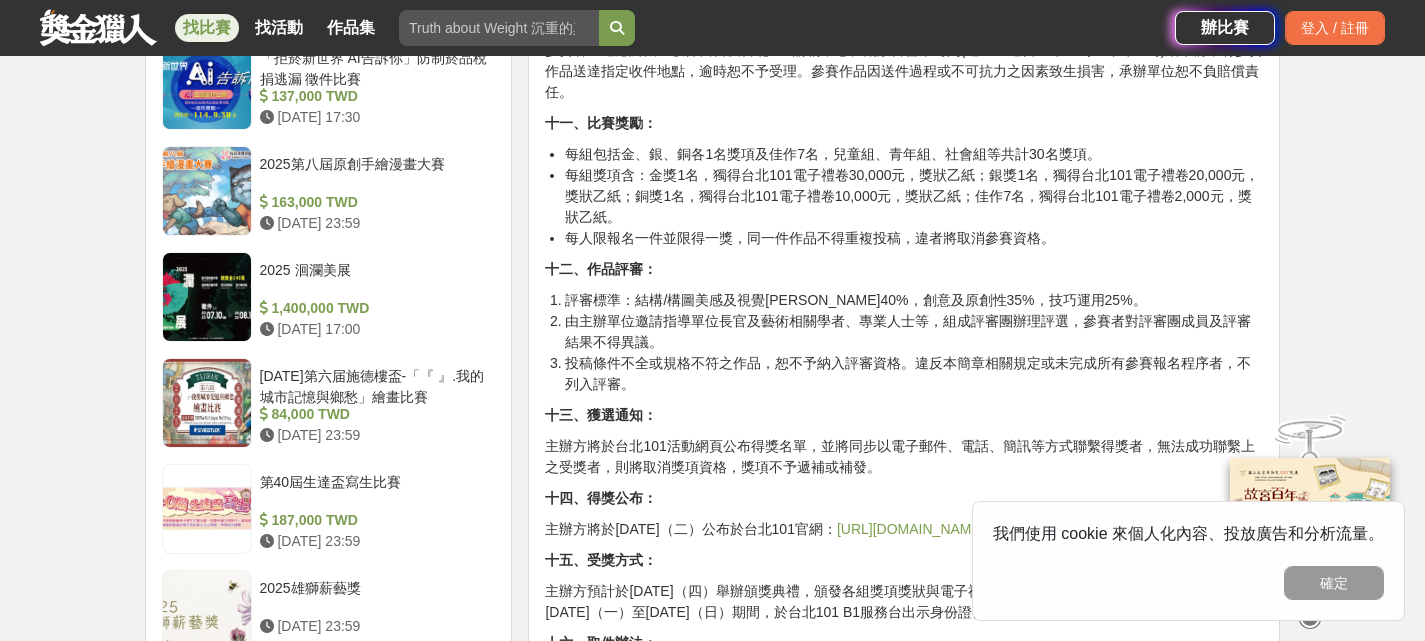 scroll, scrollTop: 2900, scrollLeft: 0, axis: vertical 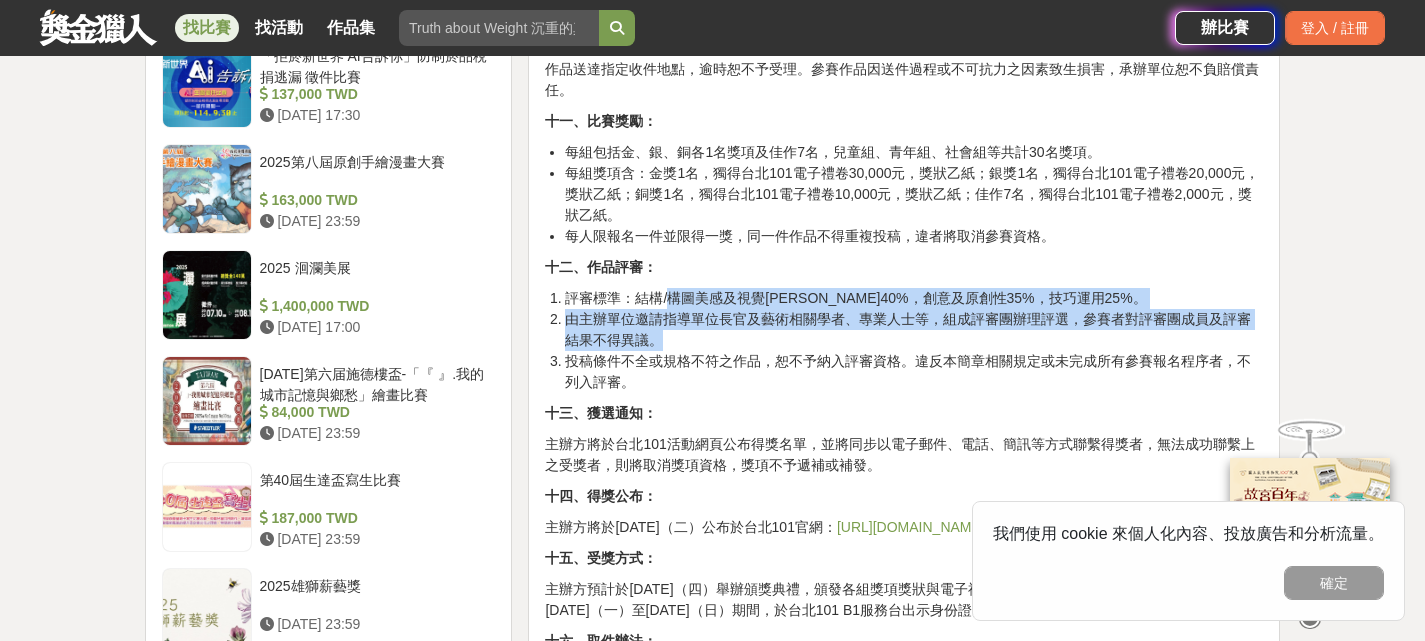 drag, startPoint x: 675, startPoint y: 285, endPoint x: 687, endPoint y: 317, distance: 34.176014 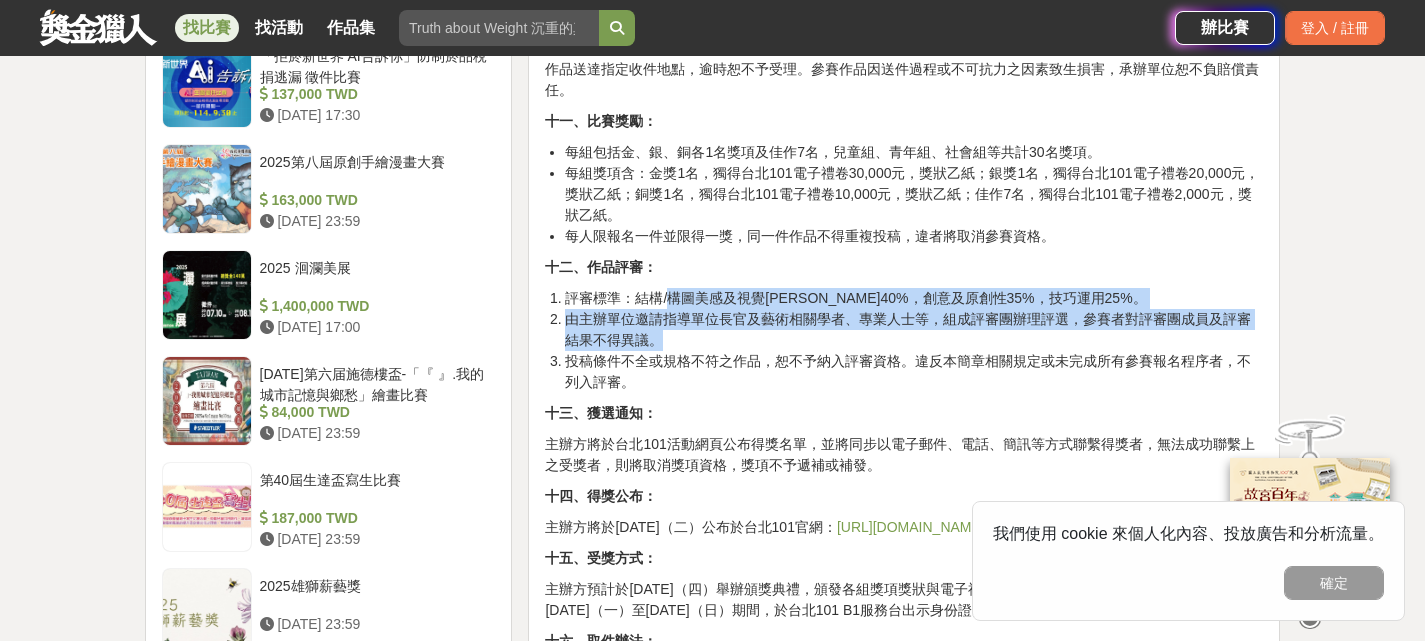 click on "評審標準：結構/構圖美感及視覺張力40%，創意及原創性35%，技巧運用25%。 由主辦單位邀請指導單位長官及藝術相關學者、專業人士等，組成評審團辦理評選，參賽者對評審團成員及評審結果不得異議。 投稿條件不全或規格不符之作品，恕不予納入評審資格。違反本簡章相關規定或未完成所有參賽報名程序者，不列入評審。" at bounding box center [904, 340] 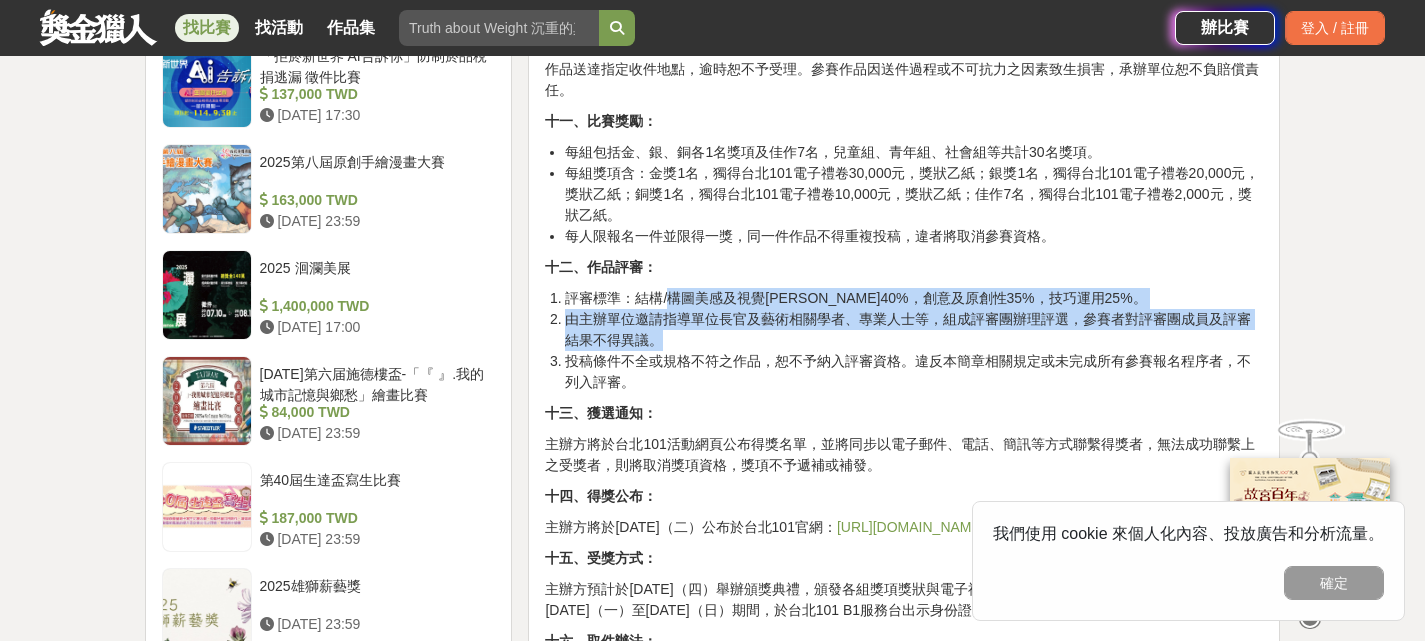 click on "由主辦單位邀請指導單位長官及藝術相關學者、專業人士等，組成評審團辦理評選，參賽者對評審團成員及評審結果不得異議。" at bounding box center (914, 330) 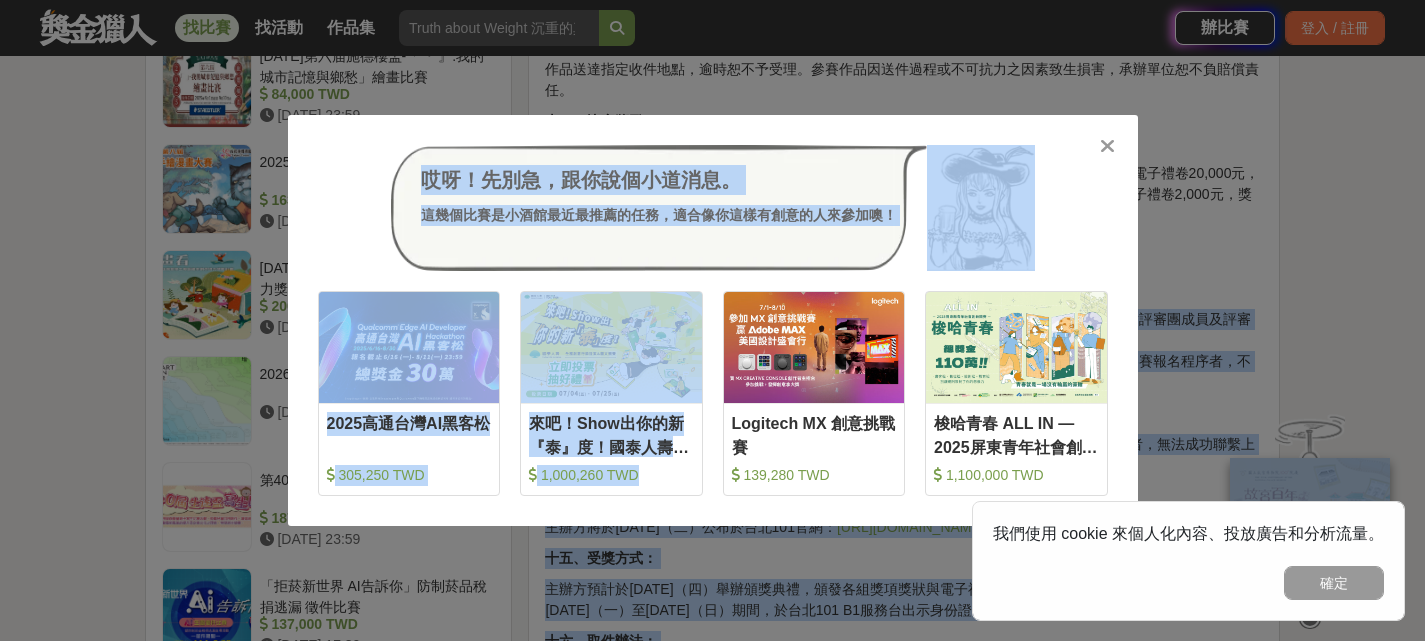 drag, startPoint x: 714, startPoint y: 297, endPoint x: 716, endPoint y: 313, distance: 16.124516 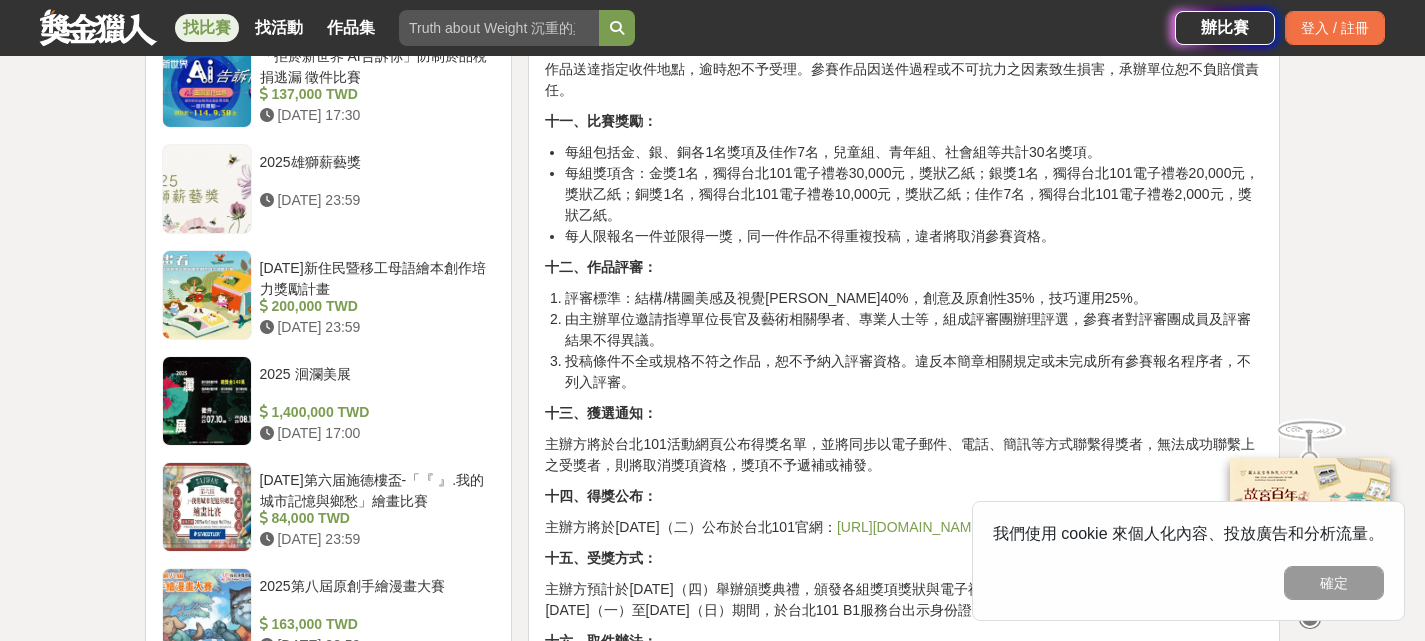 click on "投稿條件不全或規格不符之作品，恕不予納入評審資格。違反本簡章相關規定或未完成所有參賽報名程序者，不列入評審。" at bounding box center (914, 372) 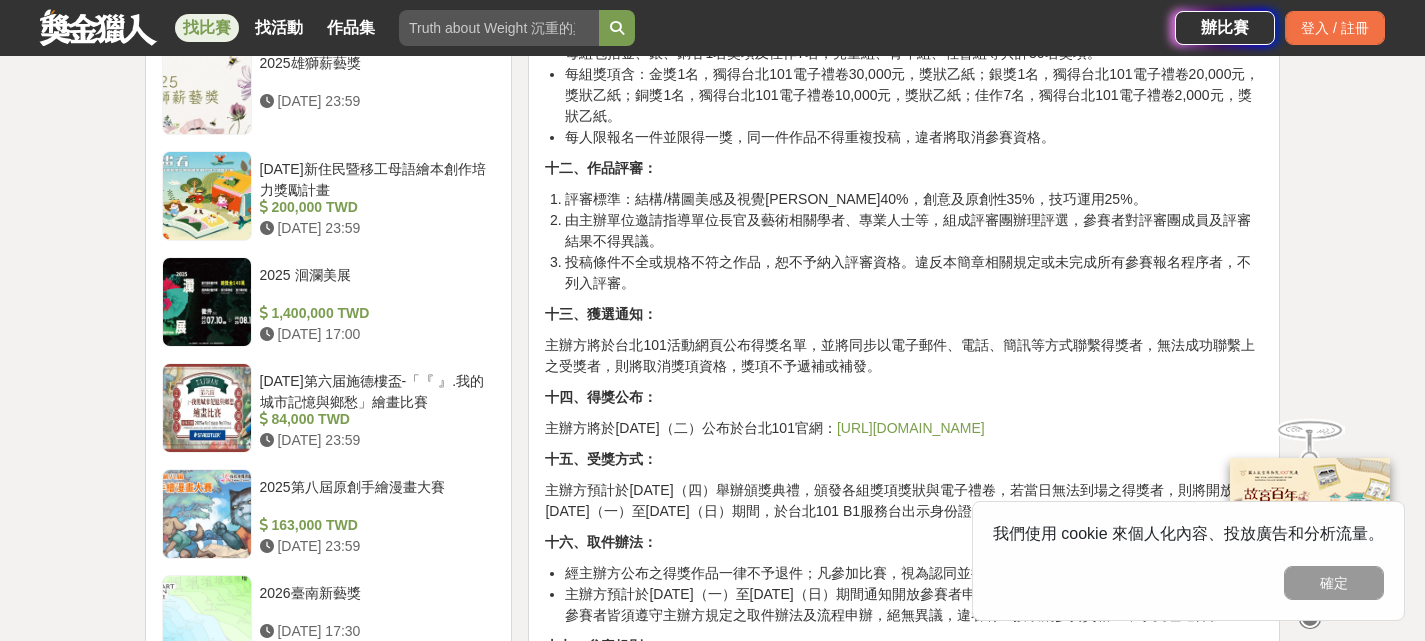 scroll, scrollTop: 3000, scrollLeft: 0, axis: vertical 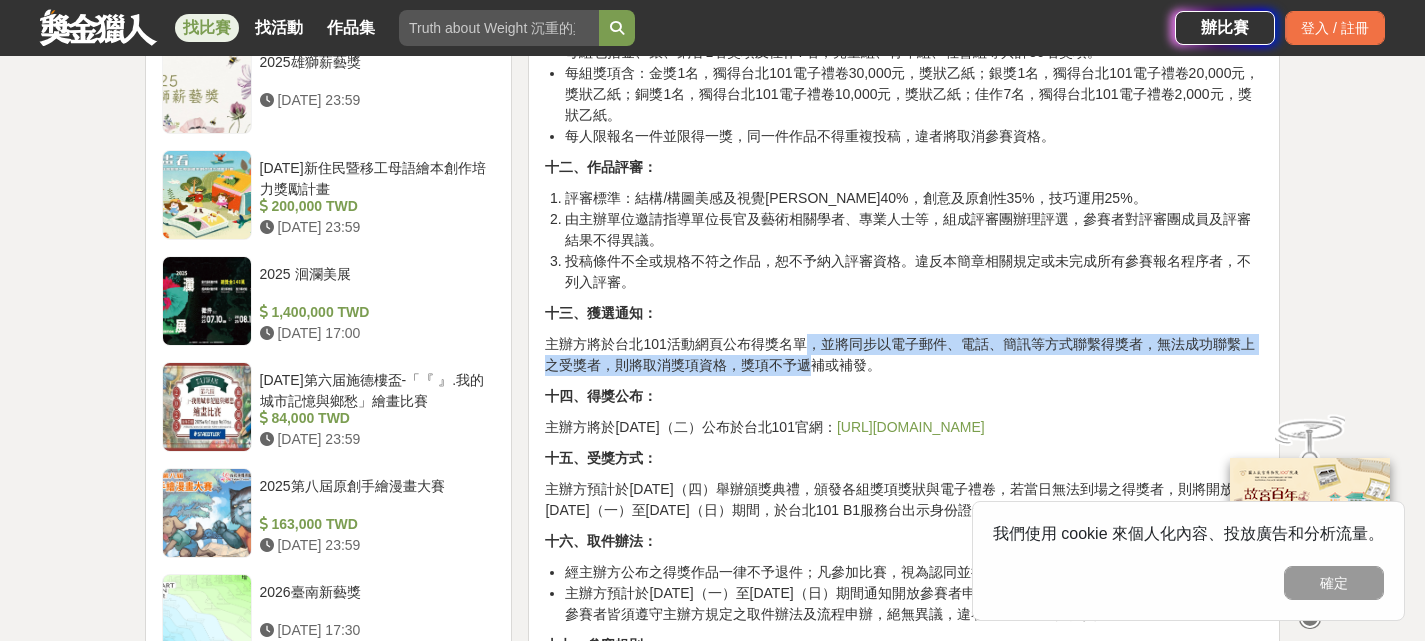 drag, startPoint x: 809, startPoint y: 314, endPoint x: 814, endPoint y: 347, distance: 33.37664 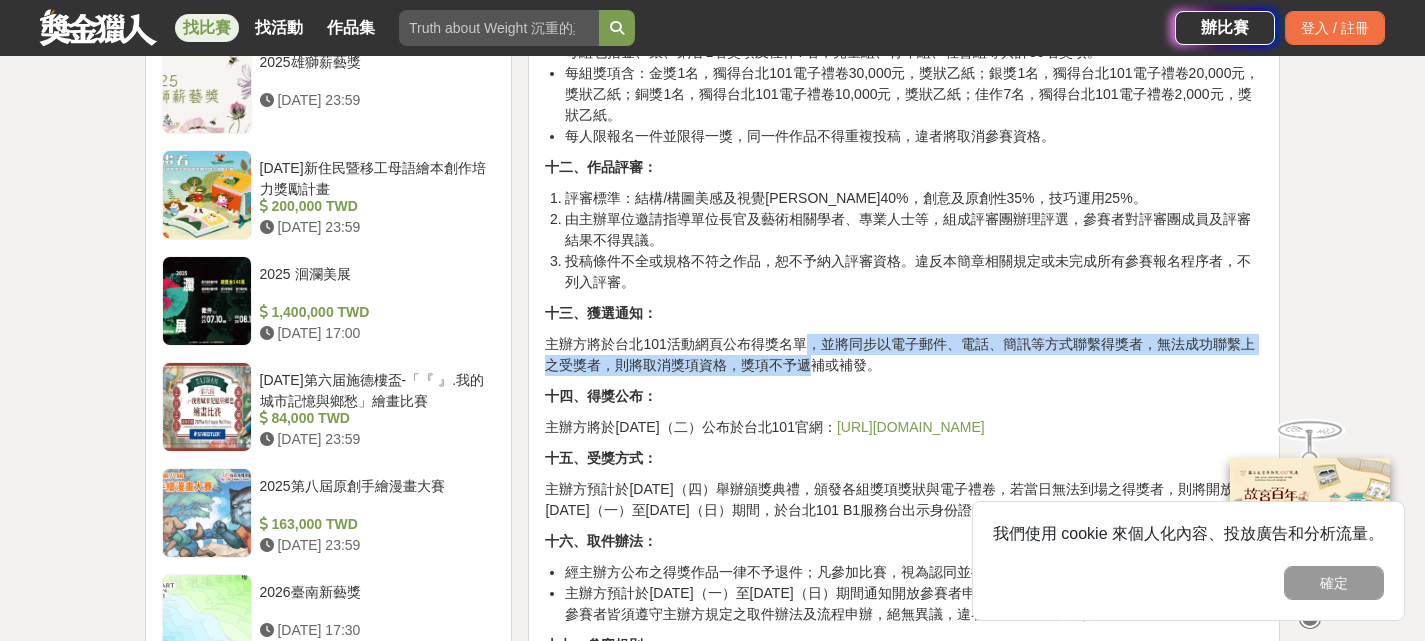 click on "主辦方將於台北101活動網頁公布得獎名單，並將同步以電子郵件、電話、簡訊等方式聯繫得獎者，無法成功聯繫上之受獎者，則將取消獎項資格，獎項不予遞補或補發。" at bounding box center [904, 355] 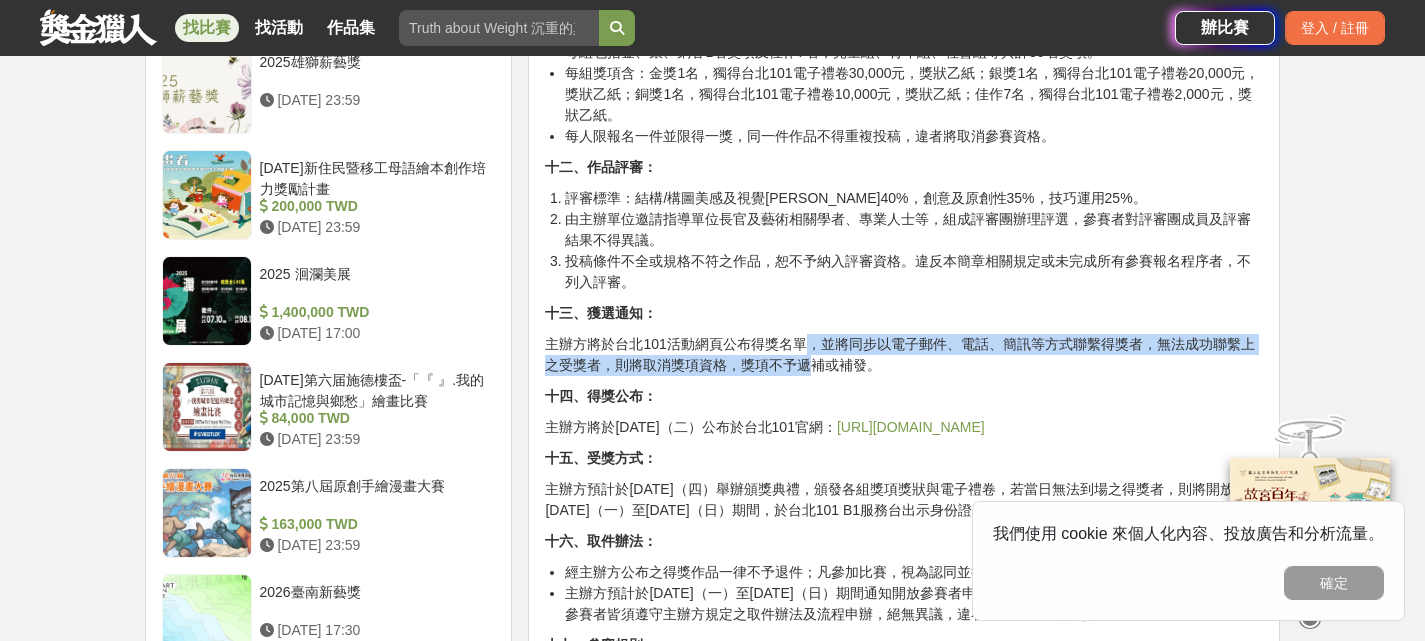 click on "主辦方將於台北101活動網頁公布得獎名單，並將同步以電子郵件、電話、簡訊等方式聯繫得獎者，無法成功聯繫上之受獎者，則將取消獎項資格，獎項不予遞補或補發。" at bounding box center (904, 355) 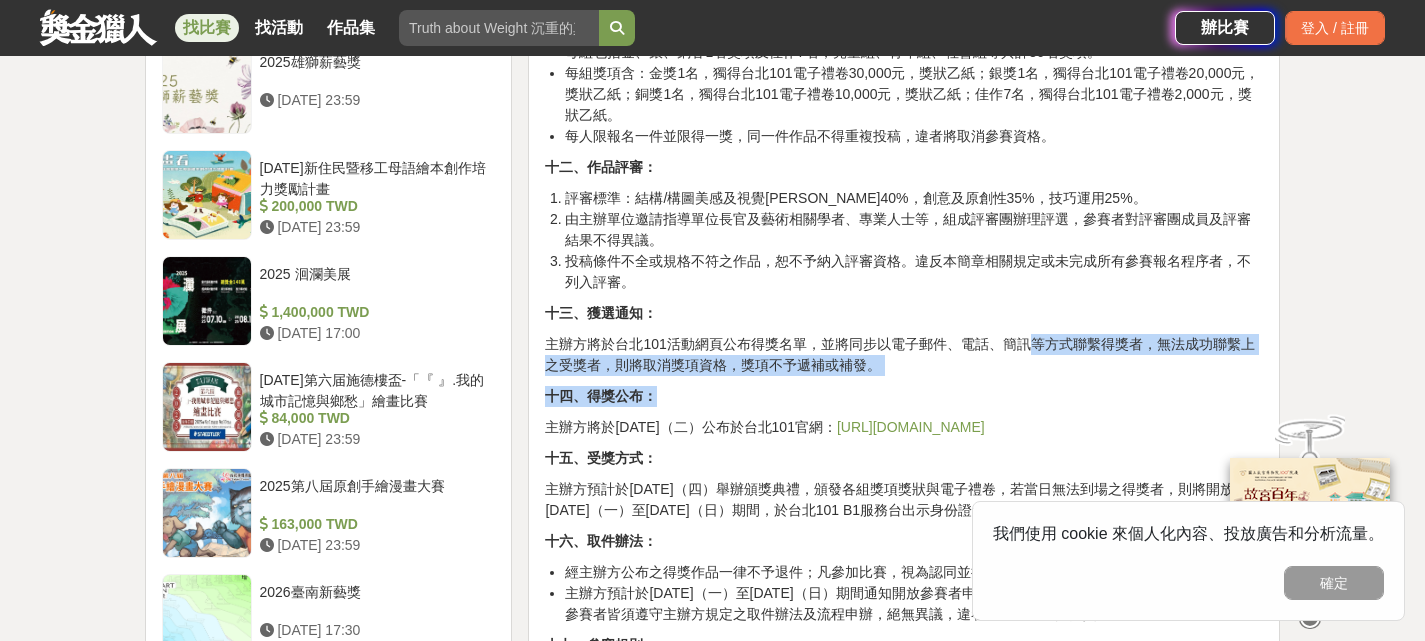 drag, startPoint x: 1033, startPoint y: 317, endPoint x: 1046, endPoint y: 359, distance: 43.965897 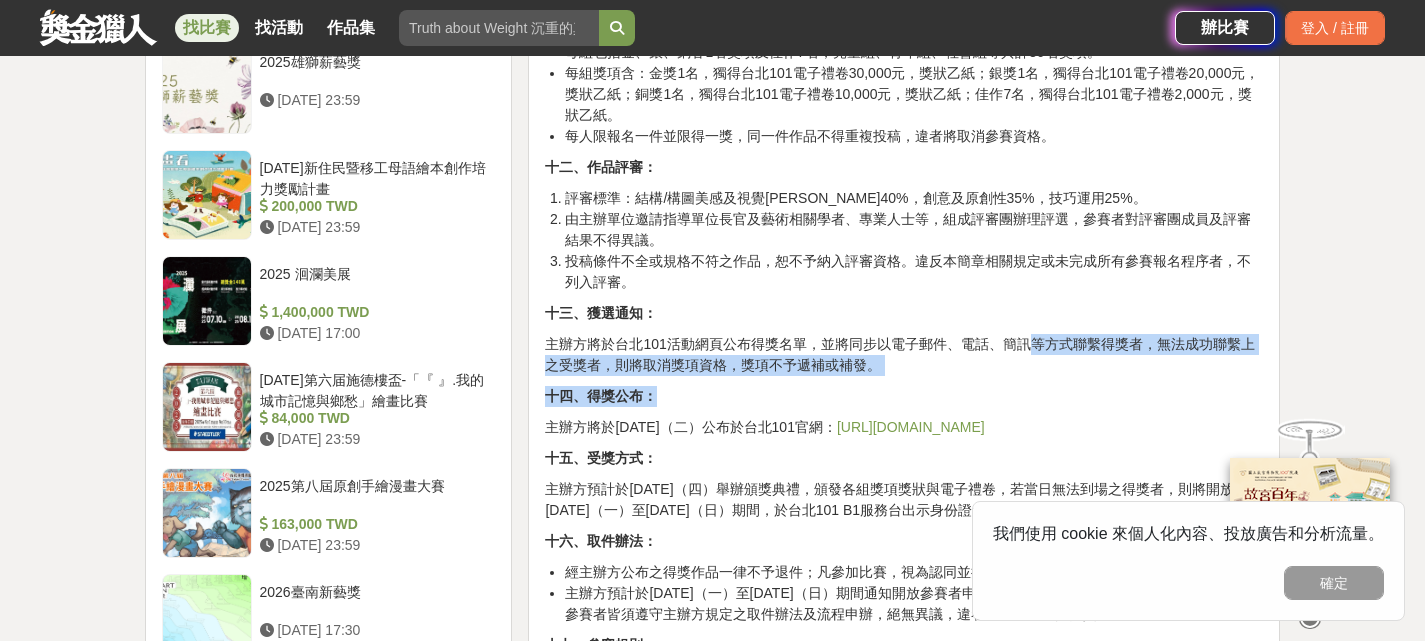 click on "一、活動宗旨： 2025【台灣好好玩】台北101國際繪畫比賽旨在推廣台灣各縣市觀光，從台北及台北101出發，宣傳在地自然資源、風景名勝、道地美食、人文藝術之美。本比賽邀請全球繪畫愛好者體驗台灣的人文熱情與自然風光，透過繪畫展現台灣豐富的夏季活動、著名景點、特色花卉、動植物、豐富美食，以及台北101大樓建築意象代表性。參賽者以自由創作的方式展現其技巧、風格及創意巧思，融合台北101建築物意象，捕捉並描繪出台灣獨特的自然動植物元素、美食美景、文化氛圍或觸動人心的時刻，以多元創新的角度完整呈現台灣好好玩的主題，並免費報名參加！ 二、主辦單位： 台北金融大樓股份有限公司(即「台北101」) 三、指導單位： 臺北市政府觀光傳播局 四、協辦單位： 臺北市政府工務局公園路燈工程管理處、富邦美術館 五、參賽資格： 六、參賽組別：" at bounding box center [904, -430] 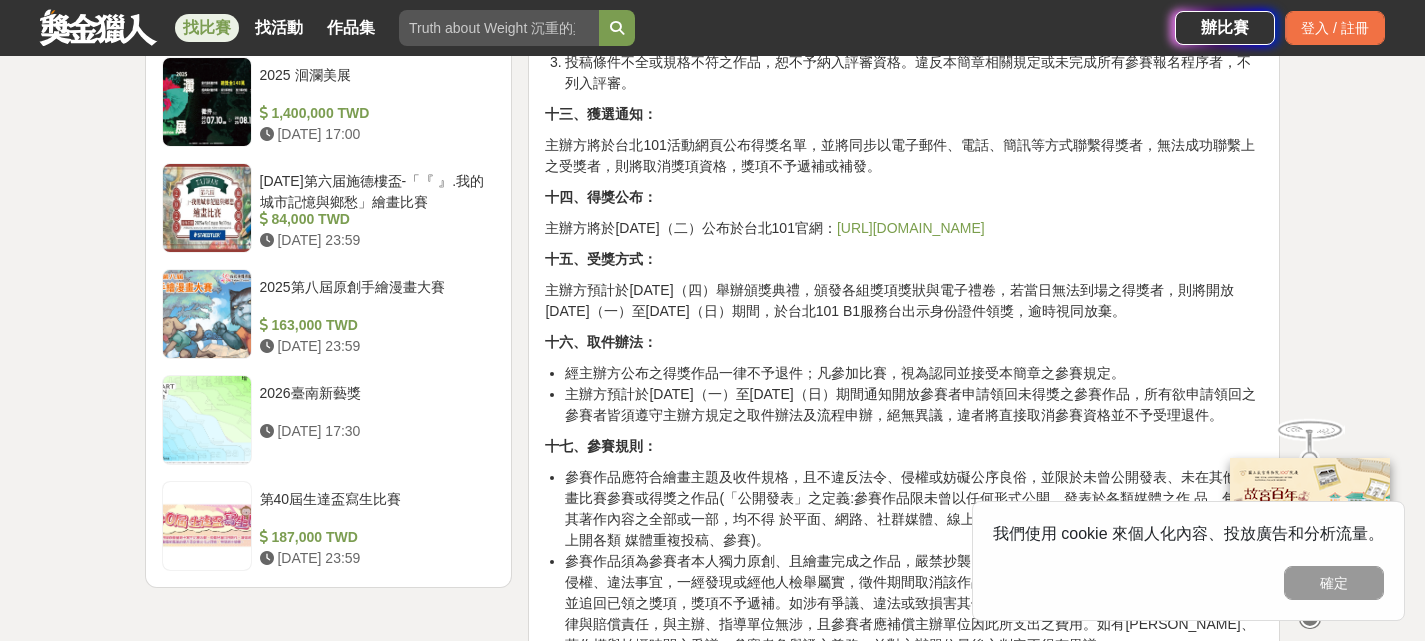 scroll, scrollTop: 3200, scrollLeft: 0, axis: vertical 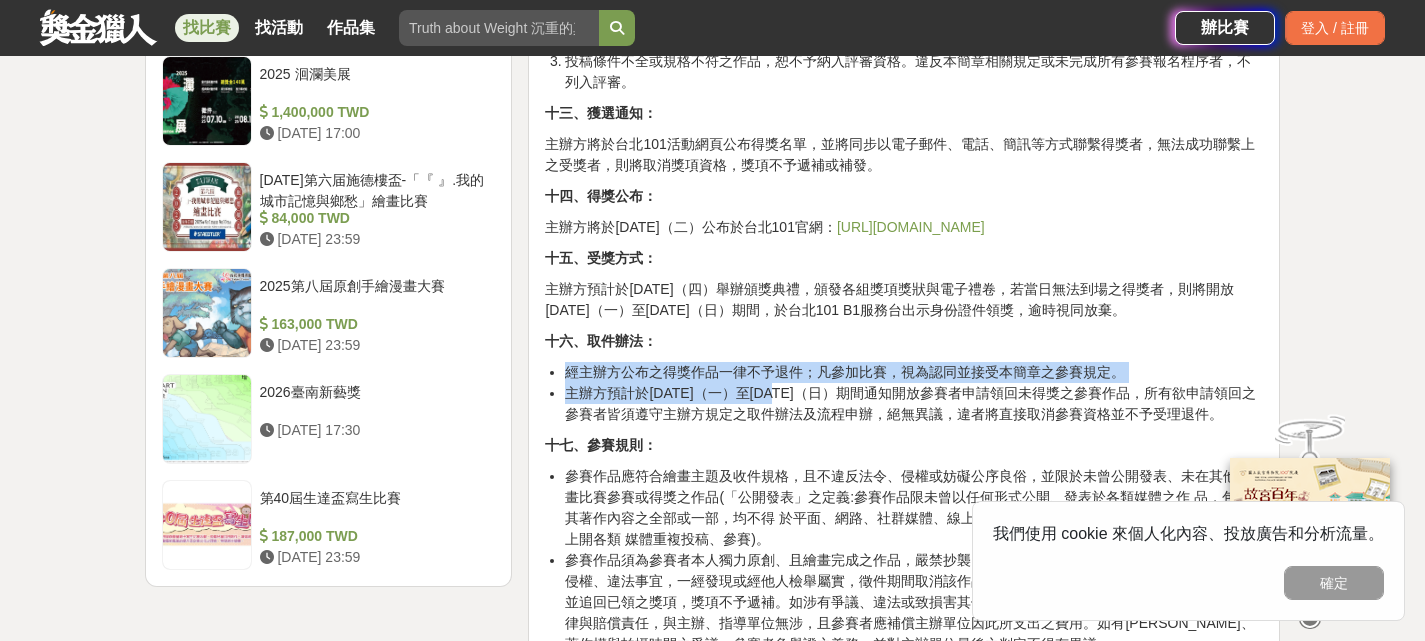 drag, startPoint x: 753, startPoint y: 327, endPoint x: 777, endPoint y: 370, distance: 49.24429 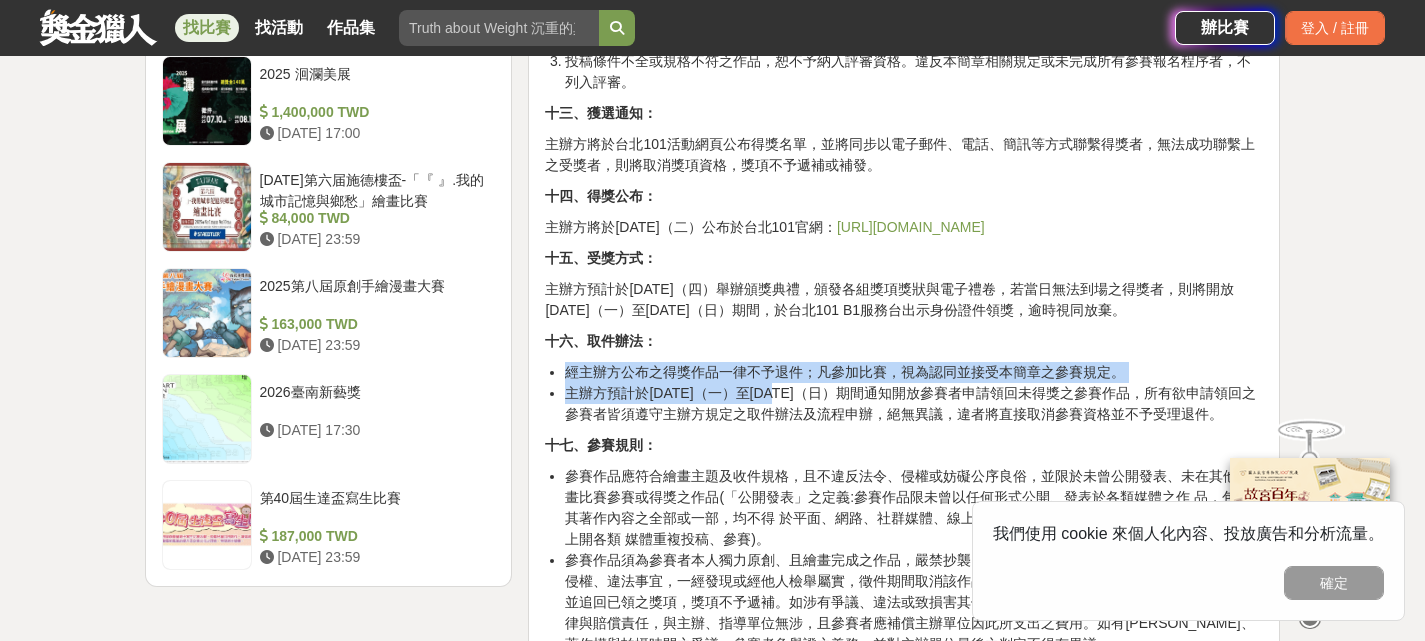 click on "十六、取件辦法：" at bounding box center (904, 341) 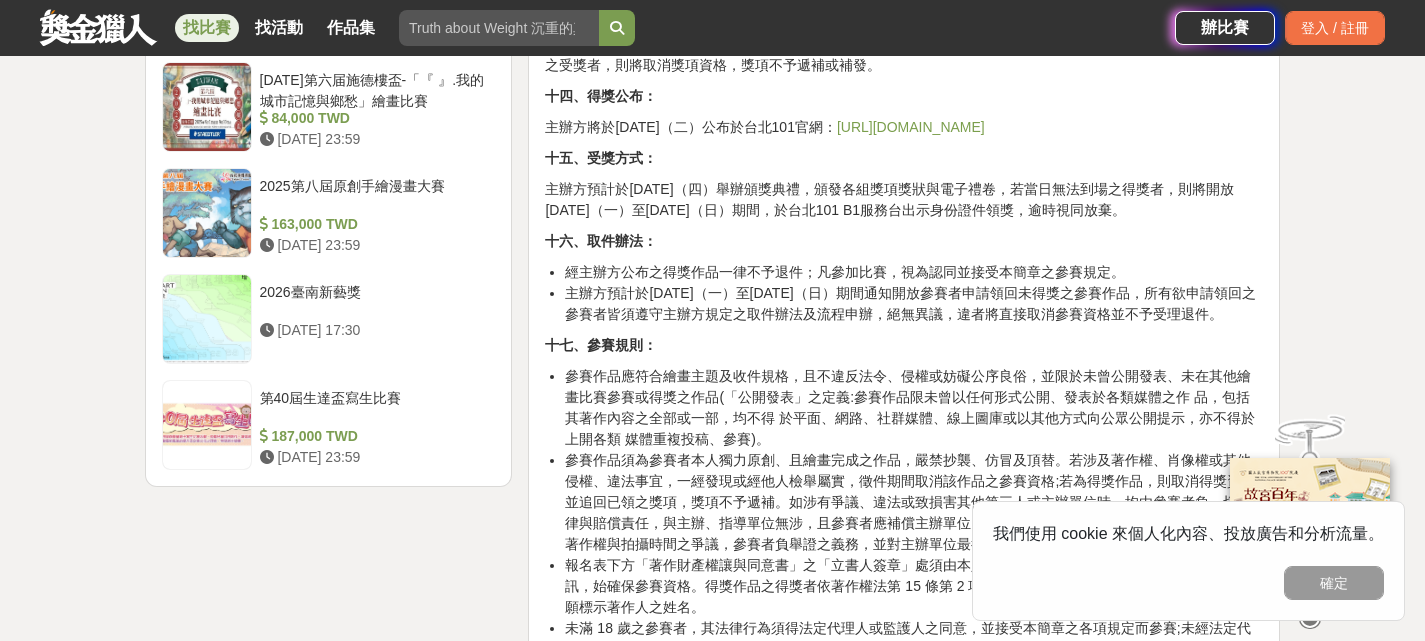 scroll, scrollTop: 3300, scrollLeft: 0, axis: vertical 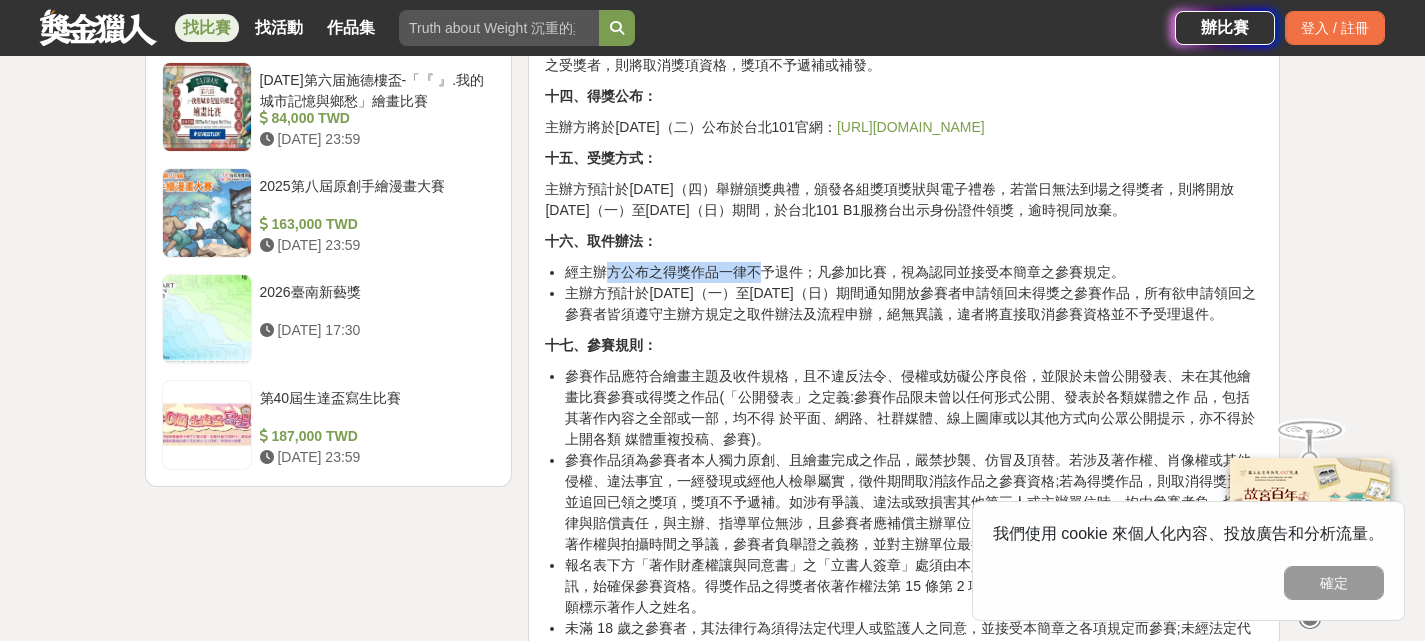 drag, startPoint x: 606, startPoint y: 252, endPoint x: 767, endPoint y: 252, distance: 161 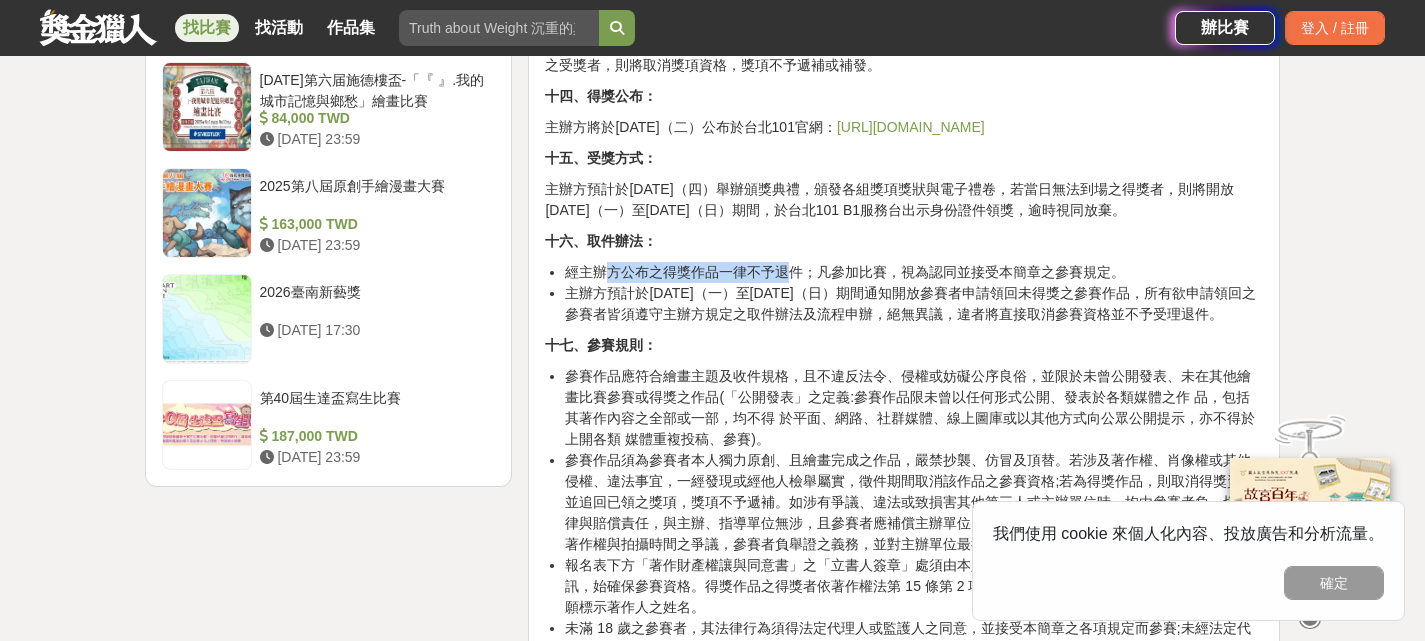 drag, startPoint x: 611, startPoint y: 255, endPoint x: 790, endPoint y: 256, distance: 179.00279 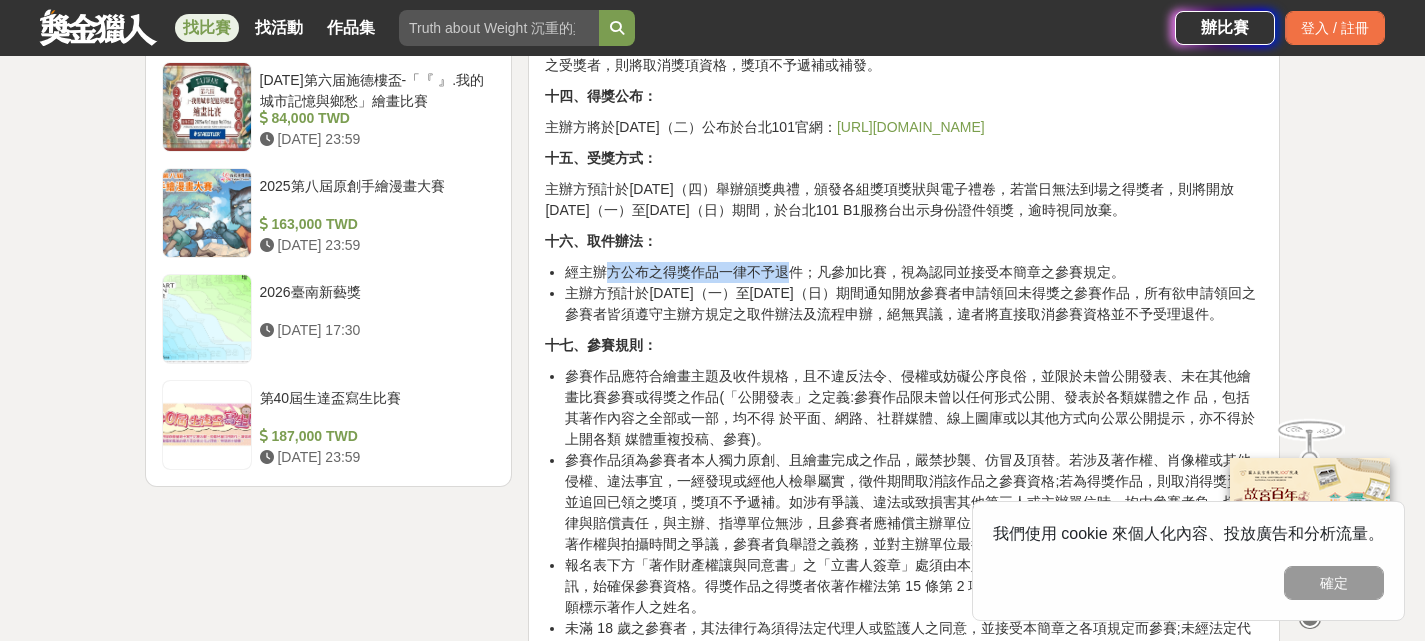 click on "經主辦方公布之得獎作品一律不予退件；凡參加比賽，視為認同並接受本簡章之參賽規定。" at bounding box center (914, 272) 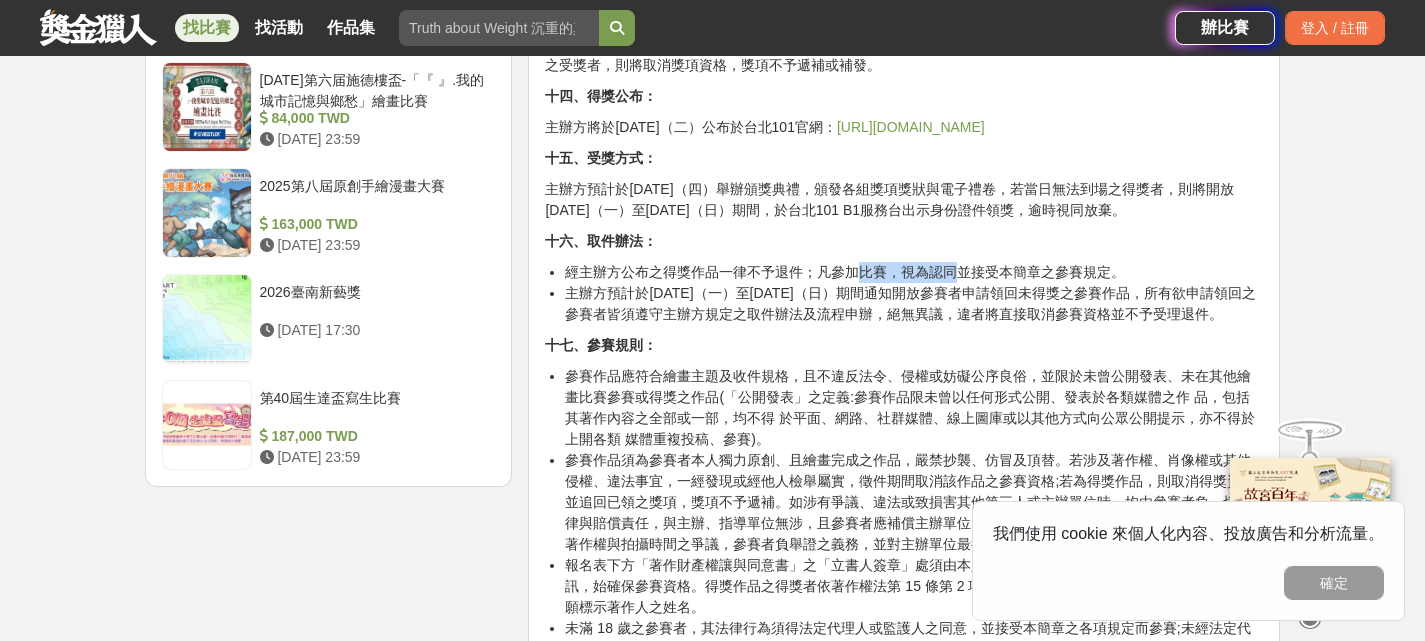 drag, startPoint x: 863, startPoint y: 254, endPoint x: 939, endPoint y: 253, distance: 76.00658 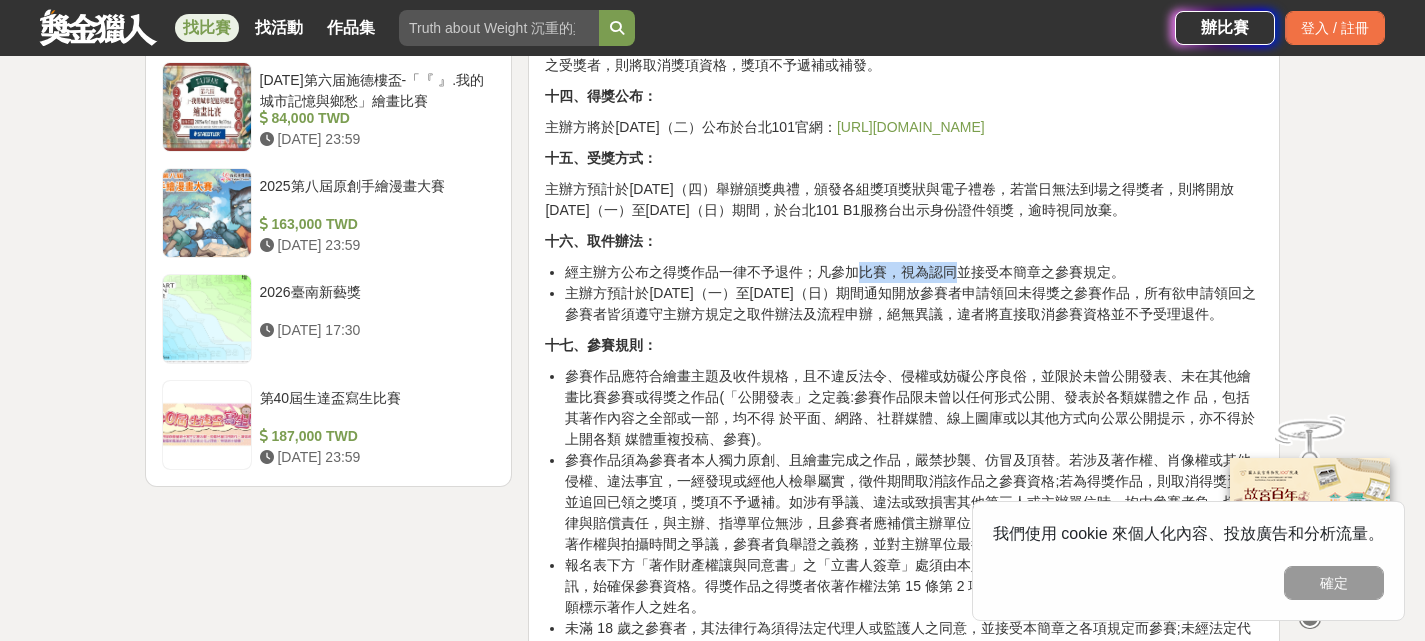 click on "經主辦方公布之得獎作品一律不予退件；凡參加比賽，視為認同並接受本簡章之參賽規定。" at bounding box center [914, 272] 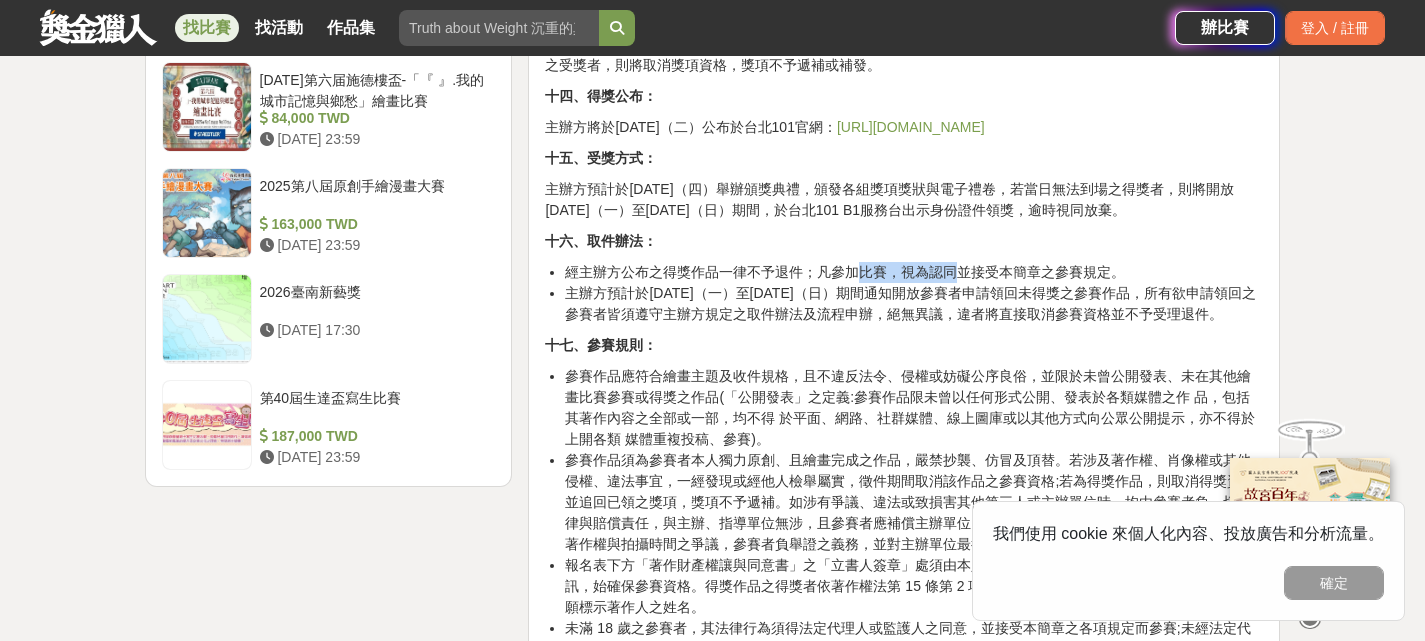 click on "經主辦方公布之得獎作品一律不予退件；凡參加比賽，視為認同並接受本簡章之參賽規定。" at bounding box center (914, 272) 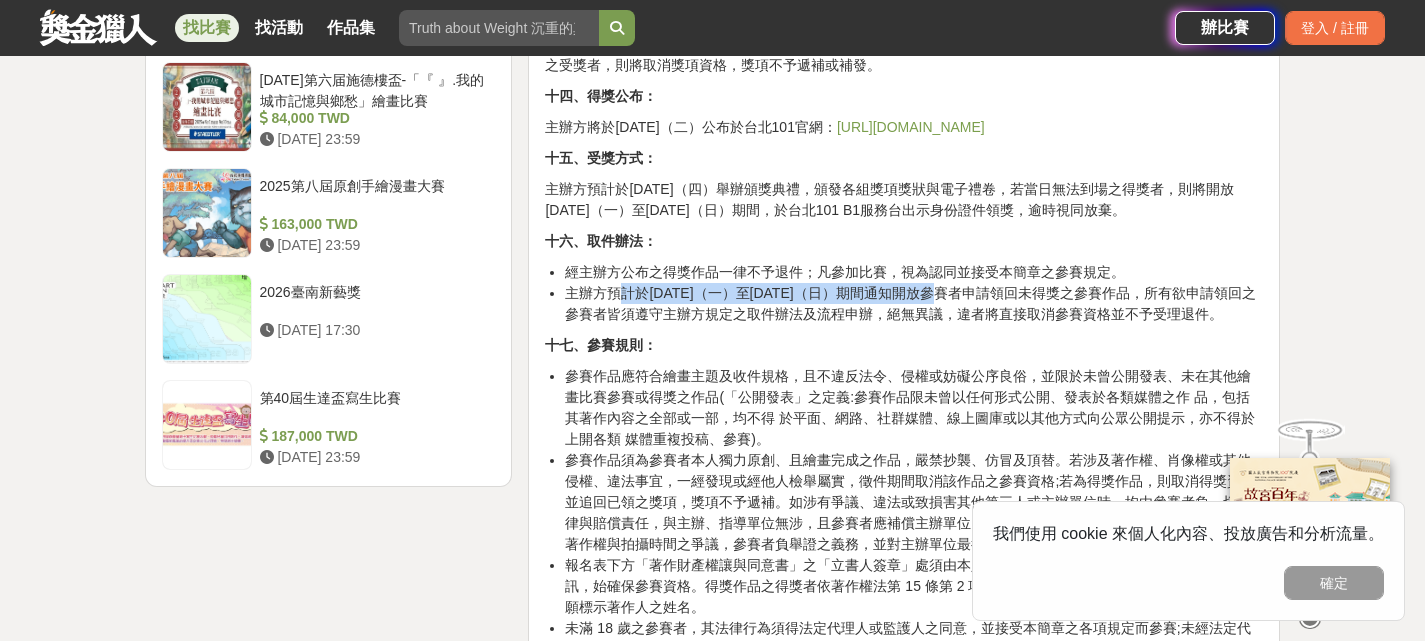 drag, startPoint x: 622, startPoint y: 274, endPoint x: 1020, endPoint y: 276, distance: 398.00504 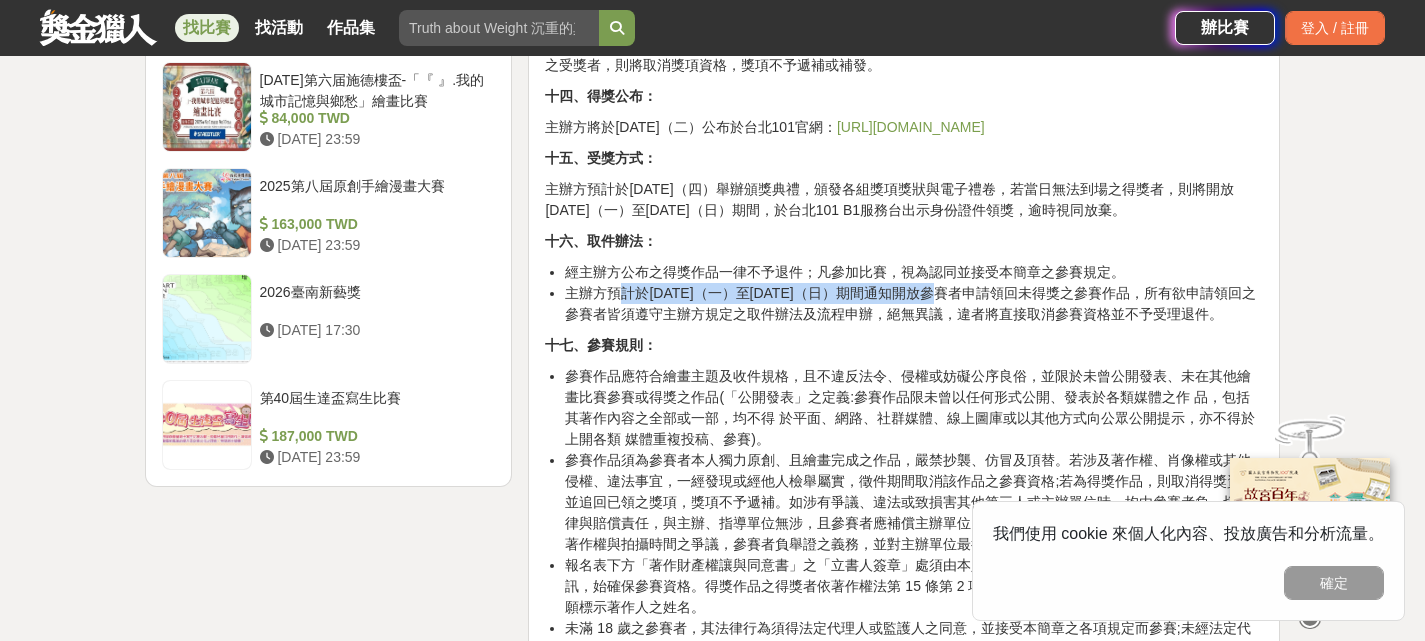 click on "主辦方預計於2025年10月20日（一）至11月30日（日）期間通知開放參賽者申請領回未得獎之參賽作品，所有欲申請領回之參賽者皆須遵守主辦方規定之取件辦法及流程申辦，絕無異議，違者將直接取消參賽資格並不予受理退件。" at bounding box center [914, 304] 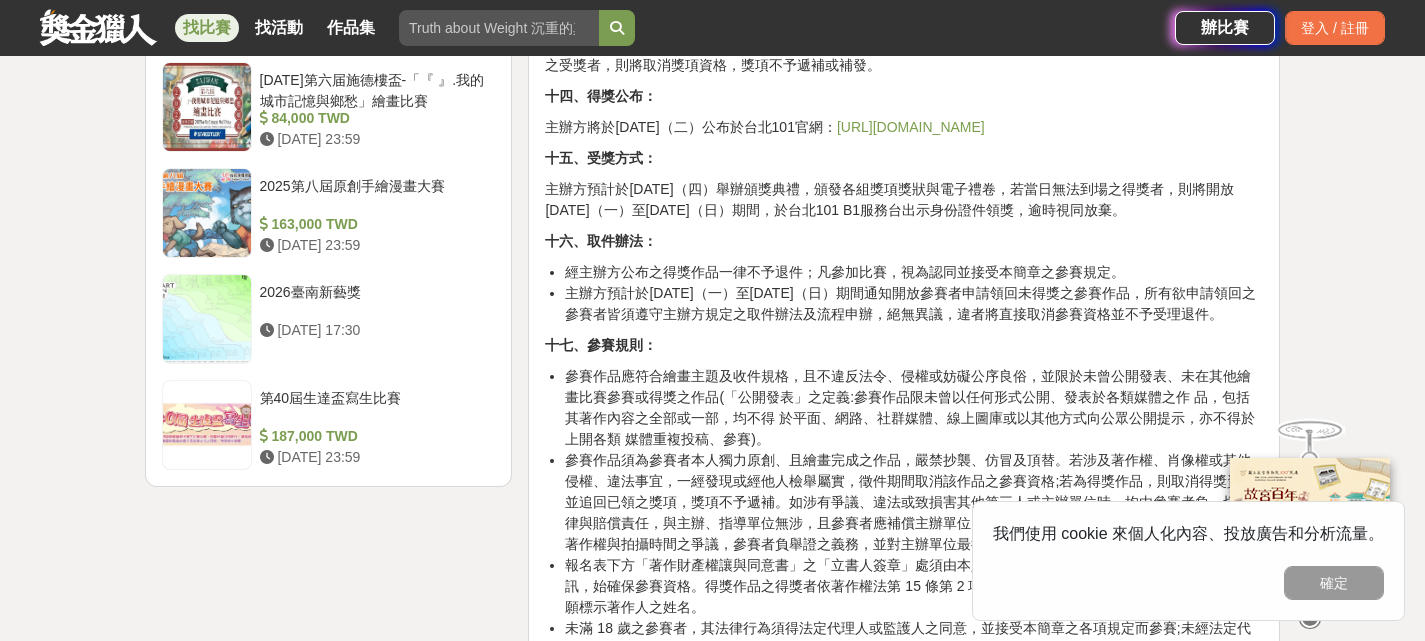 click on "主辦方預計於2025年10月20日（一）至11月30日（日）期間通知開放參賽者申請領回未得獎之參賽作品，所有欲申請領回之參賽者皆須遵守主辦方規定之取件辦法及流程申辦，絕無異議，違者將直接取消參賽資格並不予受理退件。" at bounding box center [914, 304] 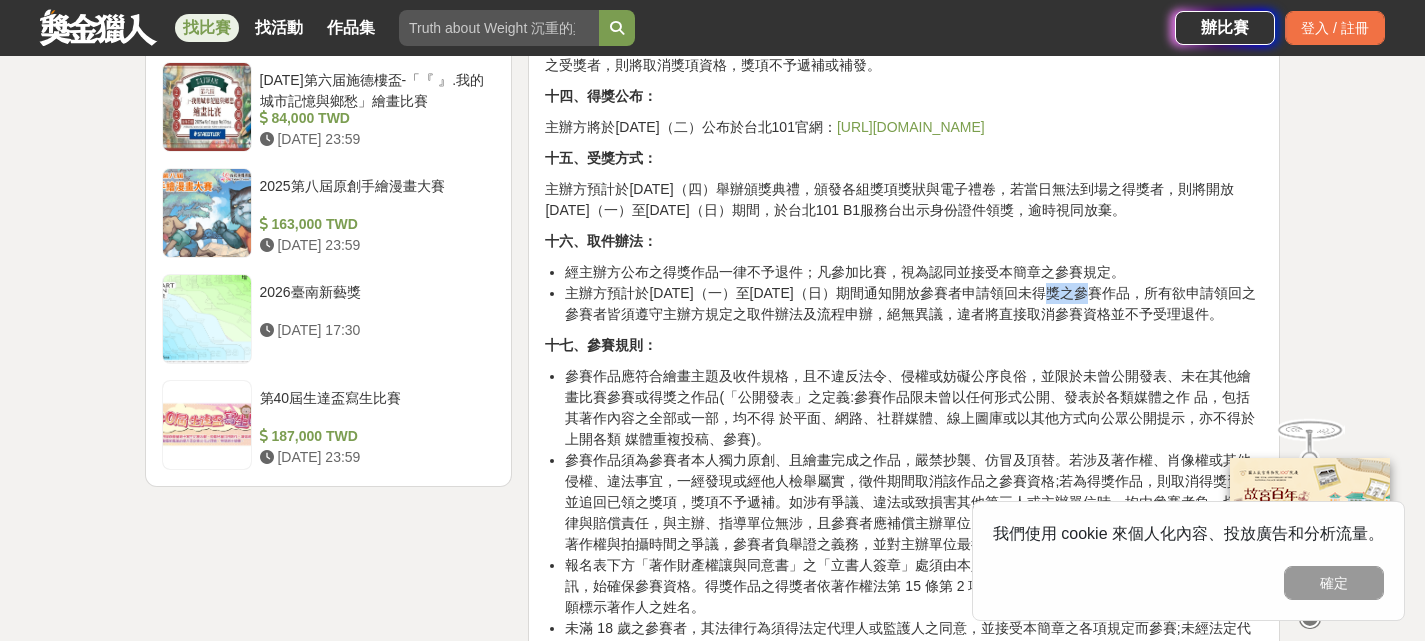 drag, startPoint x: 1047, startPoint y: 274, endPoint x: 1098, endPoint y: 274, distance: 51 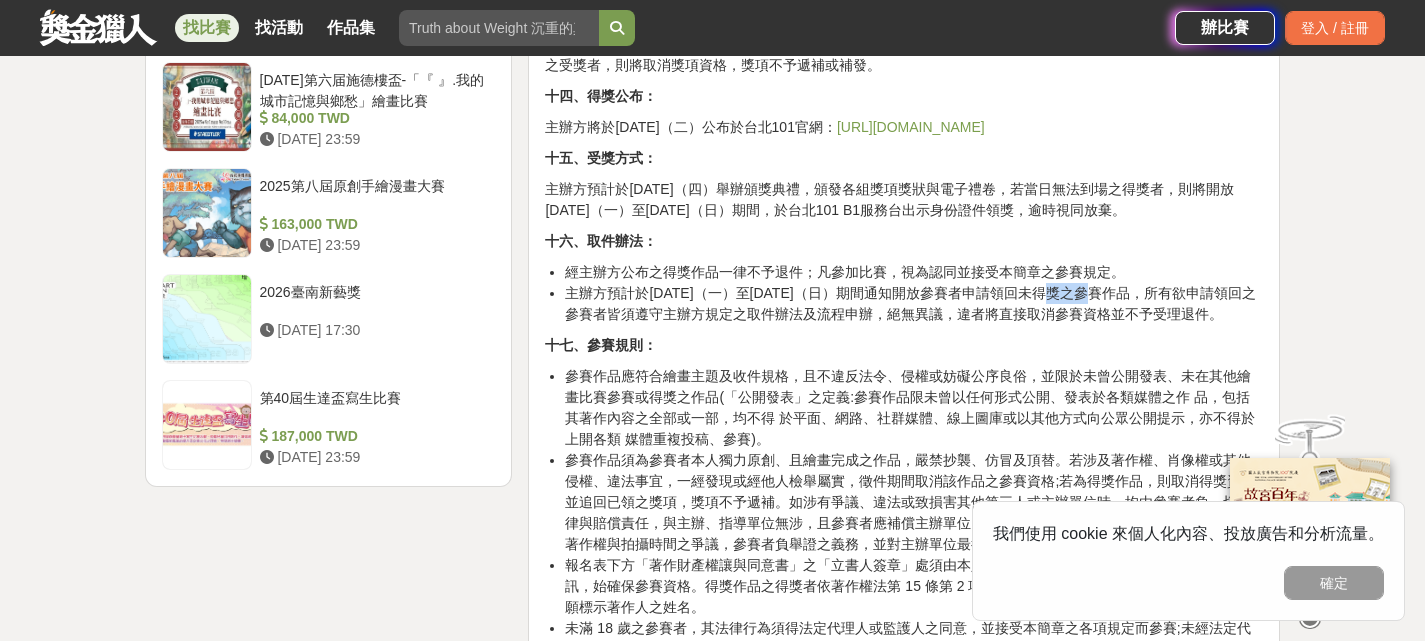 click on "主辦方預計於2025年10月20日（一）至11月30日（日）期間通知開放參賽者申請領回未得獎之參賽作品，所有欲申請領回之參賽者皆須遵守主辦方規定之取件辦法及流程申辦，絕無異議，違者將直接取消參賽資格並不予受理退件。" at bounding box center [914, 304] 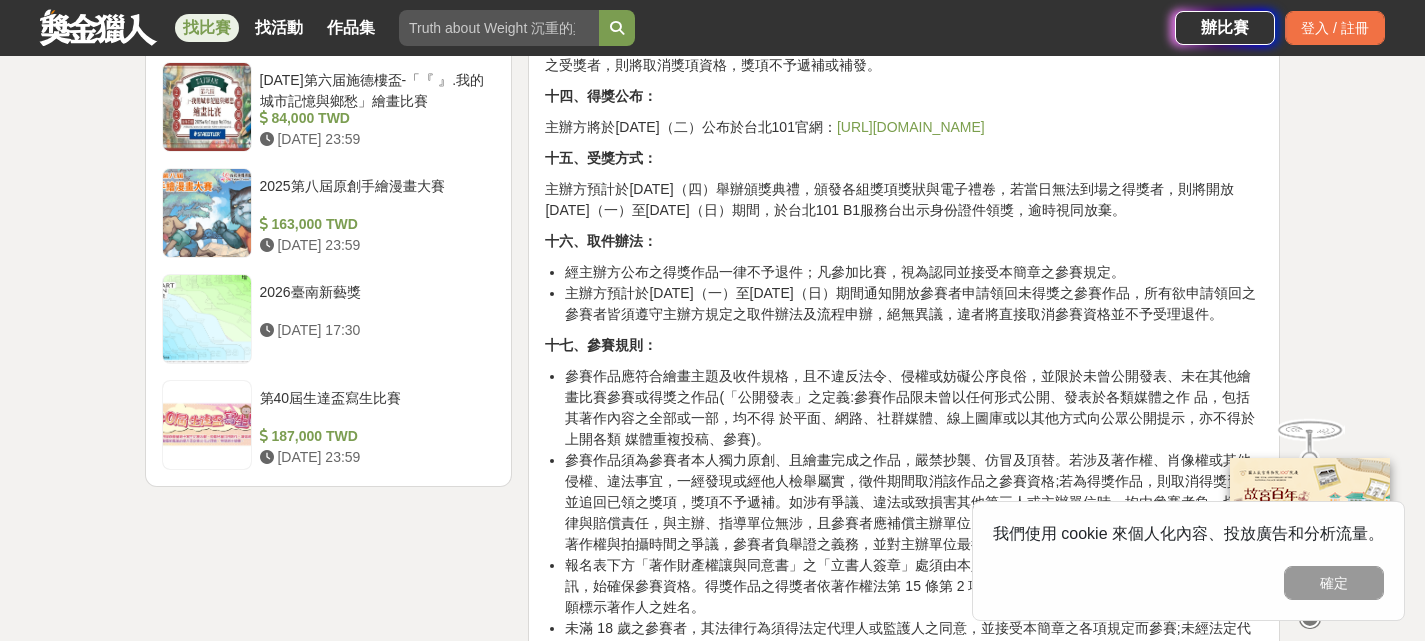 click on "主辦方預計於2025年10月20日（一）至11月30日（日）期間通知開放參賽者申請領回未得獎之參賽作品，所有欲申請領回之參賽者皆須遵守主辦方規定之取件辦法及流程申辦，絕無異議，違者將直接取消參賽資格並不予受理退件。" at bounding box center (914, 304) 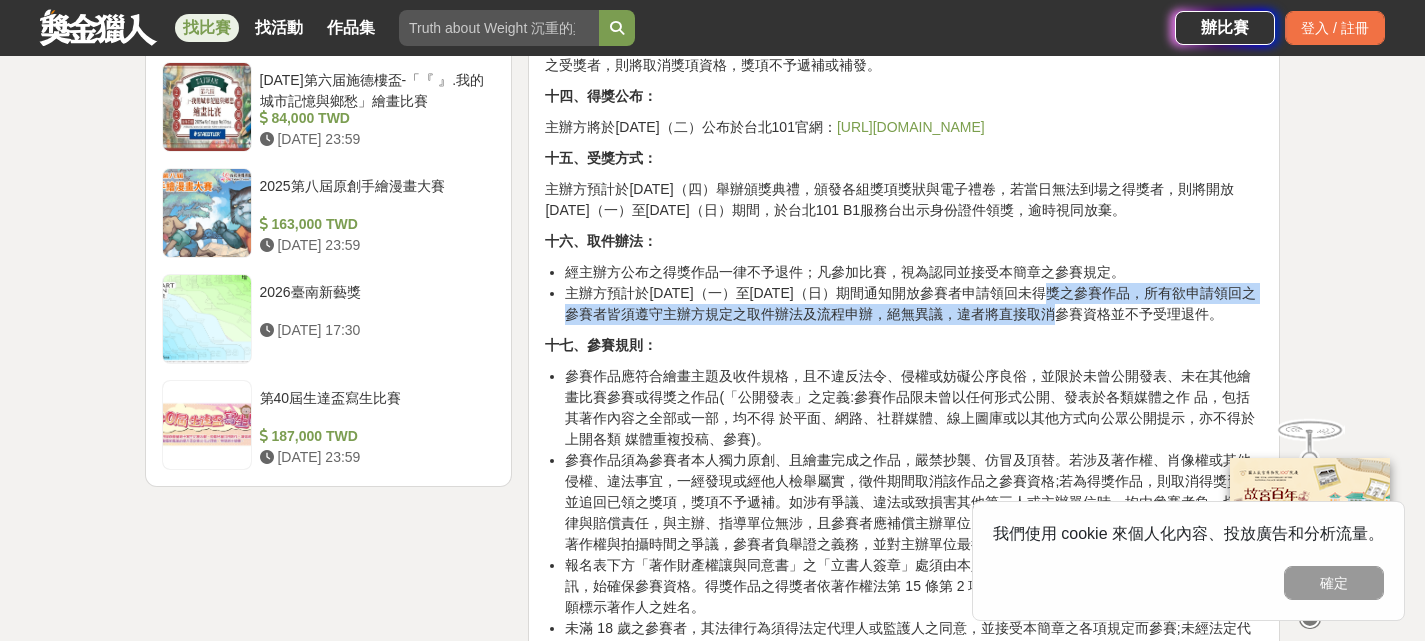 drag, startPoint x: 1047, startPoint y: 276, endPoint x: 1050, endPoint y: 293, distance: 17.262676 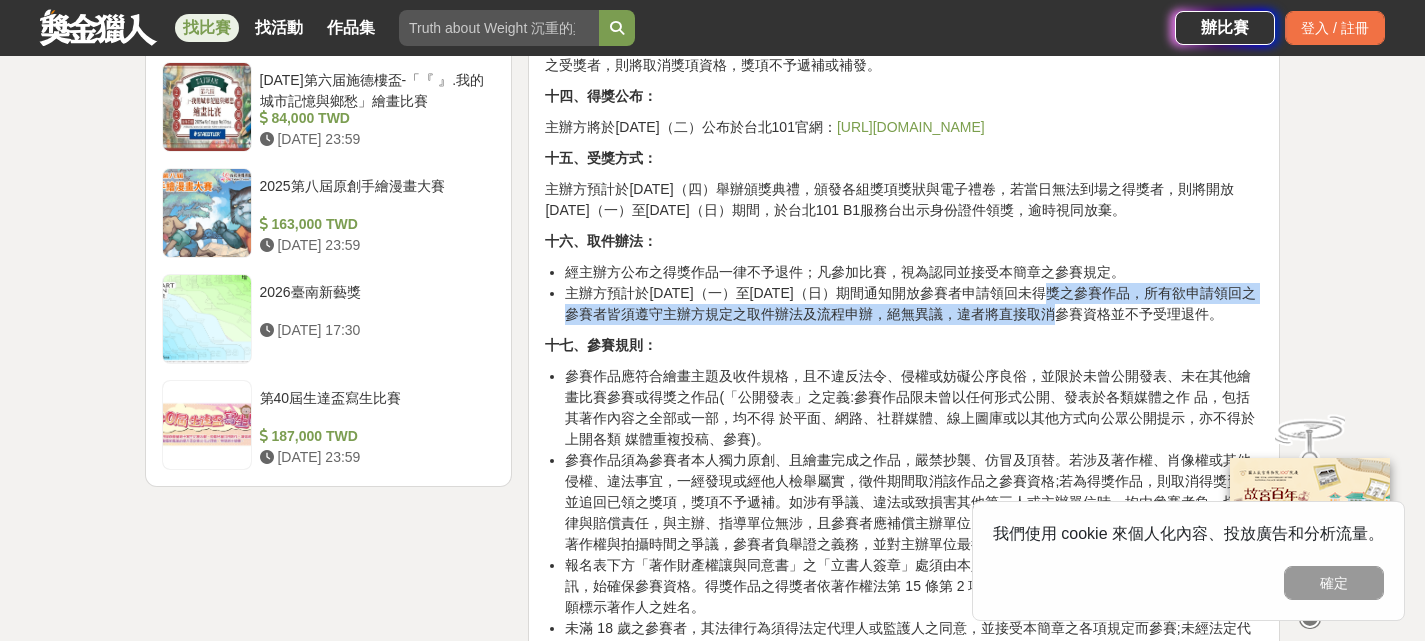 click on "主辦方預計於2025年10月20日（一）至11月30日（日）期間通知開放參賽者申請領回未得獎之參賽作品，所有欲申請領回之參賽者皆須遵守主辦方規定之取件辦法及流程申辦，絕無異議，違者將直接取消參賽資格並不予受理退件。" at bounding box center [914, 304] 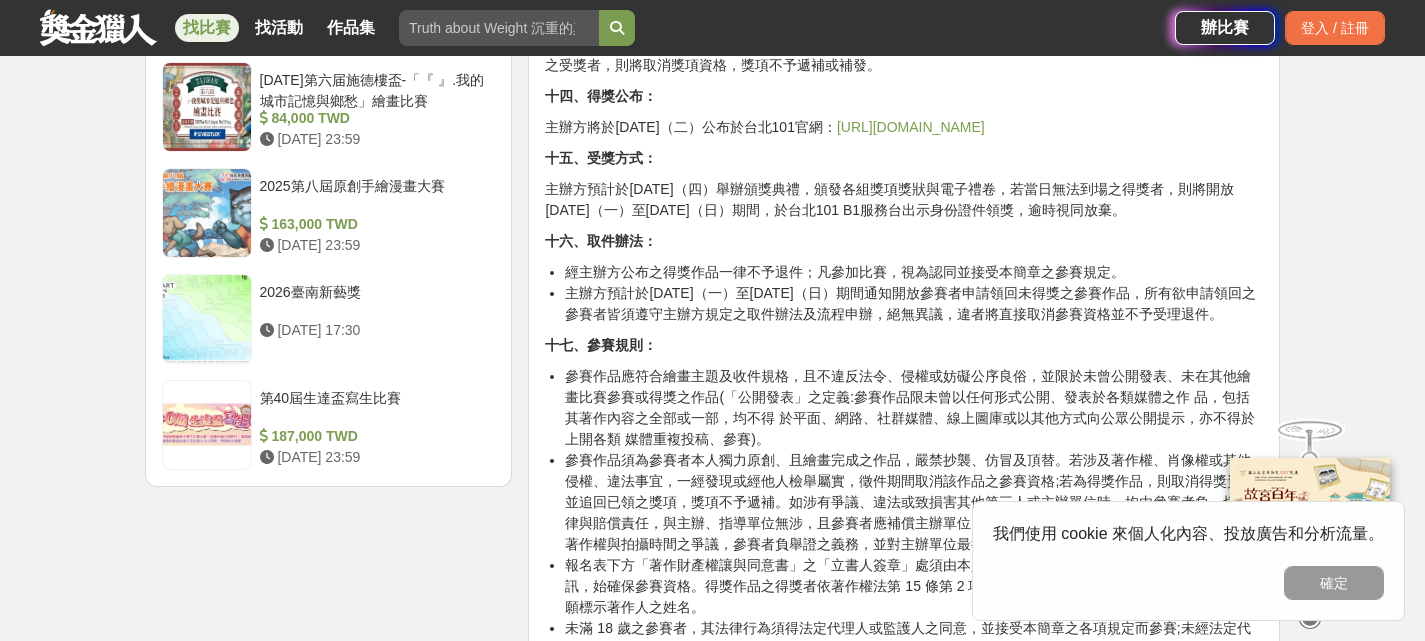 click on "一、活動宗旨： 2025【台灣好好玩】台北101國際繪畫比賽旨在推廣台灣各縣市觀光，從台北及台北101出發，宣傳在地自然資源、風景名勝、道地美食、人文藝術之美。本比賽邀請全球繪畫愛好者體驗台灣的人文熱情與自然風光，透過繪畫展現台灣豐富的夏季活動、著名景點、特色花卉、動植物、豐富美食，以及台北101大樓建築意象代表性。參賽者以自由創作的方式展現其技巧、風格及創意巧思，融合台北101建築物意象，捕捉並描繪出台灣獨特的自然動植物元素、美食美景、文化氛圍或觸動人心的時刻，以多元創新的角度完整呈現台灣好好玩的主題，並免費報名參加！ 二、主辦單位： 台北金融大樓股份有限公司(即「台北101」) 三、指導單位： 臺北市政府觀光傳播局 四、協辦單位： 臺北市政府工務局公園路燈工程管理處、富邦美術館 五、參賽資格： 六、參賽組別：" at bounding box center [904, -730] 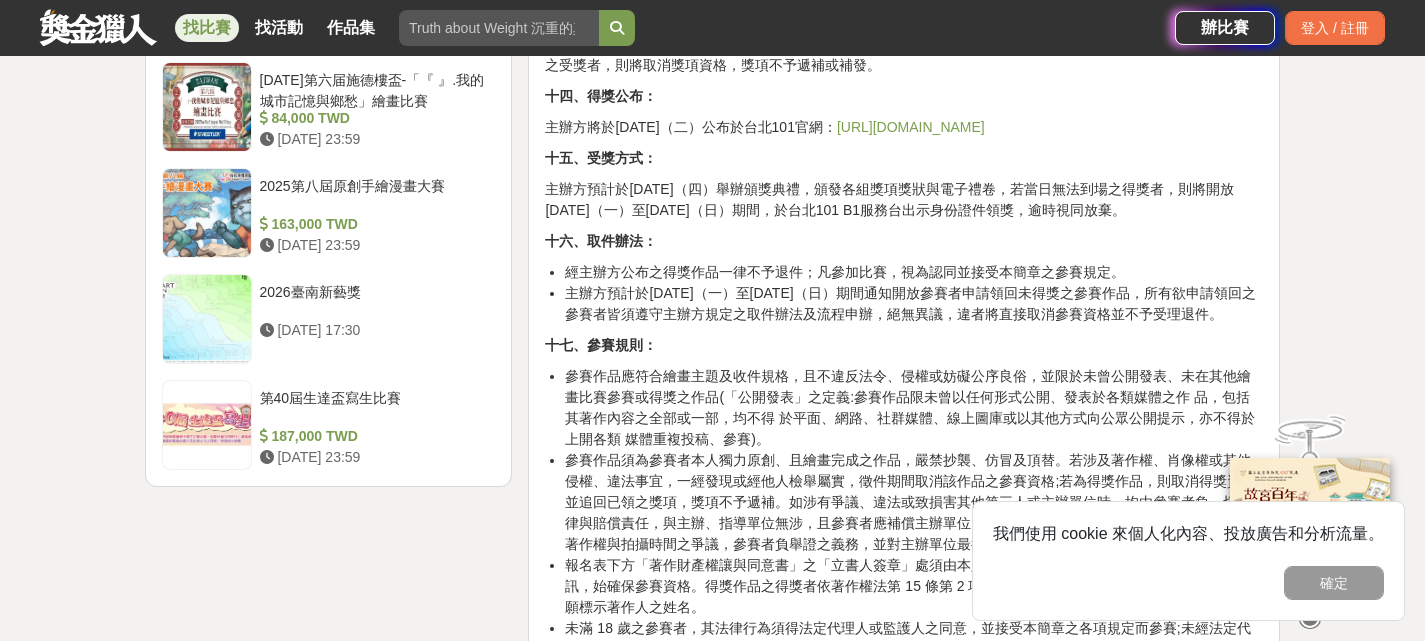 click on "主辦方預計於2025年10月20日（一）至11月30日（日）期間通知開放參賽者申請領回未得獎之參賽作品，所有欲申請領回之參賽者皆須遵守主辦方規定之取件辦法及流程申辦，絕無異議，違者將直接取消參賽資格並不予受理退件。" at bounding box center [914, 304] 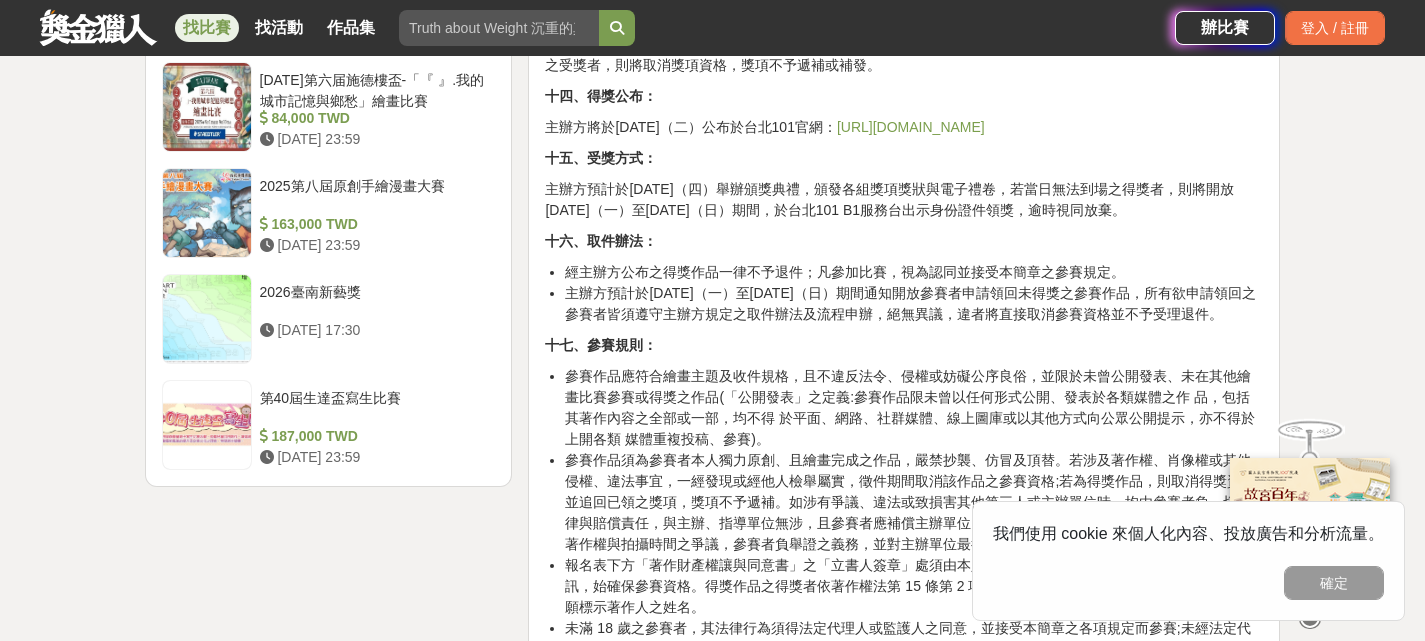 drag, startPoint x: 809, startPoint y: 294, endPoint x: 808, endPoint y: 317, distance: 23.021729 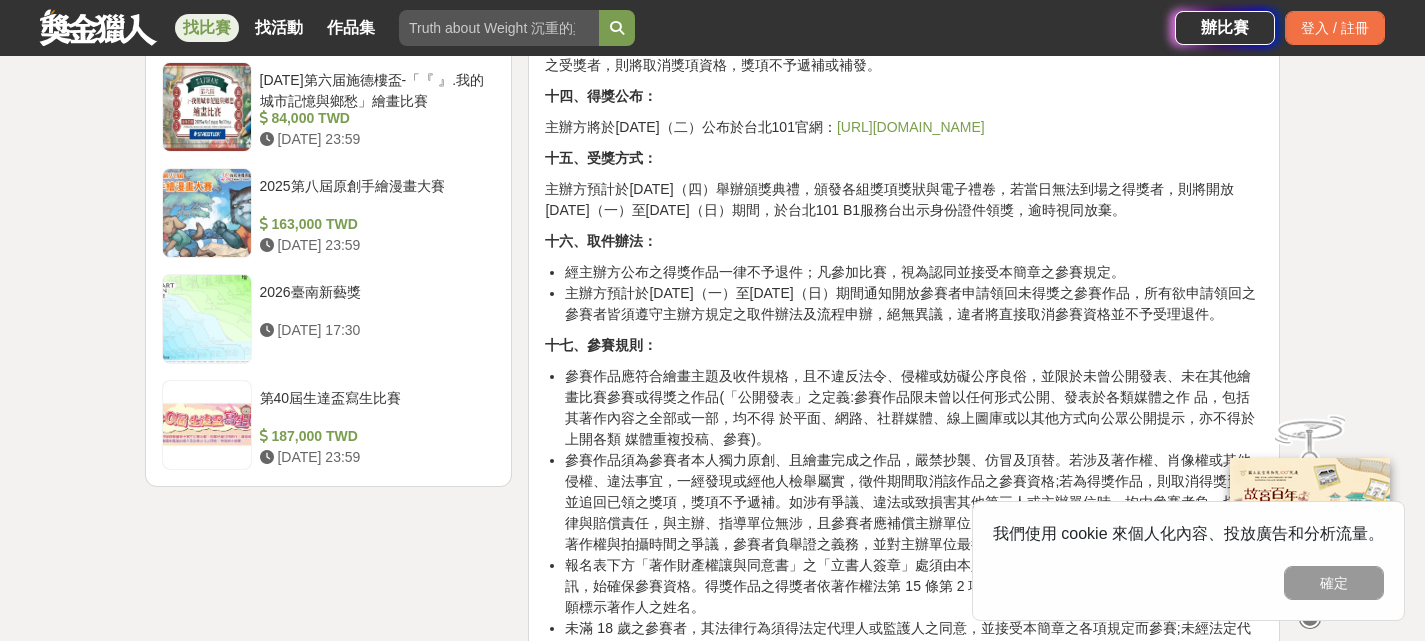 click on "主辦方預計於2025年10月20日（一）至11月30日（日）期間通知開放參賽者申請領回未得獎之參賽作品，所有欲申請領回之參賽者皆須遵守主辦方規定之取件辦法及流程申辦，絕無異議，違者將直接取消參賽資格並不予受理退件。" at bounding box center [914, 304] 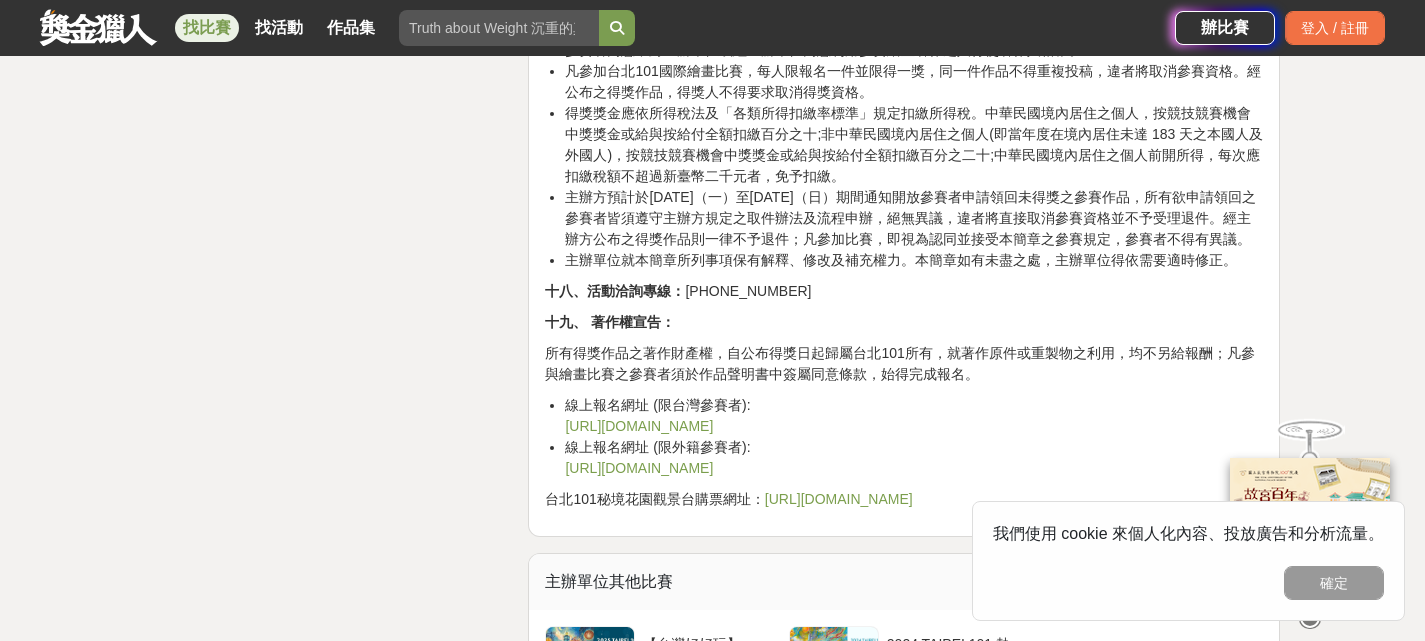 scroll, scrollTop: 4000, scrollLeft: 0, axis: vertical 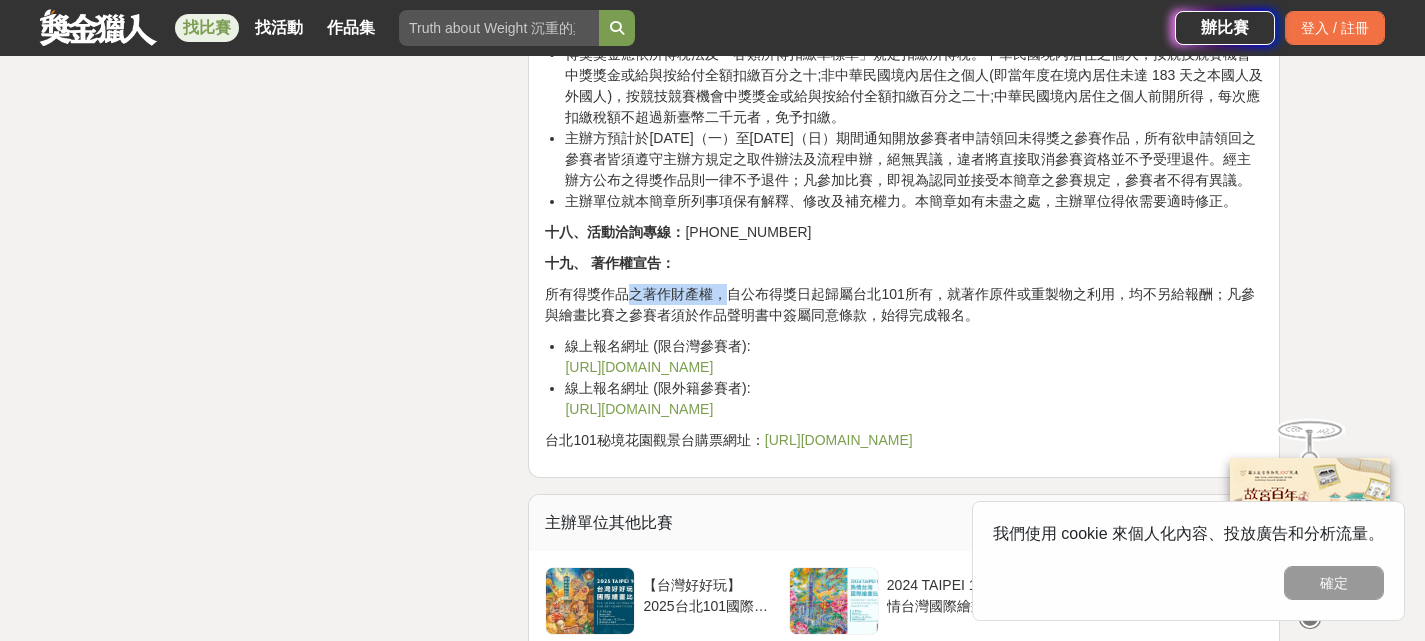 drag, startPoint x: 627, startPoint y: 315, endPoint x: 721, endPoint y: 314, distance: 94.00532 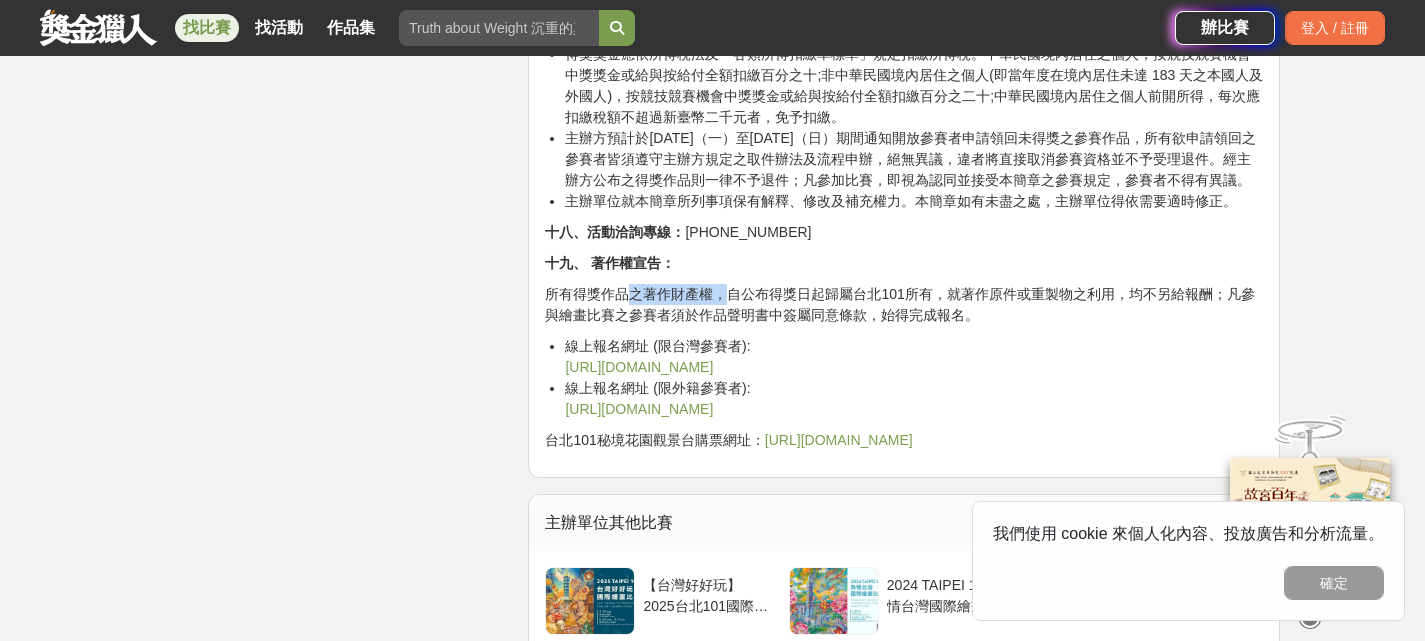 click on "所有得獎作品之著作財產權，自公布得獎日起歸屬台北101所有，就著作原件或重製物之利用，均不另給報酬；凡參與繪畫比賽之參賽者須於作品聲明書中簽屬同意條款，始得完成報名。" at bounding box center (904, 305) 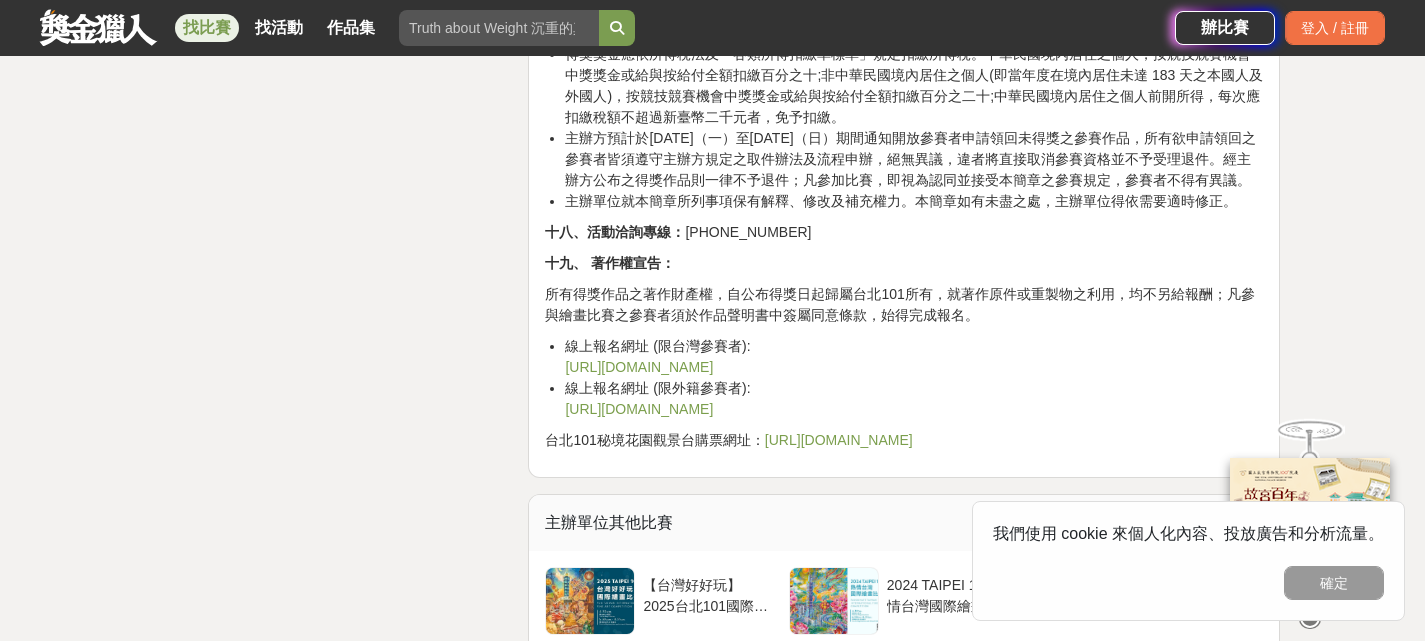 click on "所有得獎作品之著作財產權，自公布得獎日起歸屬台北101所有，就著作原件或重製物之利用，均不另給報酬；凡參與繪畫比賽之參賽者須於作品聲明書中簽屬同意條款，始得完成報名。" at bounding box center [904, 305] 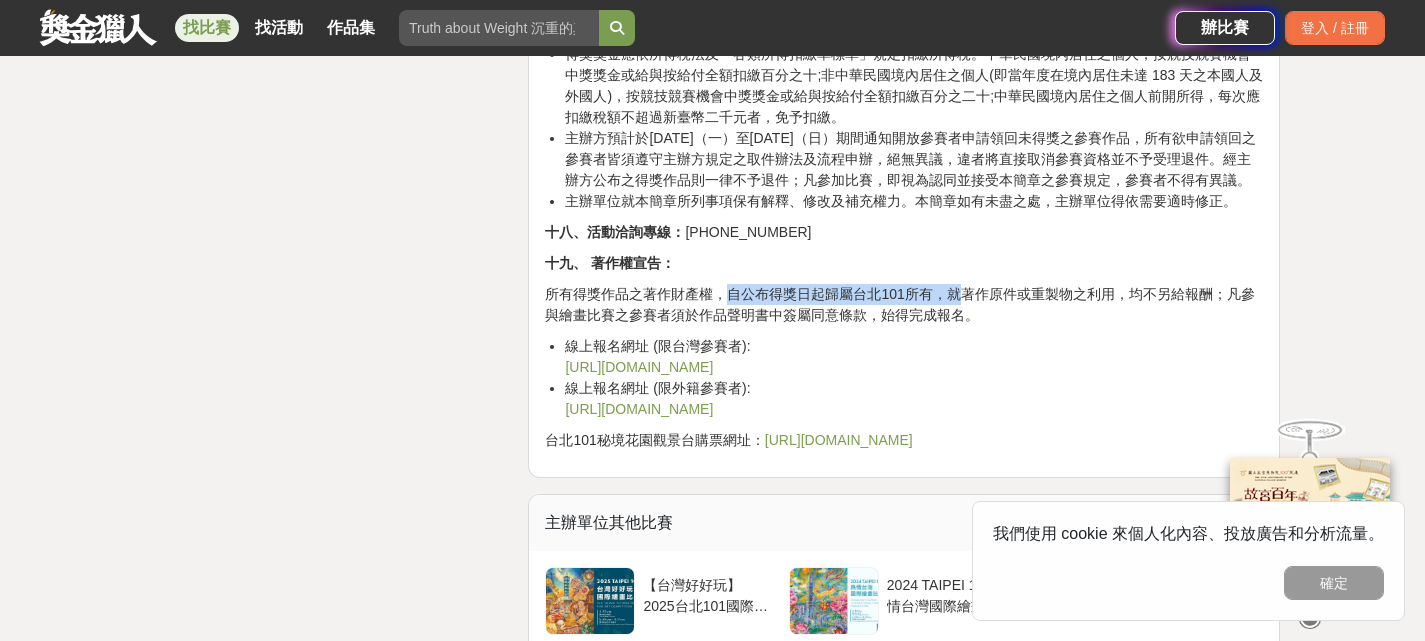 drag, startPoint x: 739, startPoint y: 315, endPoint x: 967, endPoint y: 310, distance: 228.05482 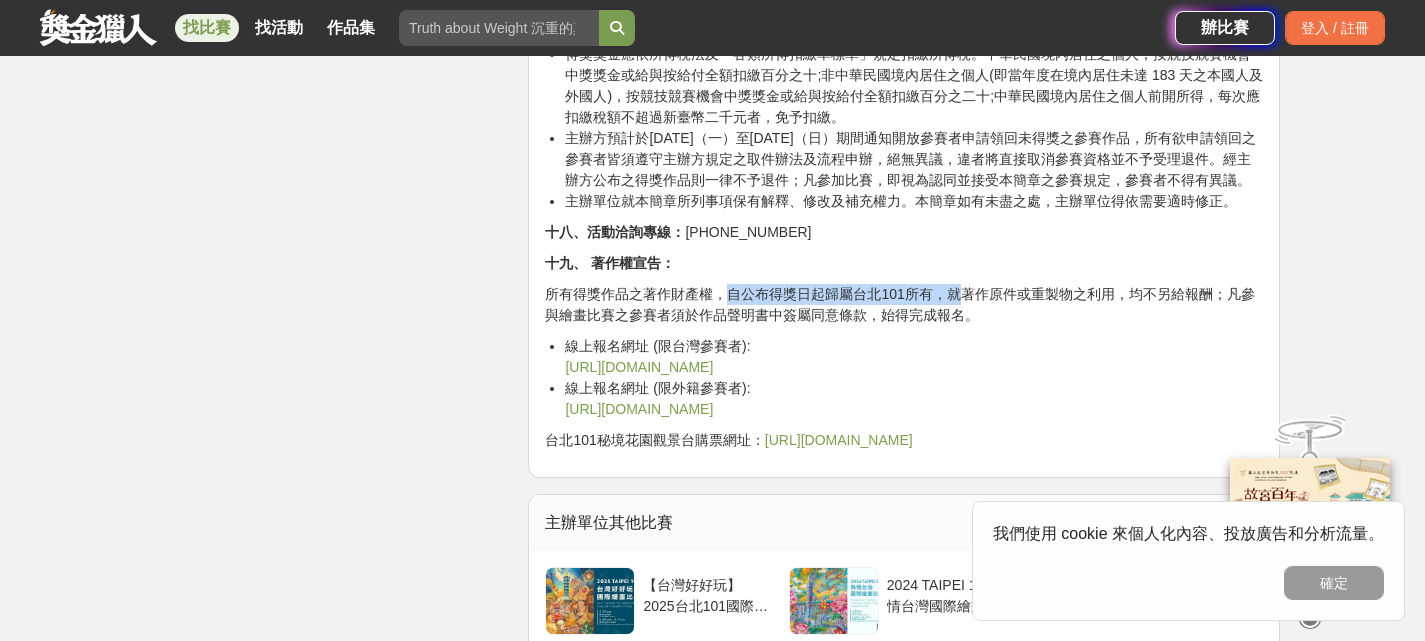 click on "所有得獎作品之著作財產權，自公布得獎日起歸屬台北101所有，就著作原件或重製物之利用，均不另給報酬；凡參與繪畫比賽之參賽者須於作品聲明書中簽屬同意條款，始得完成報名。" at bounding box center [904, 305] 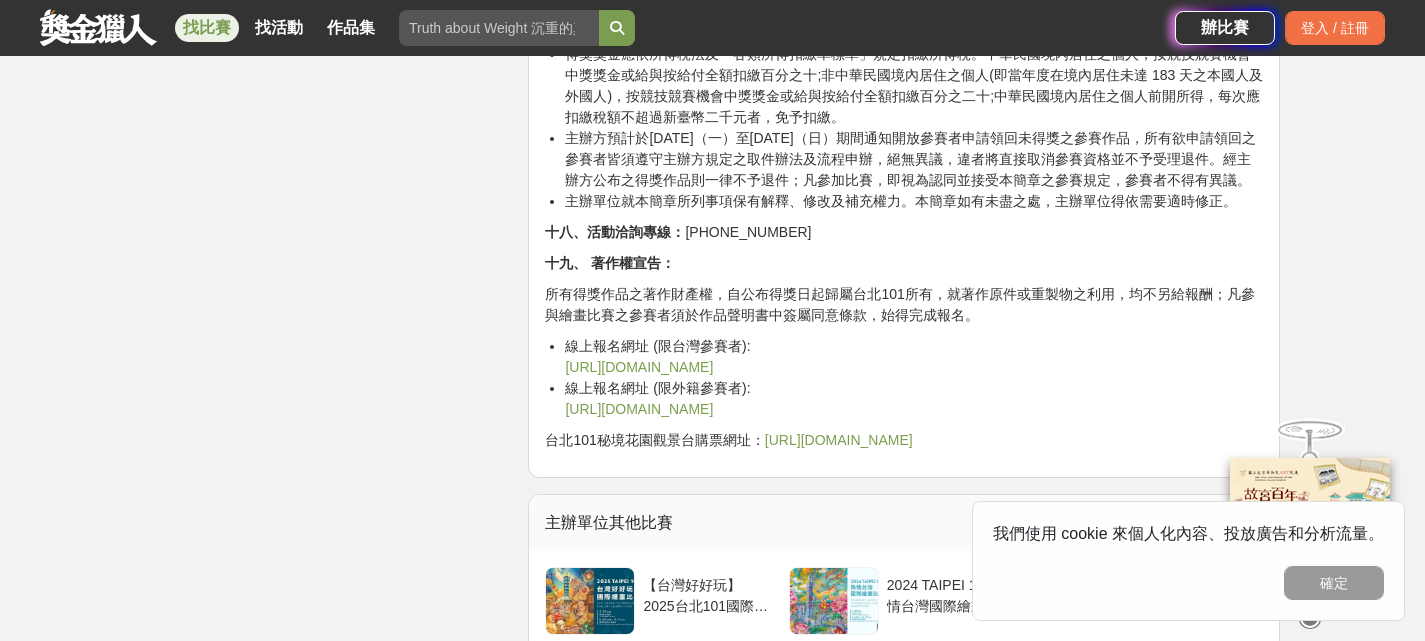 click on "所有得獎作品之著作財產權，自公布得獎日起歸屬台北101所有，就著作原件或重製物之利用，均不另給報酬；凡參與繪畫比賽之參賽者須於作品聲明書中簽屬同意條款，始得完成報名。" at bounding box center [904, 305] 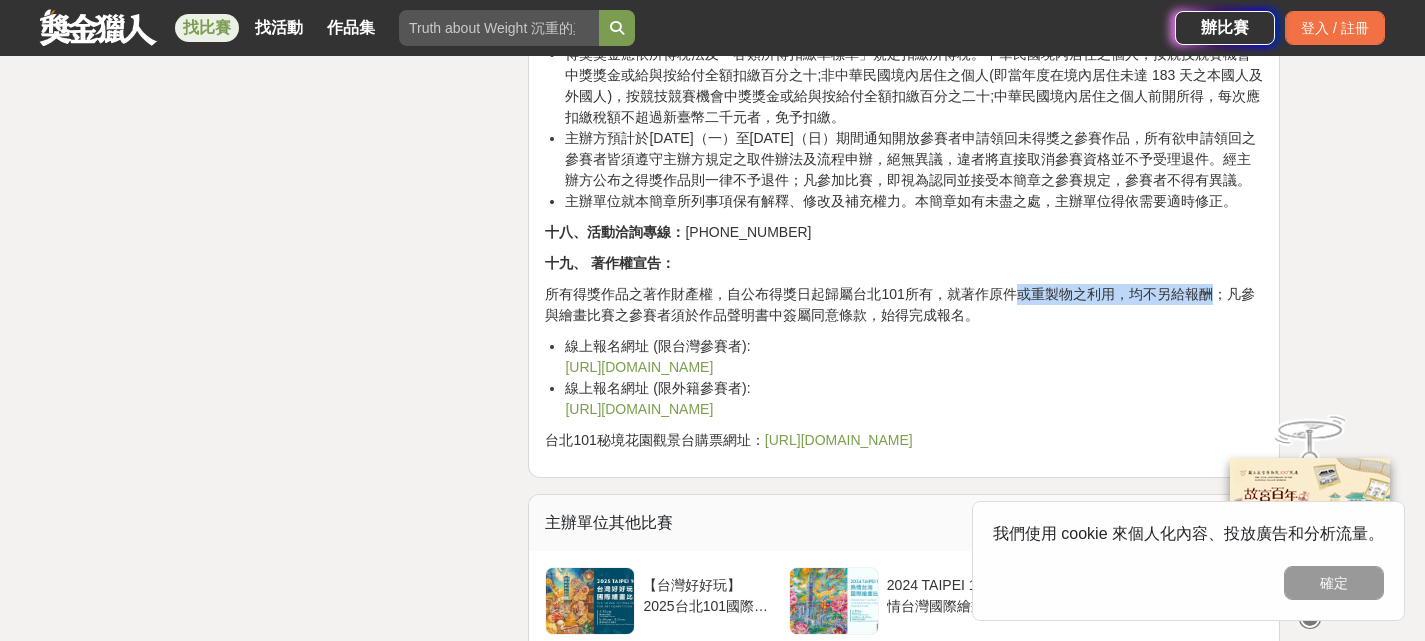 drag, startPoint x: 1013, startPoint y: 317, endPoint x: 1211, endPoint y: 318, distance: 198.00252 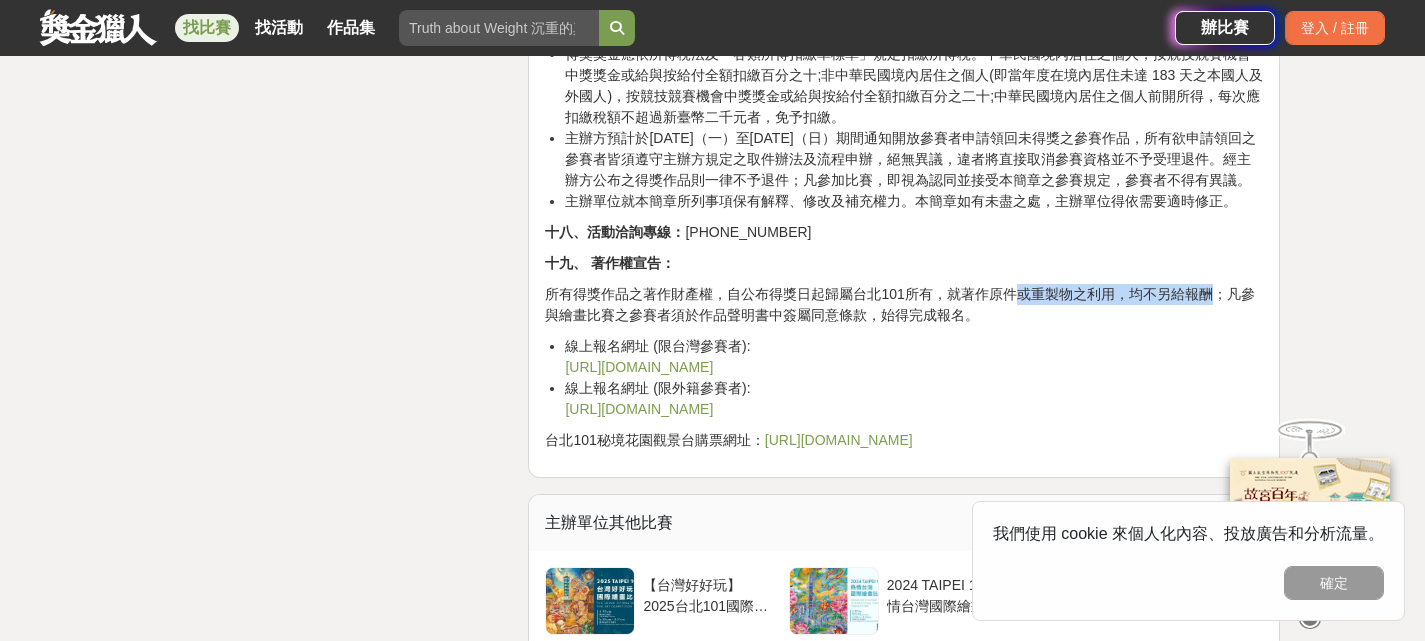 click on "所有得獎作品之著作財產權，自公布得獎日起歸屬台北101所有，就著作原件或重製物之利用，均不另給報酬；凡參與繪畫比賽之參賽者須於作品聲明書中簽屬同意條款，始得完成報名。" at bounding box center (904, 305) 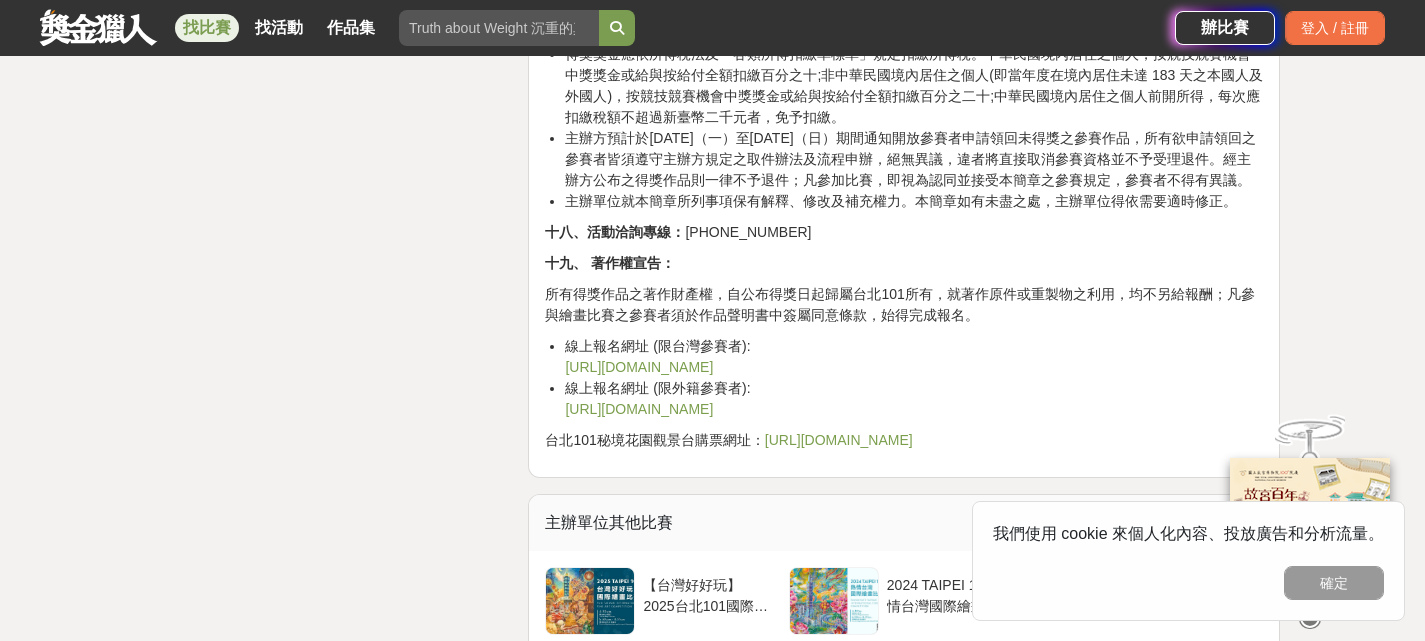 click on "所有得獎作品之著作財產權，自公布得獎日起歸屬台北101所有，就著作原件或重製物之利用，均不另給報酬；凡參與繪畫比賽之參賽者須於作品聲明書中簽屬同意條款，始得完成報名。" at bounding box center (904, 305) 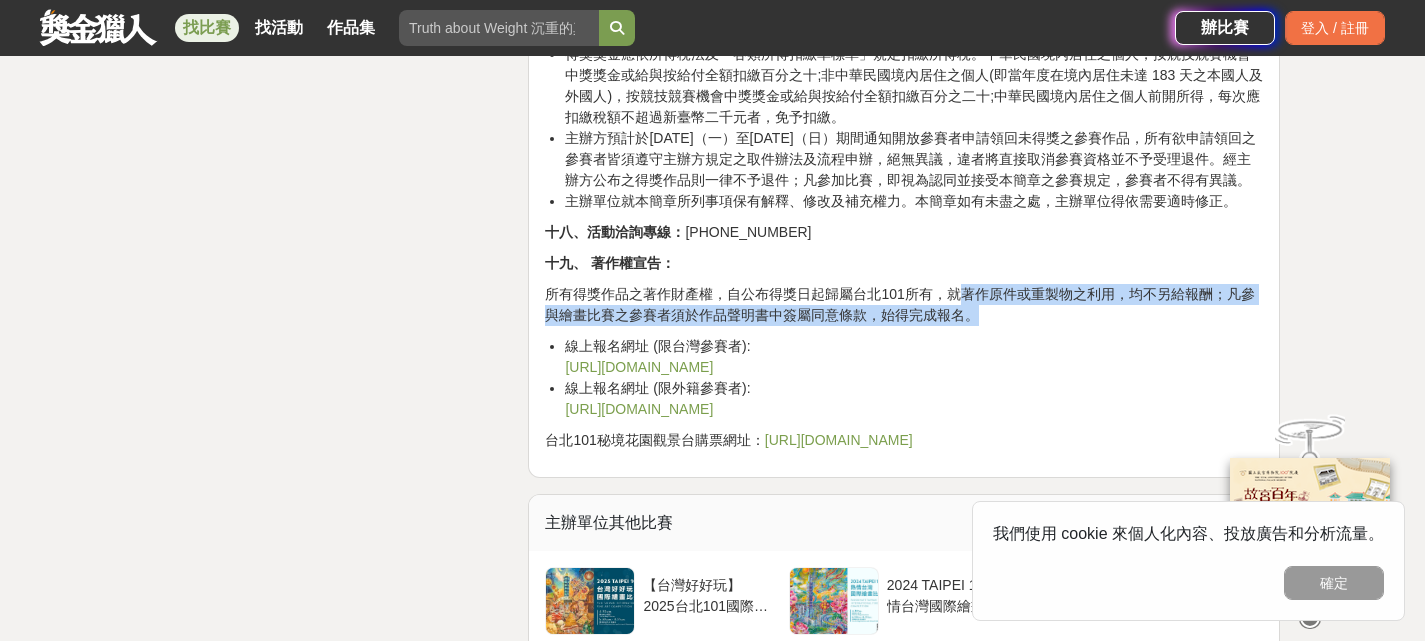 drag, startPoint x: 973, startPoint y: 315, endPoint x: 1115, endPoint y: 330, distance: 142.79005 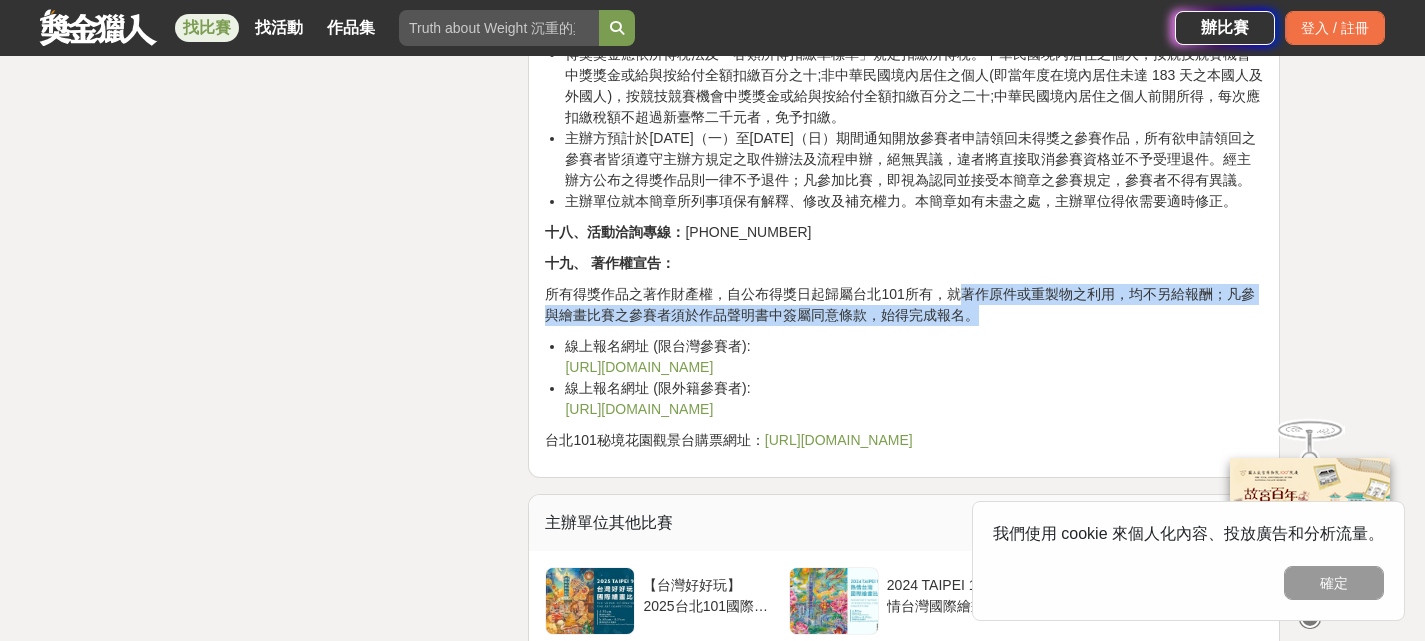click on "所有得獎作品之著作財產權，自公布得獎日起歸屬台北101所有，就著作原件或重製物之利用，均不另給報酬；凡參與繪畫比賽之參賽者須於作品聲明書中簽屬同意條款，始得完成報名。" at bounding box center [904, 305] 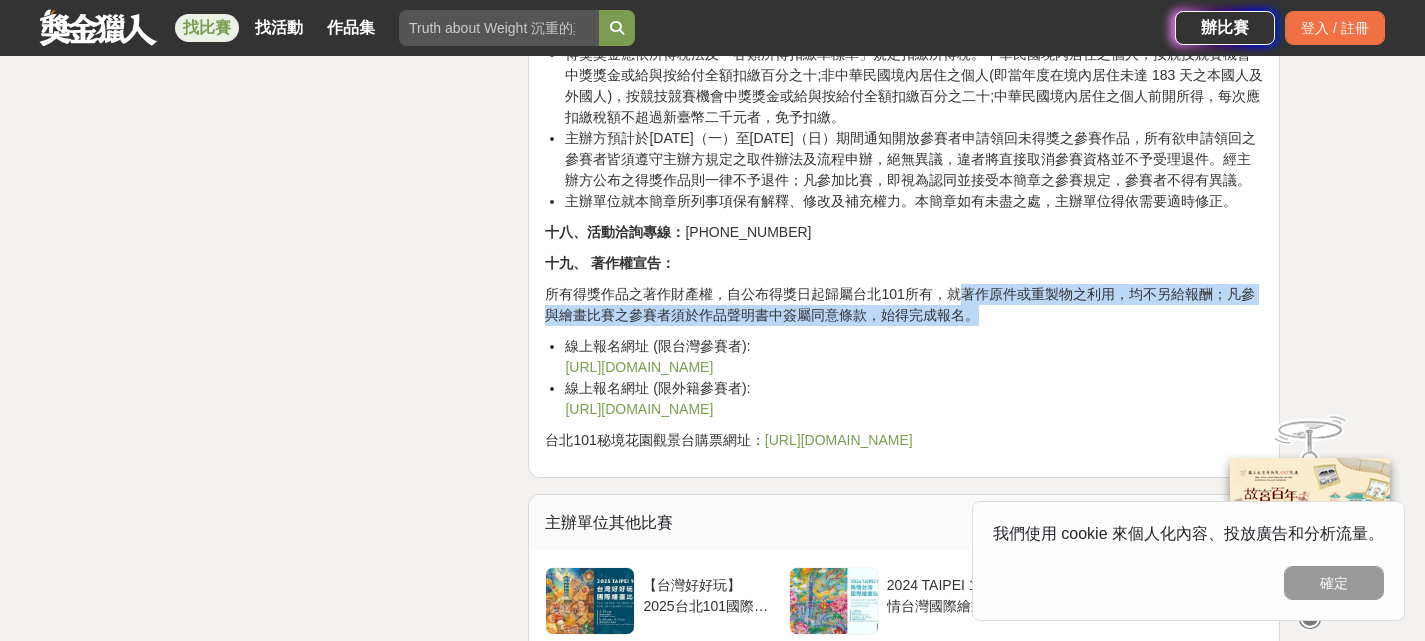 click on "所有得獎作品之著作財產權，自公布得獎日起歸屬台北101所有，就著作原件或重製物之利用，均不另給報酬；凡參與繪畫比賽之參賽者須於作品聲明書中簽屬同意條款，始得完成報名。" at bounding box center [904, 305] 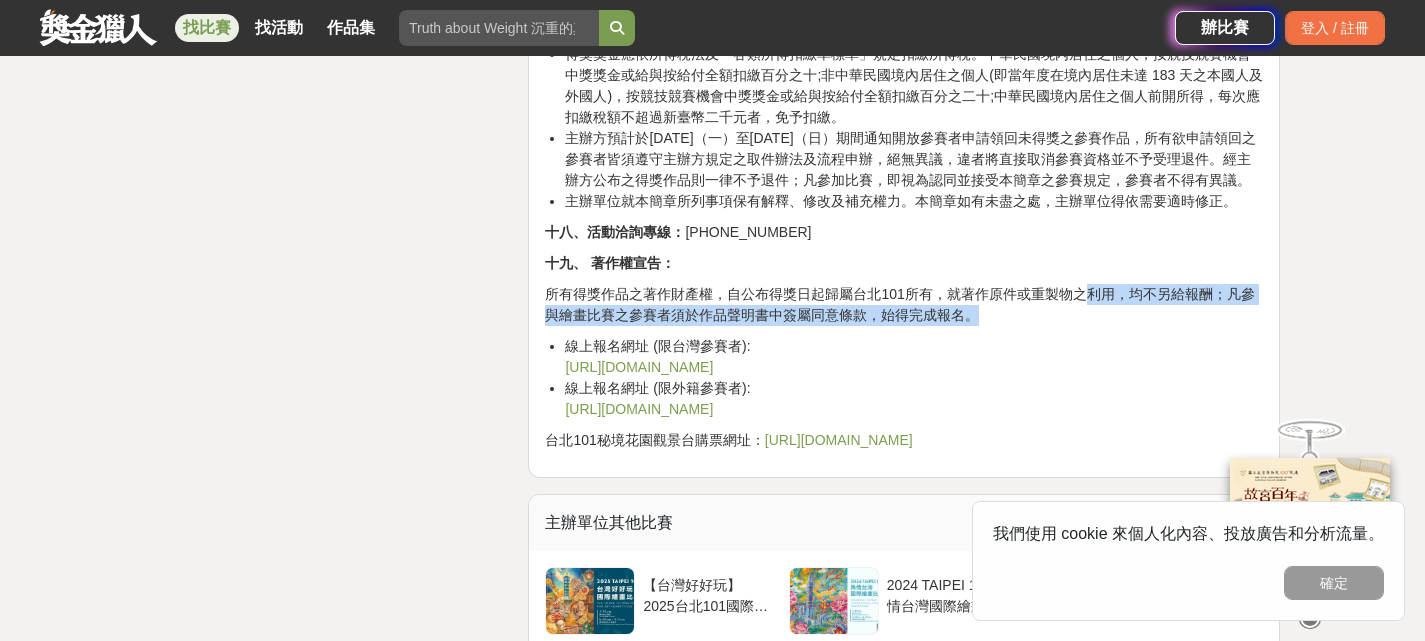 drag, startPoint x: 1104, startPoint y: 335, endPoint x: 1088, endPoint y: 306, distance: 33.12099 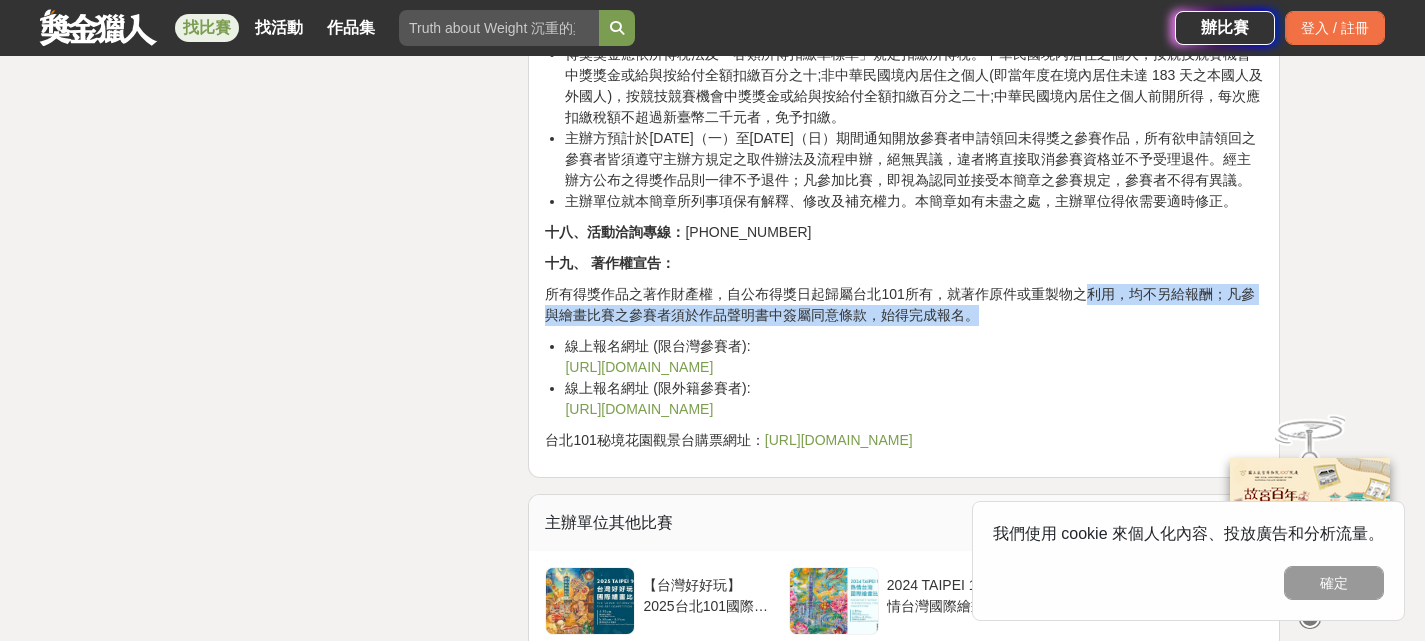 click on "所有得獎作品之著作財產權，自公布得獎日起歸屬台北101所有，就著作原件或重製物之利用，均不另給報酬；凡參與繪畫比賽之參賽者須於作品聲明書中簽屬同意條款，始得完成報名。" at bounding box center (904, 305) 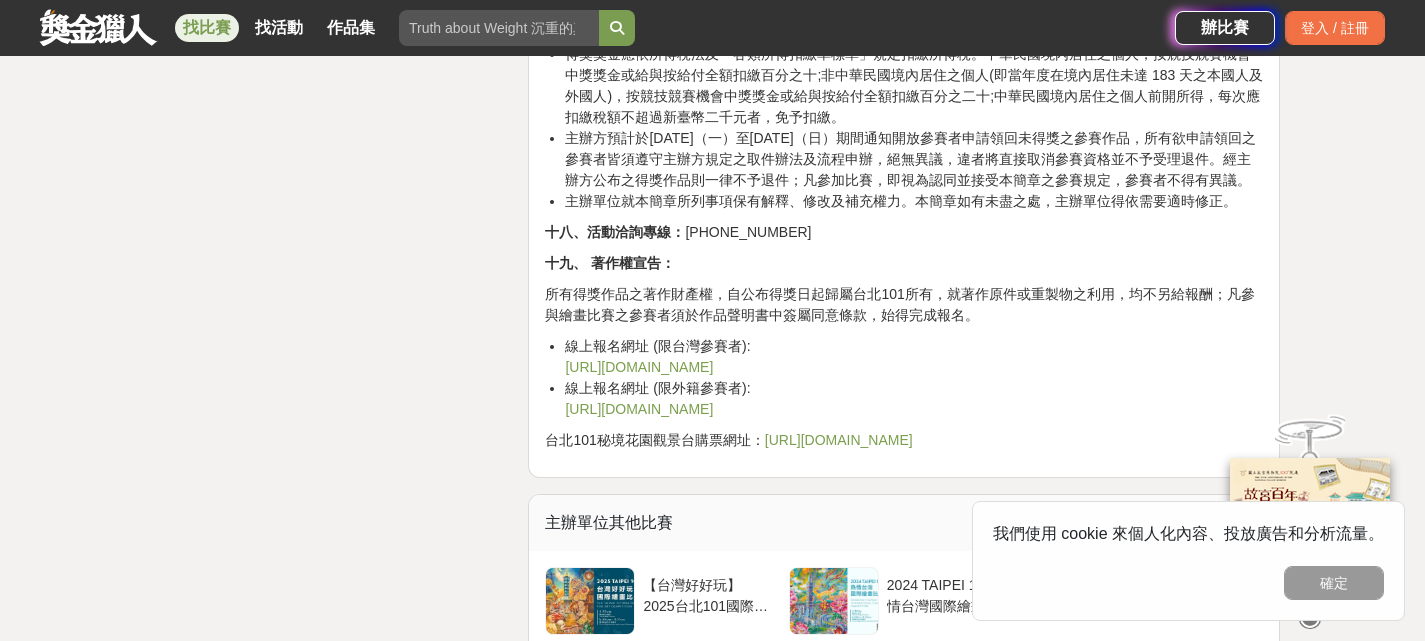 click on "所有得獎作品之著作財產權，自公布得獎日起歸屬台北101所有，就著作原件或重製物之利用，均不另給報酬；凡參與繪畫比賽之參賽者須於作品聲明書中簽屬同意條款，始得完成報名。" at bounding box center (904, 305) 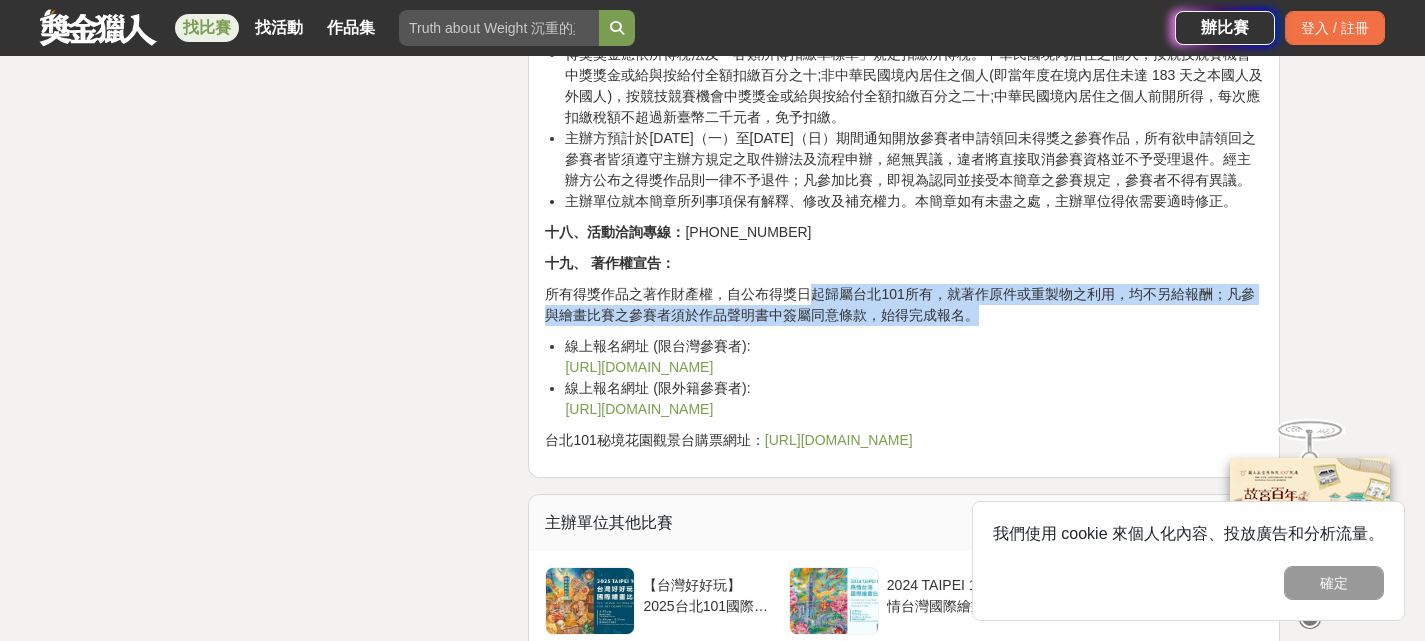 drag, startPoint x: 810, startPoint y: 311, endPoint x: 1013, endPoint y: 337, distance: 204.65825 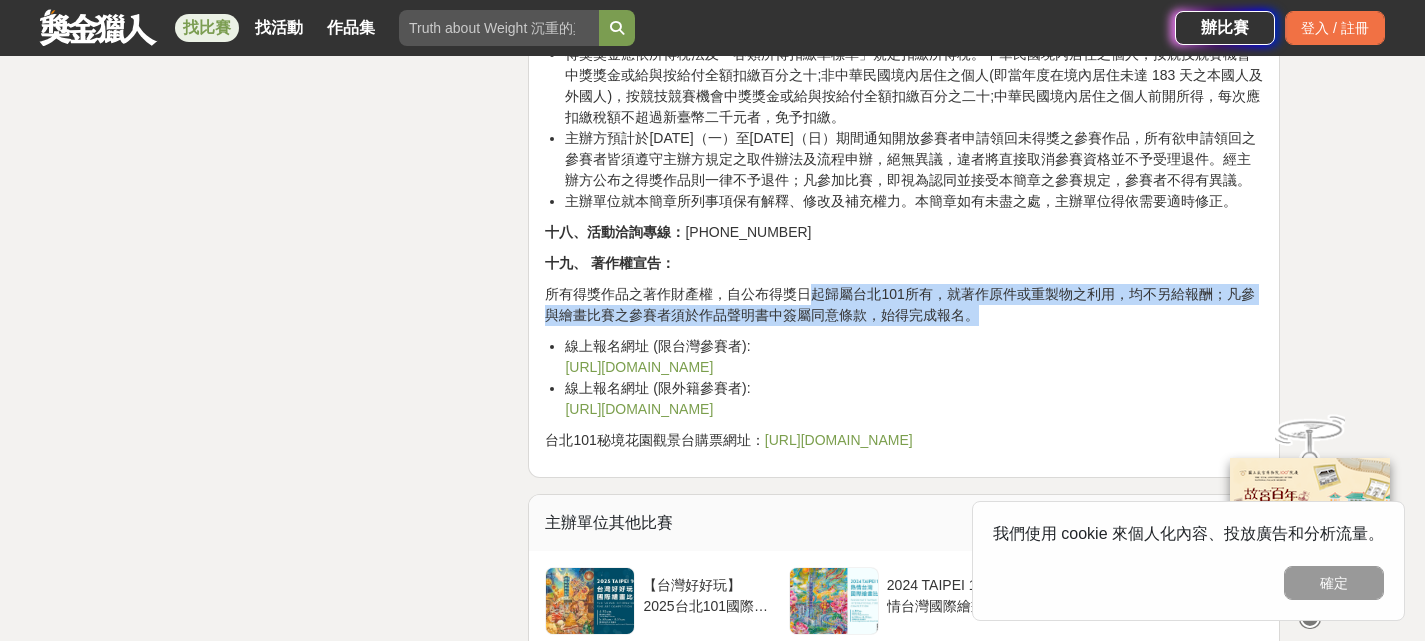 click on "所有得獎作品之著作財產權，自公布得獎日起歸屬台北101所有，就著作原件或重製物之利用，均不另給報酬；凡參與繪畫比賽之參賽者須於作品聲明書中簽屬同意條款，始得完成報名。" at bounding box center (904, 305) 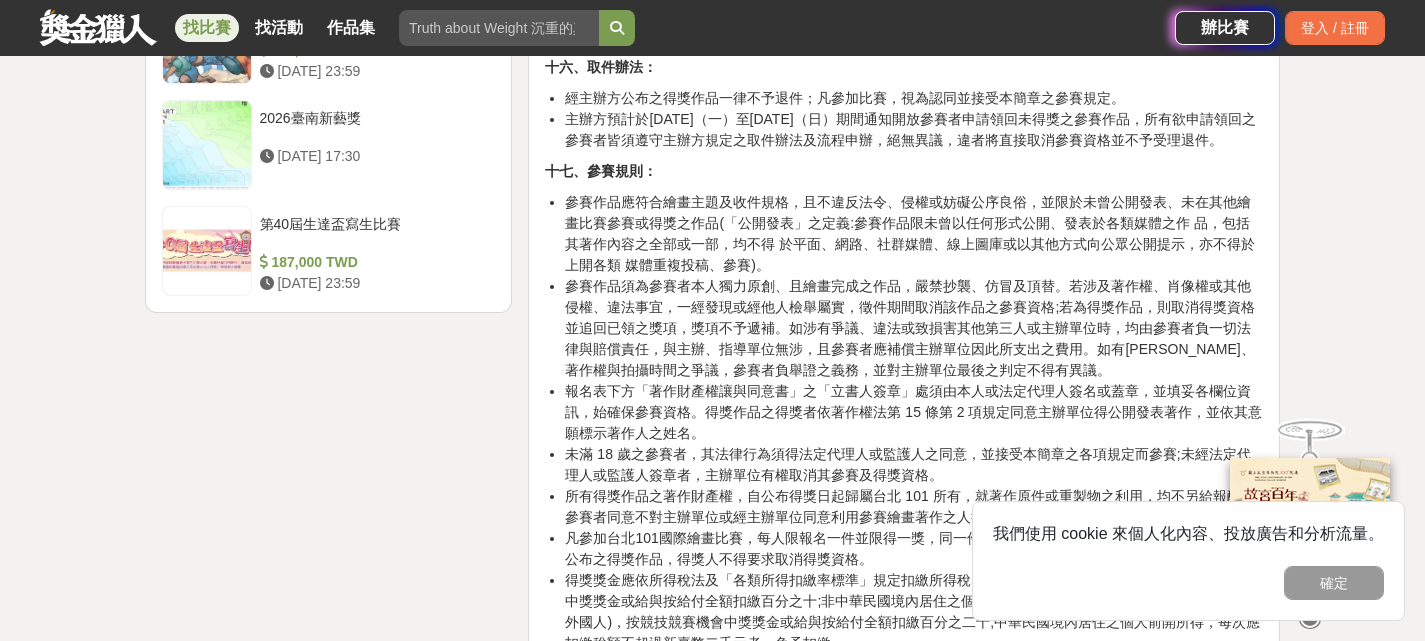scroll, scrollTop: 3400, scrollLeft: 0, axis: vertical 